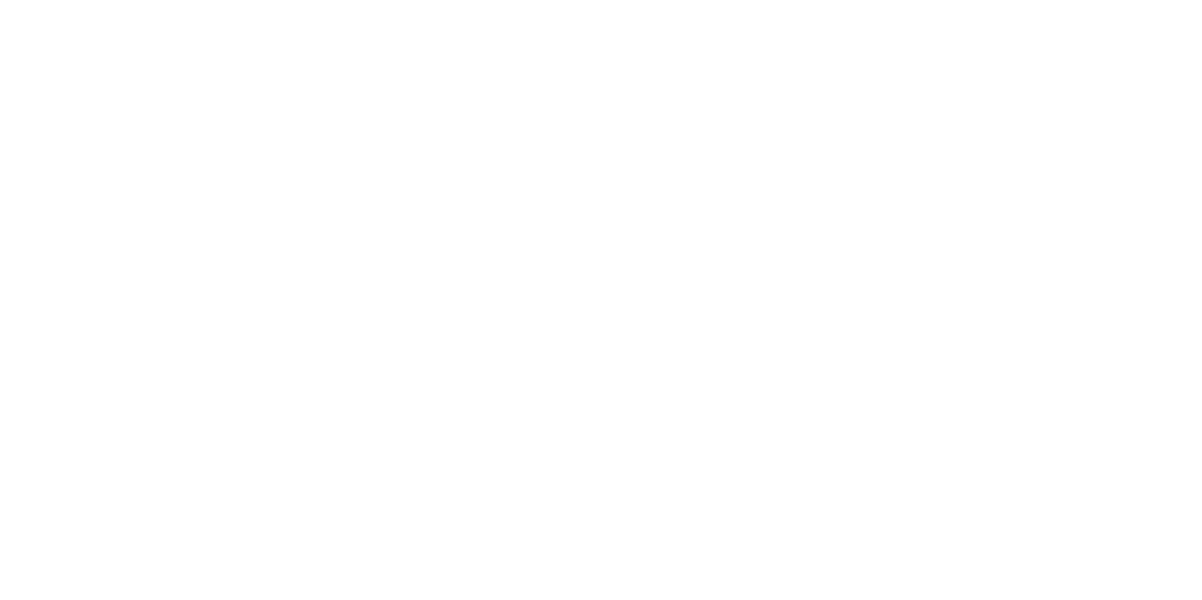 scroll, scrollTop: 0, scrollLeft: 0, axis: both 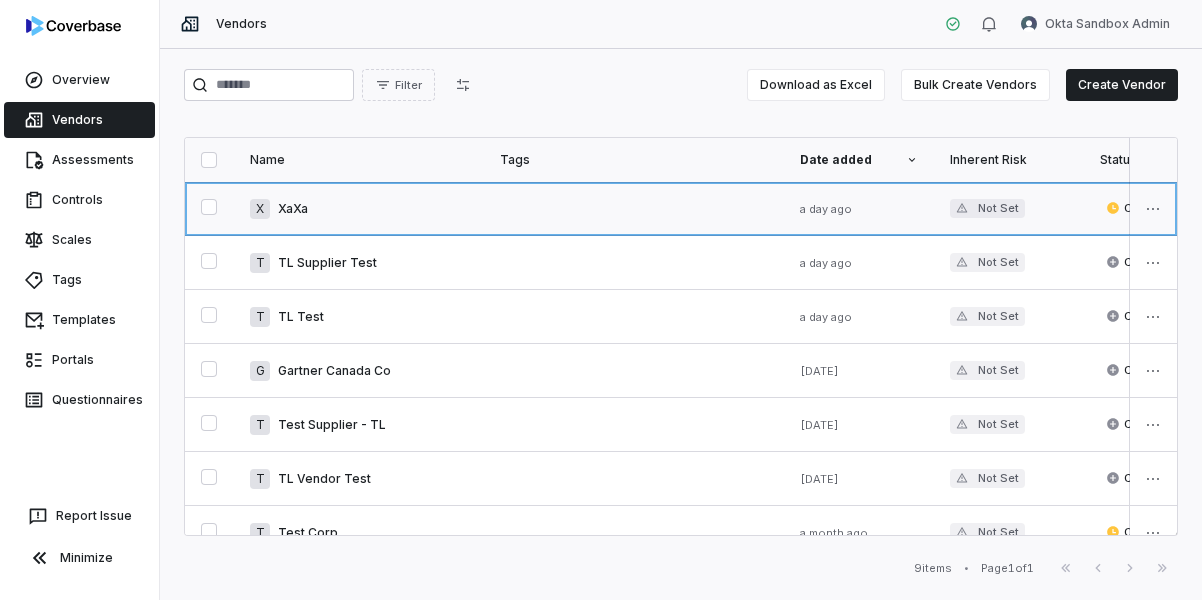 click at bounding box center [359, 208] 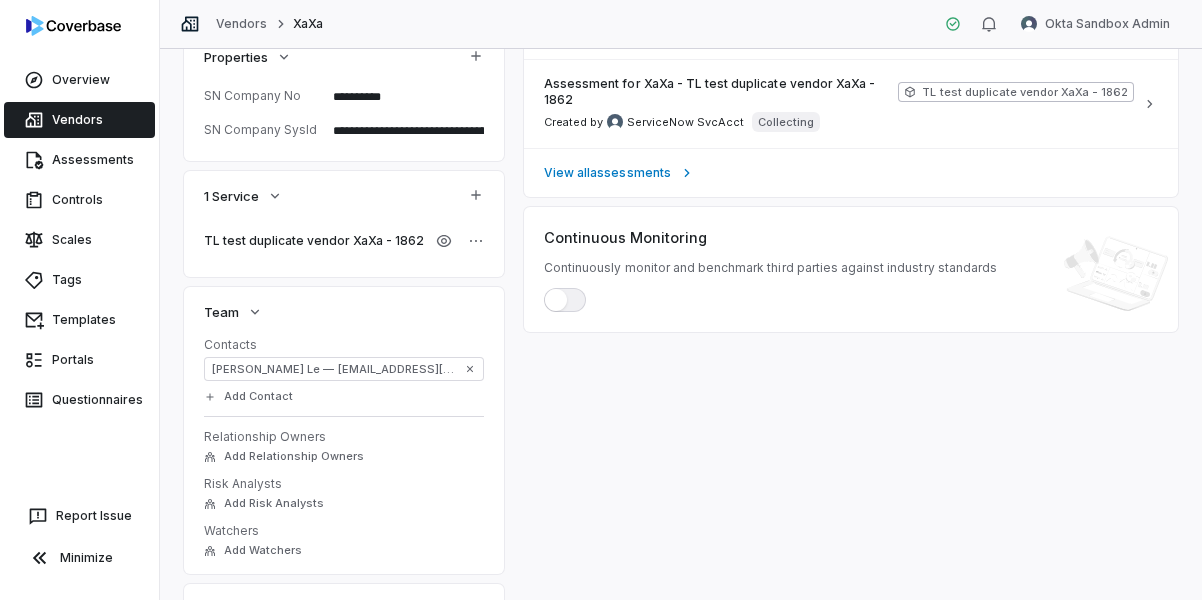 scroll, scrollTop: 319, scrollLeft: 0, axis: vertical 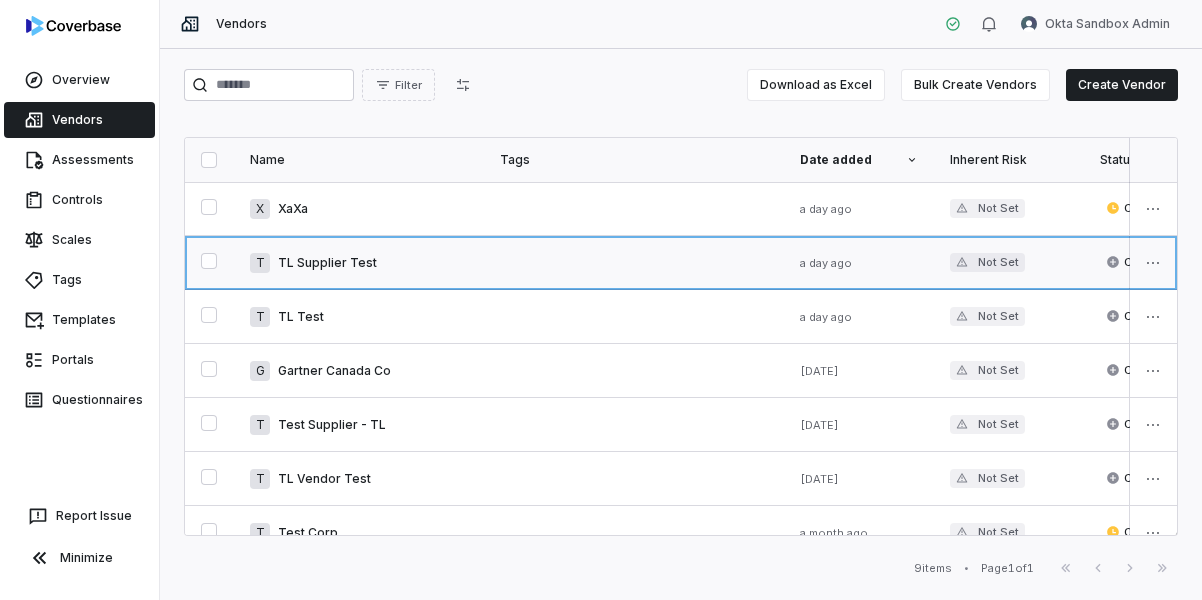 click at bounding box center [359, 262] 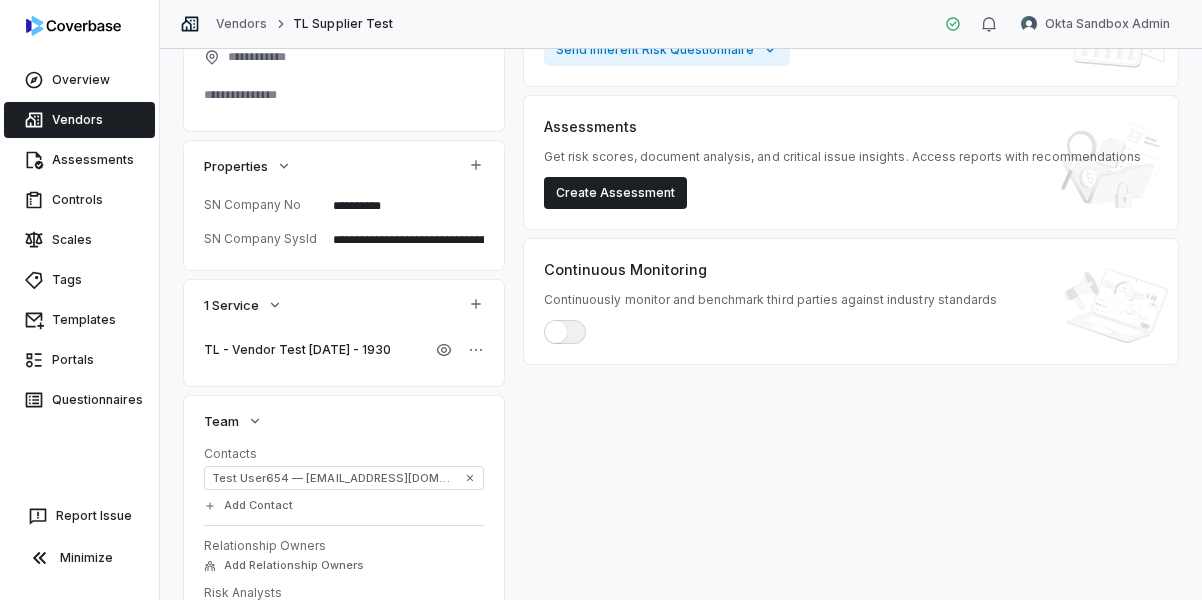 scroll, scrollTop: 0, scrollLeft: 0, axis: both 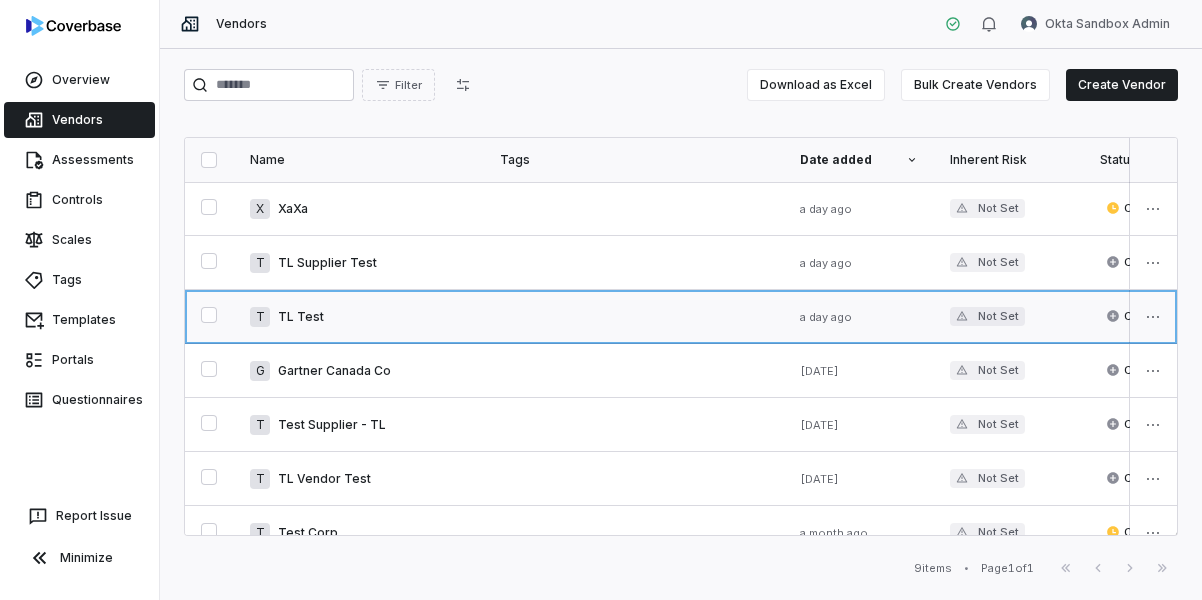 click at bounding box center [359, 316] 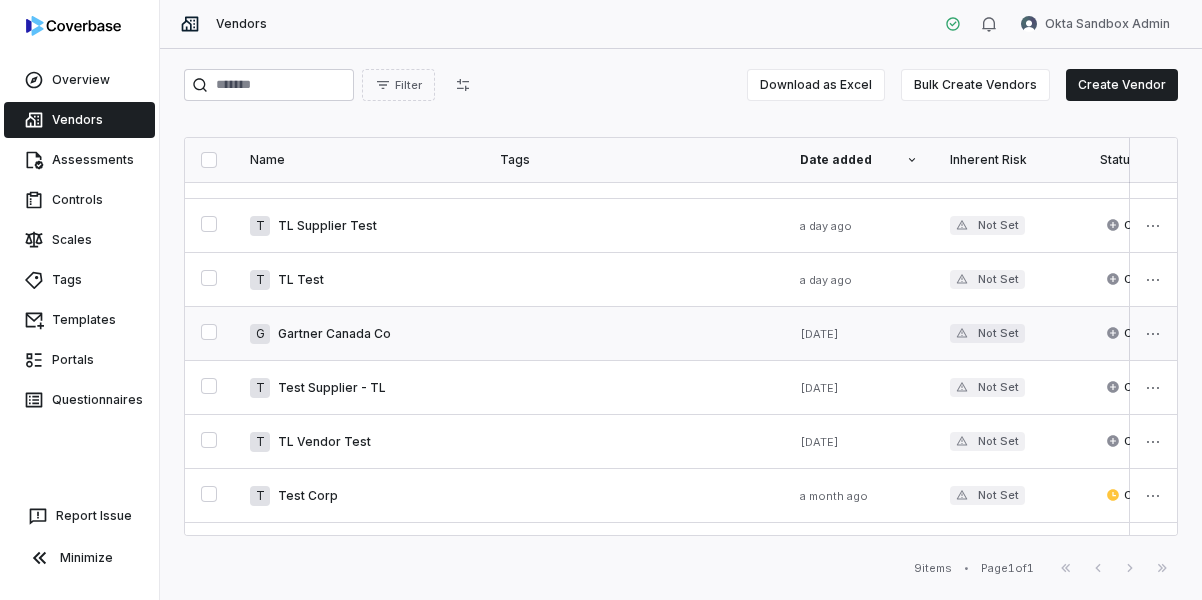 scroll, scrollTop: 31, scrollLeft: 0, axis: vertical 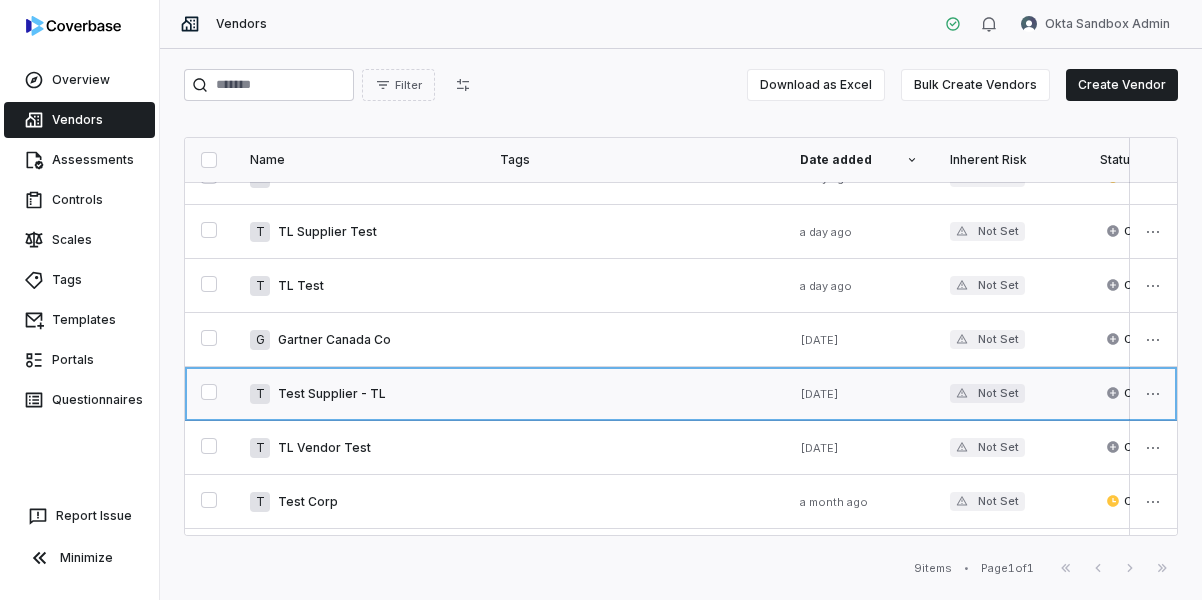 click at bounding box center [359, 393] 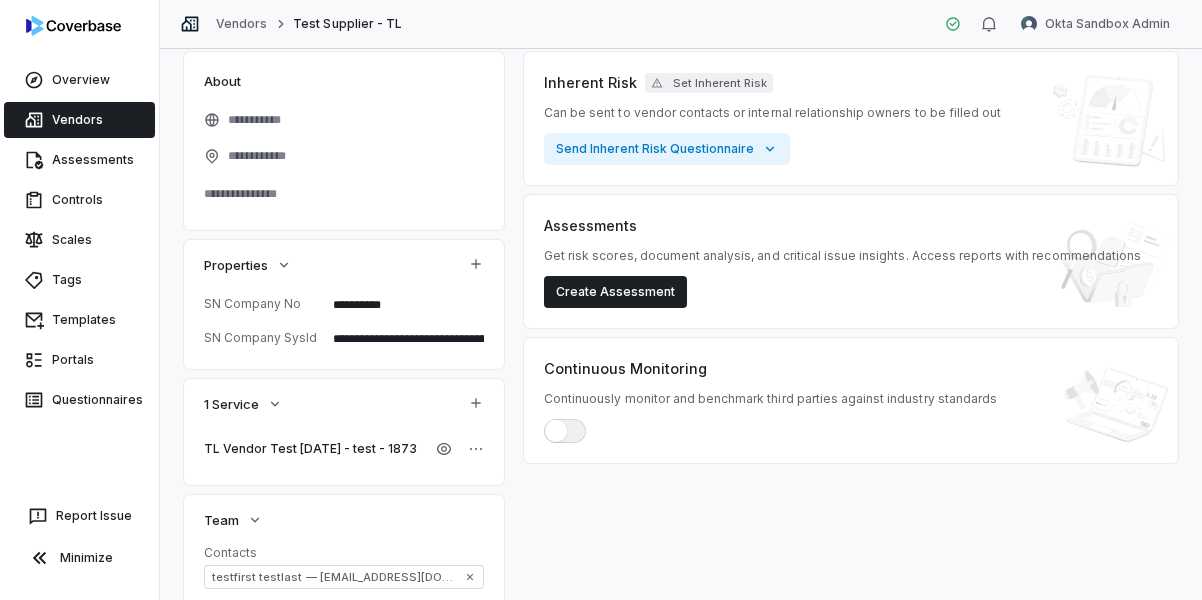 scroll, scrollTop: 145, scrollLeft: 0, axis: vertical 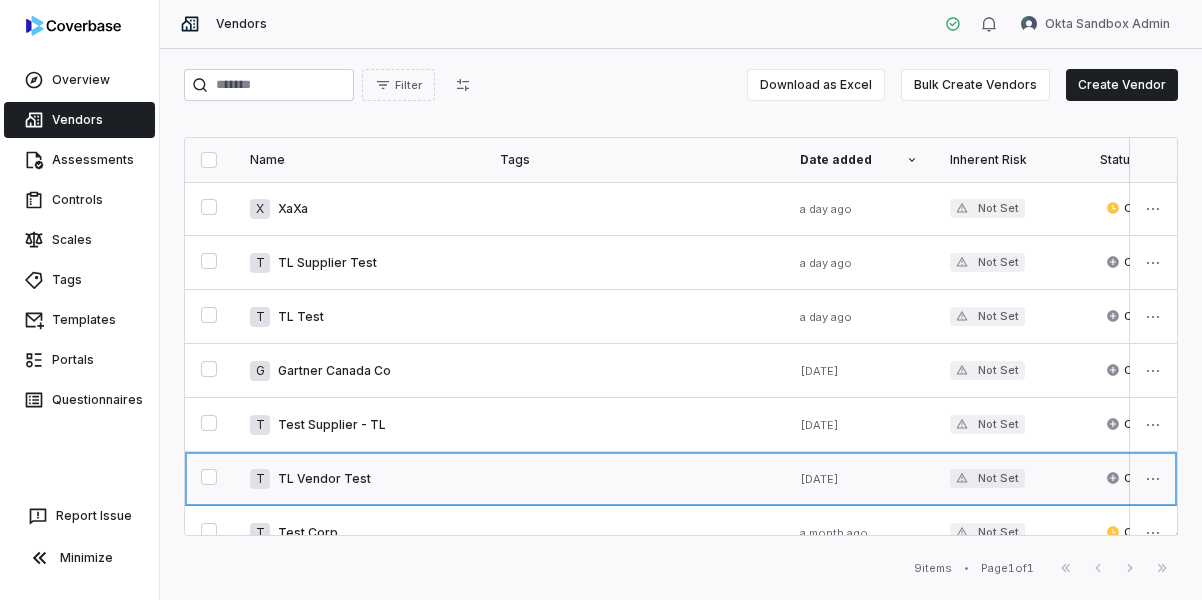 click at bounding box center [359, 478] 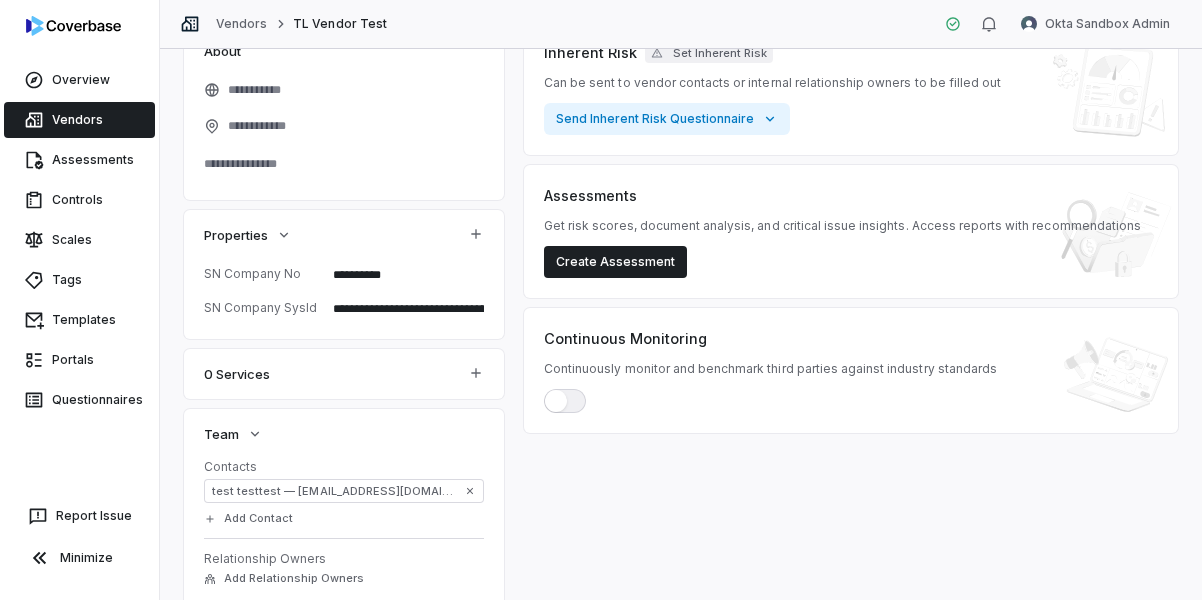 scroll, scrollTop: 0, scrollLeft: 0, axis: both 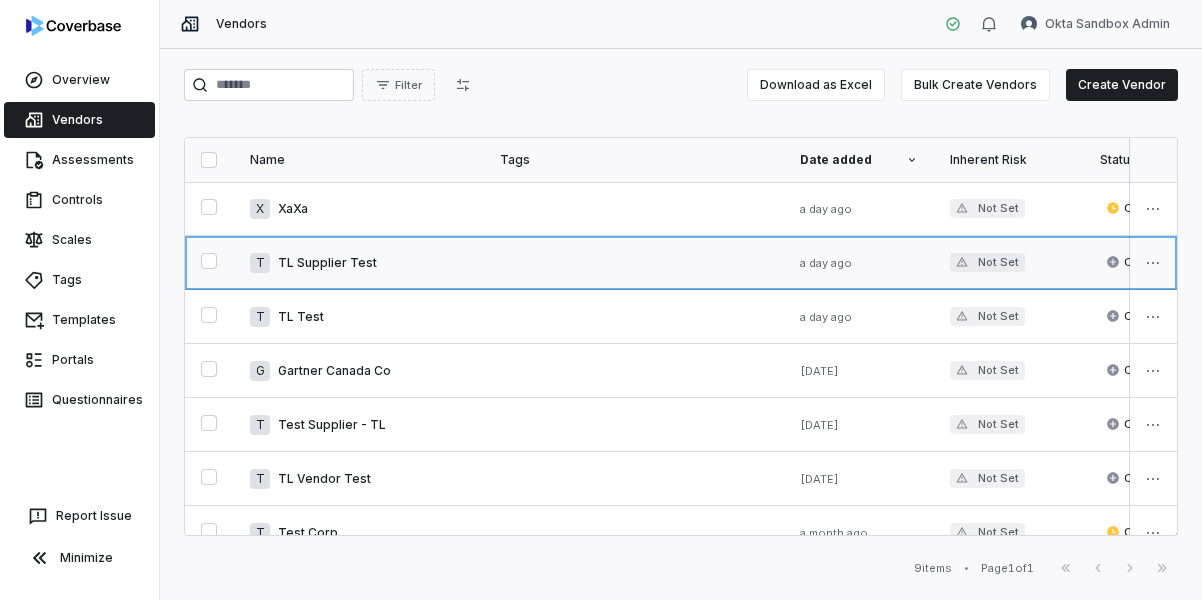 click at bounding box center (359, 262) 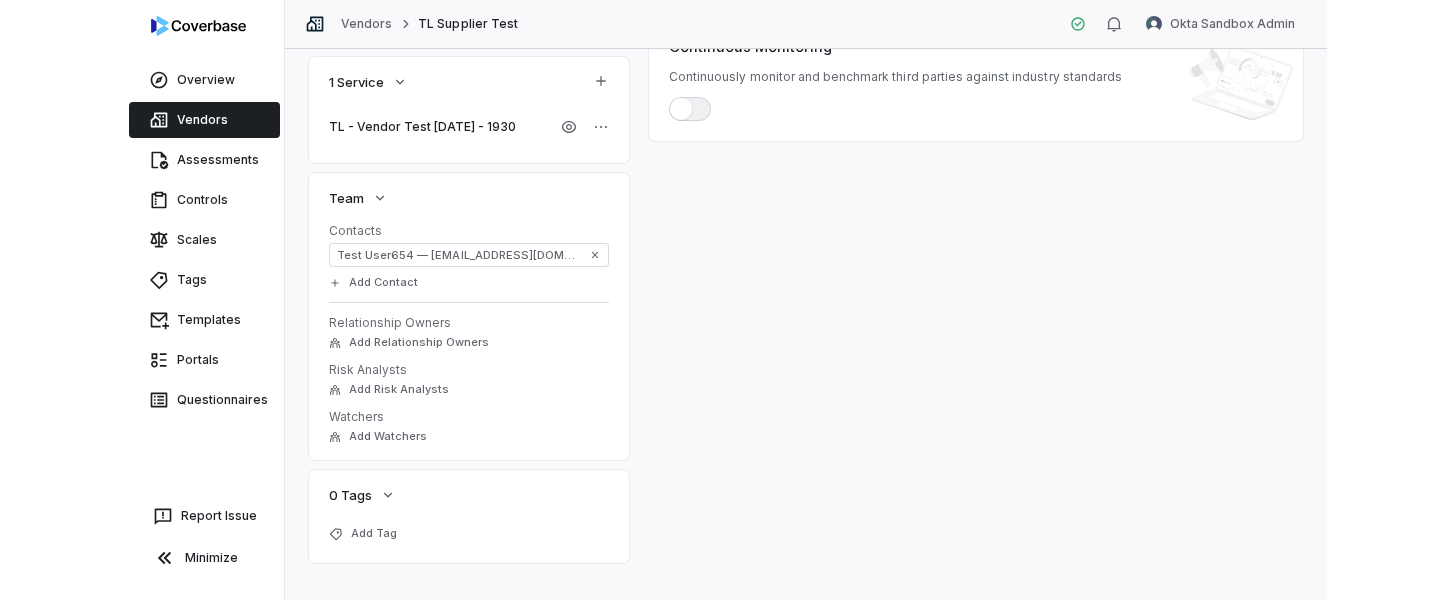 scroll, scrollTop: 449, scrollLeft: 0, axis: vertical 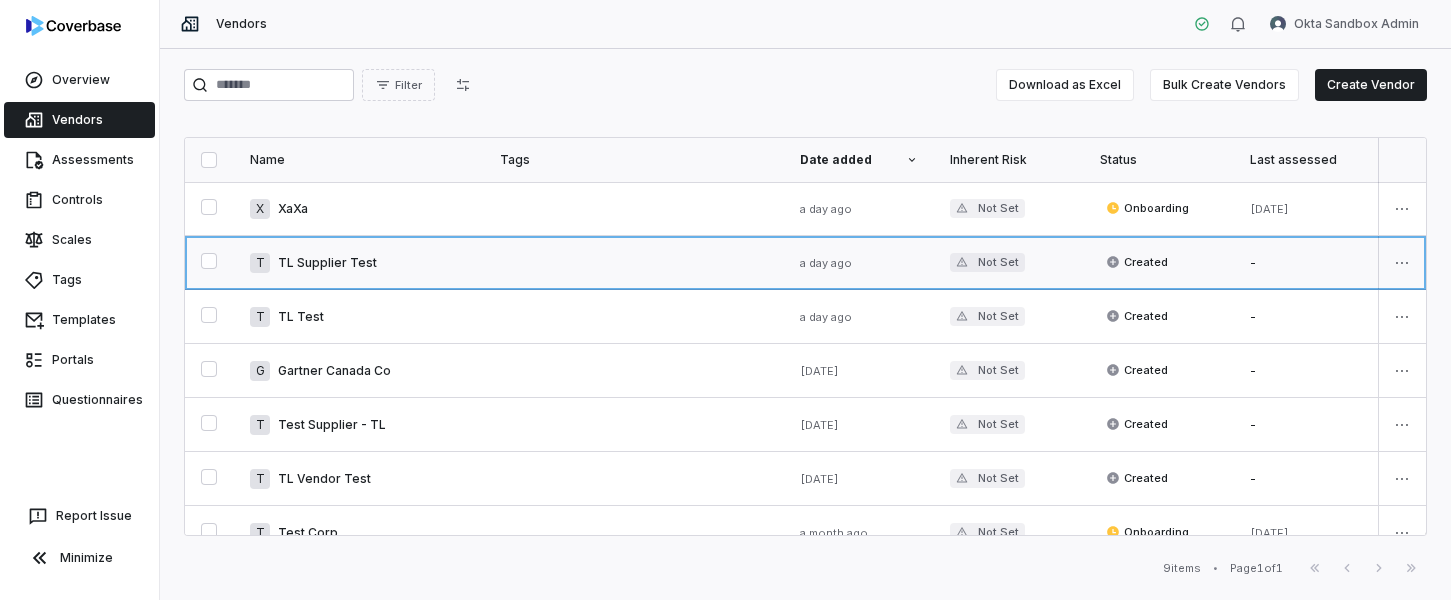 click at bounding box center (359, 262) 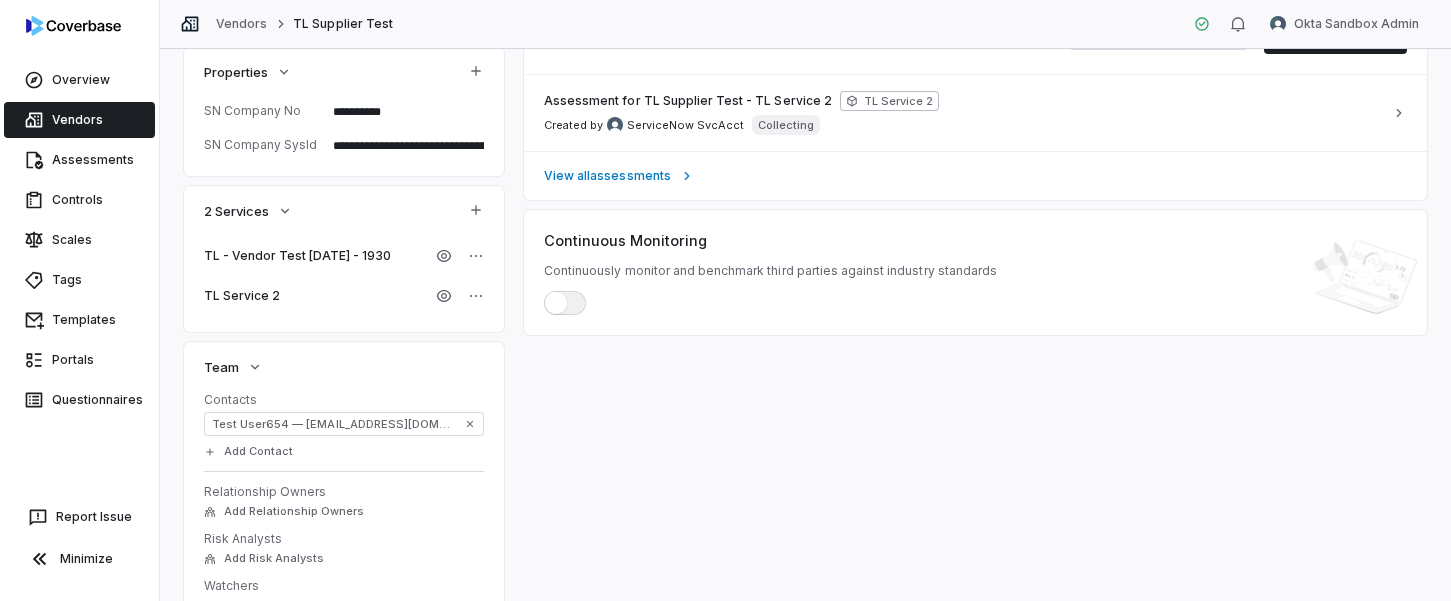 scroll, scrollTop: 0, scrollLeft: 0, axis: both 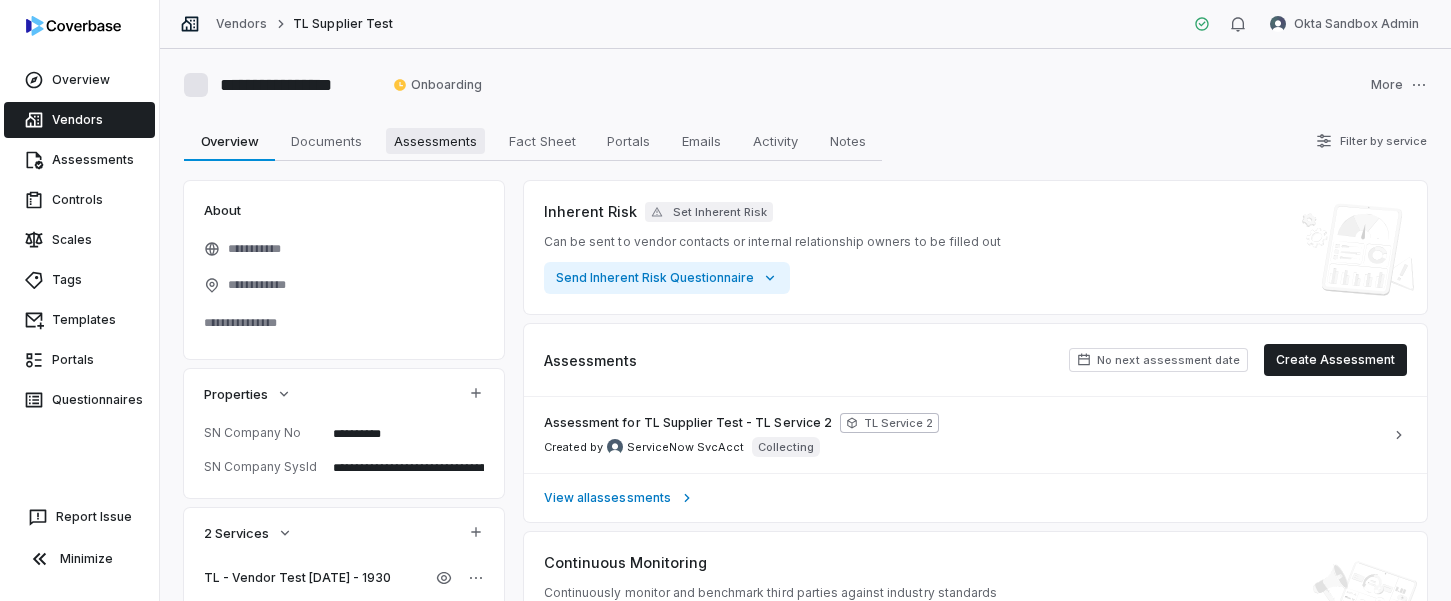 click on "Assessments" at bounding box center [435, 141] 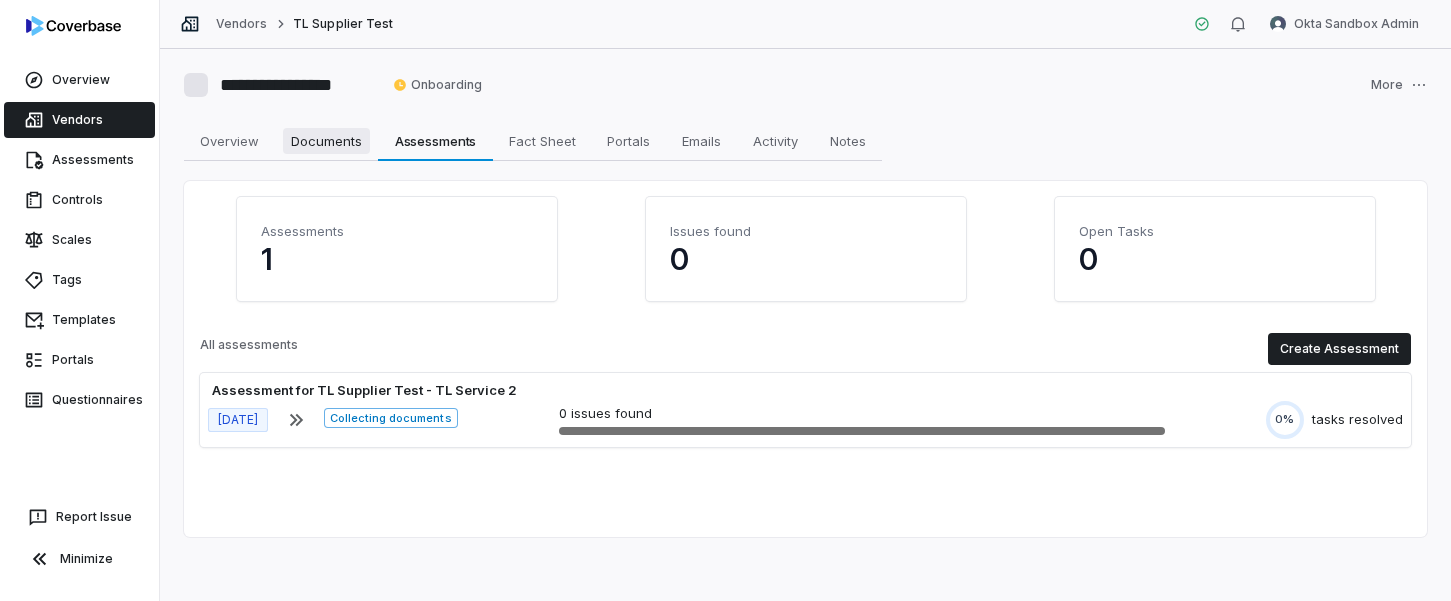 click on "Documents" at bounding box center (326, 141) 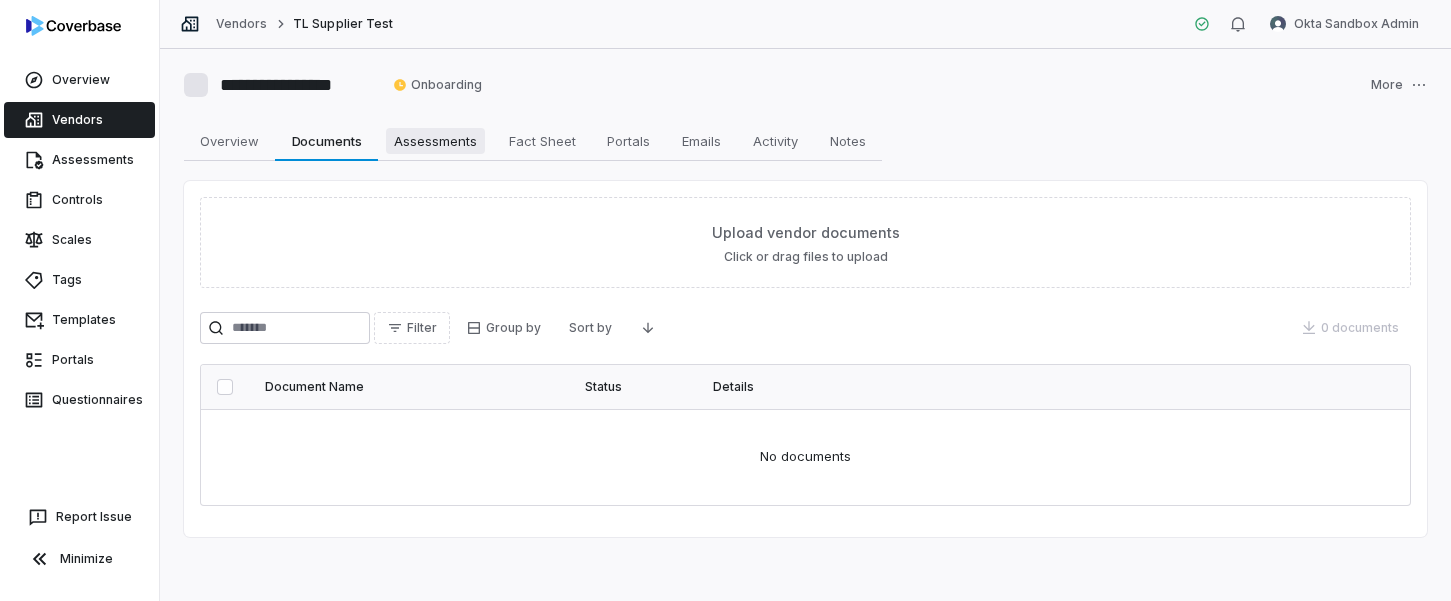 click on "Assessments" at bounding box center [435, 141] 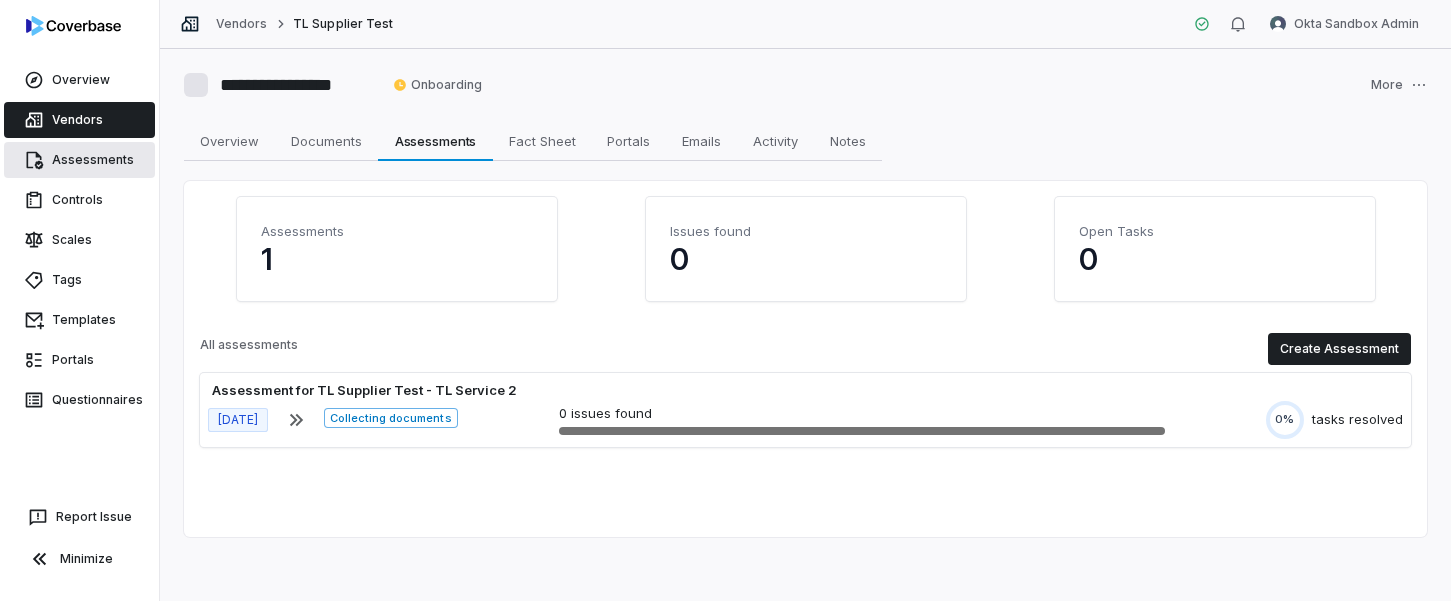 click on "Assessments" at bounding box center (79, 160) 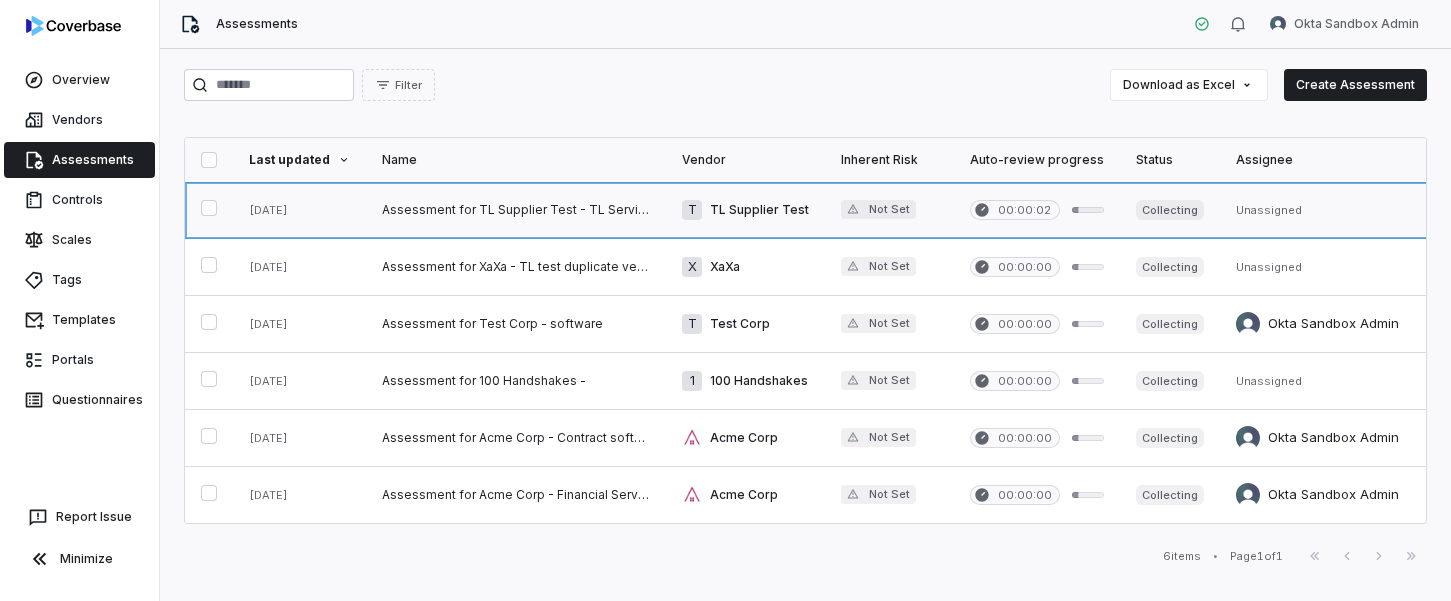 click at bounding box center (516, 210) 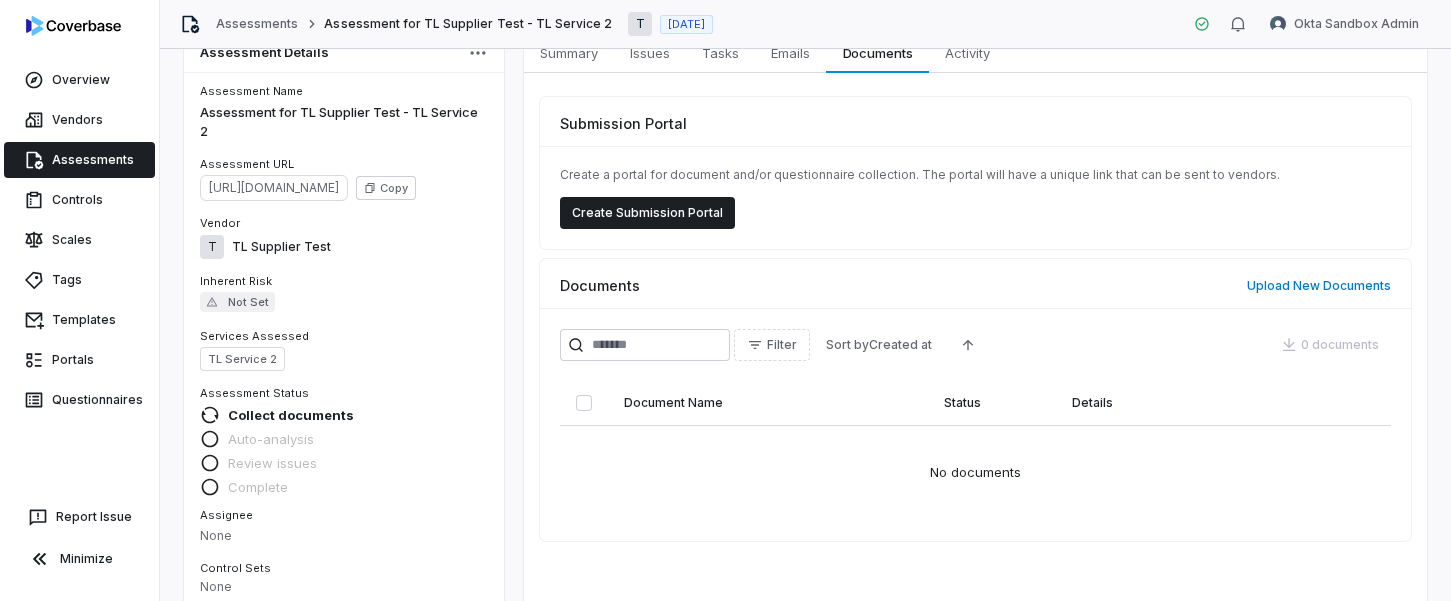scroll, scrollTop: 0, scrollLeft: 0, axis: both 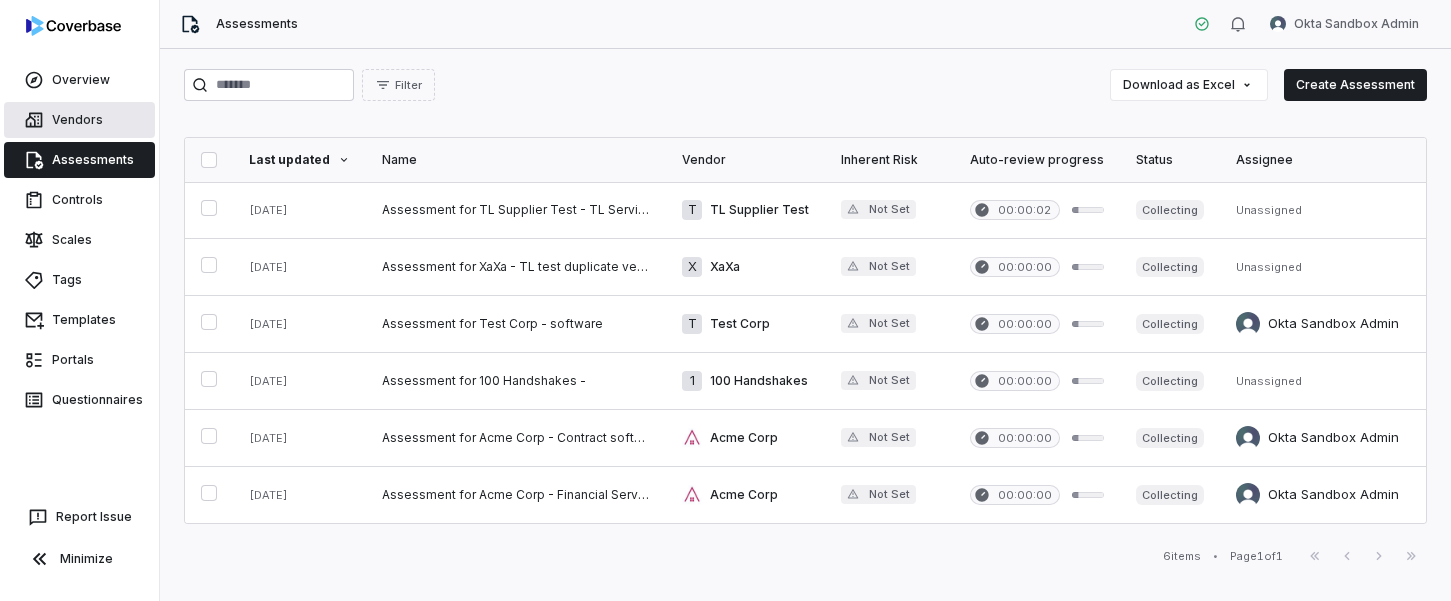 click on "Vendors" at bounding box center [79, 120] 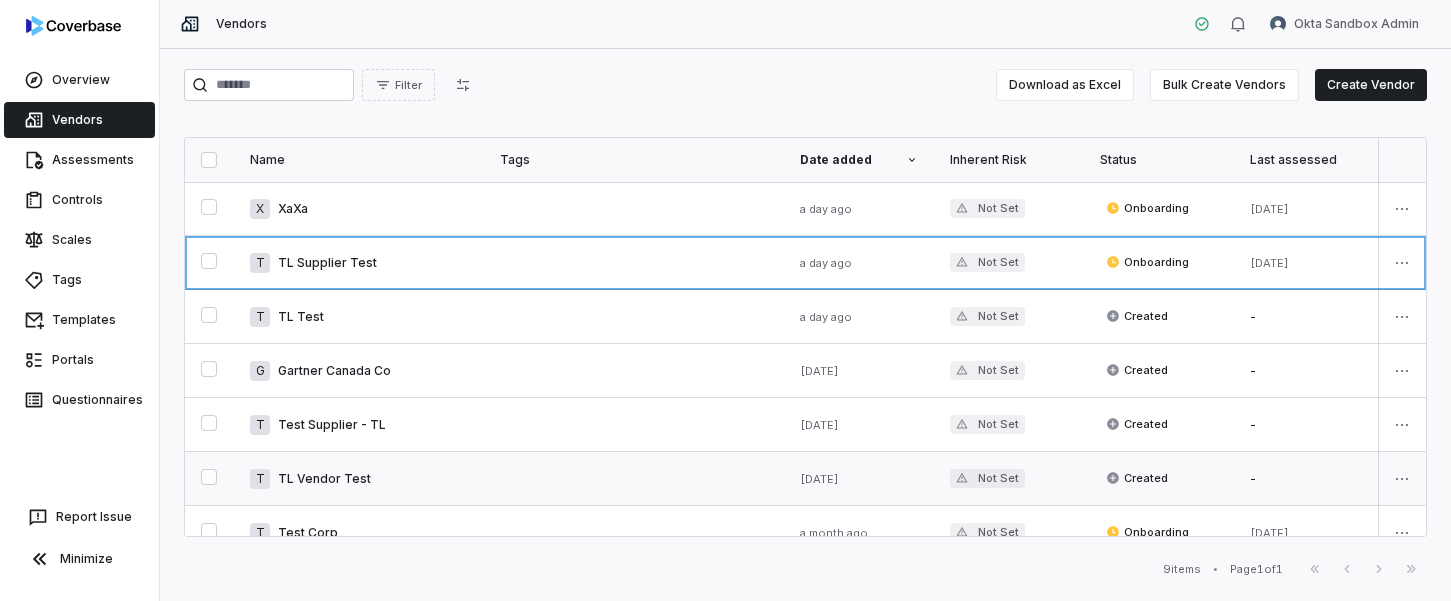 click at bounding box center [359, 478] 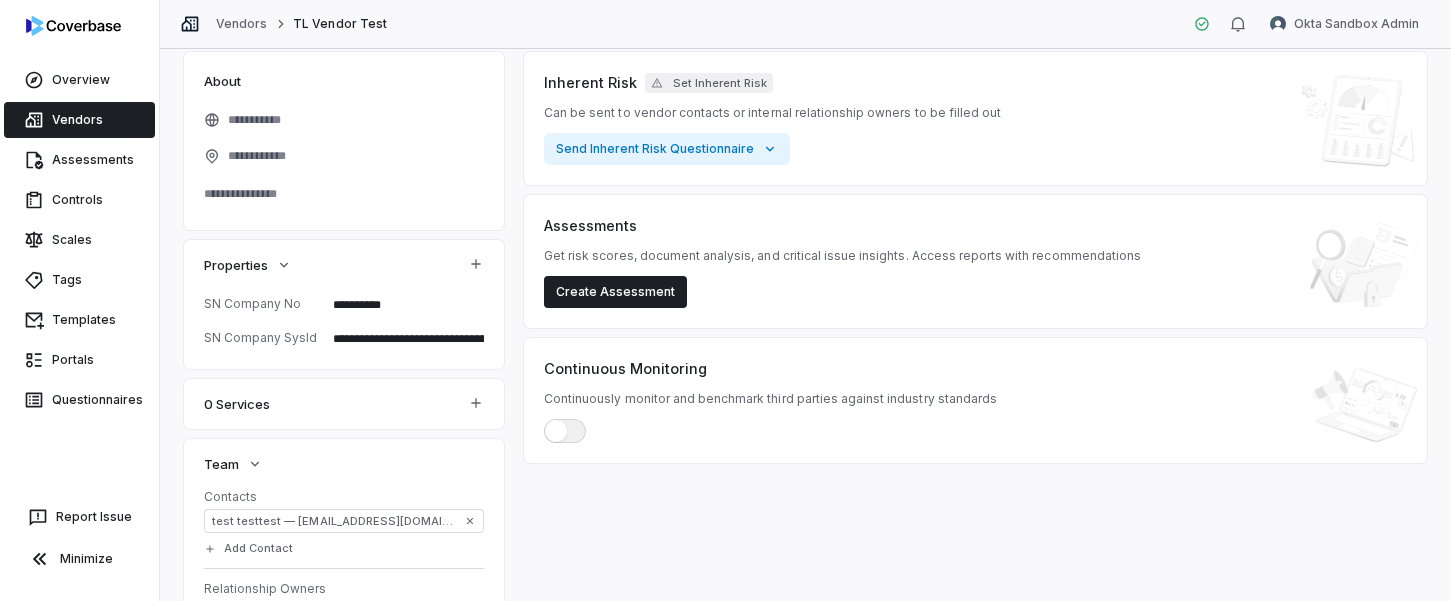 scroll, scrollTop: 0, scrollLeft: 0, axis: both 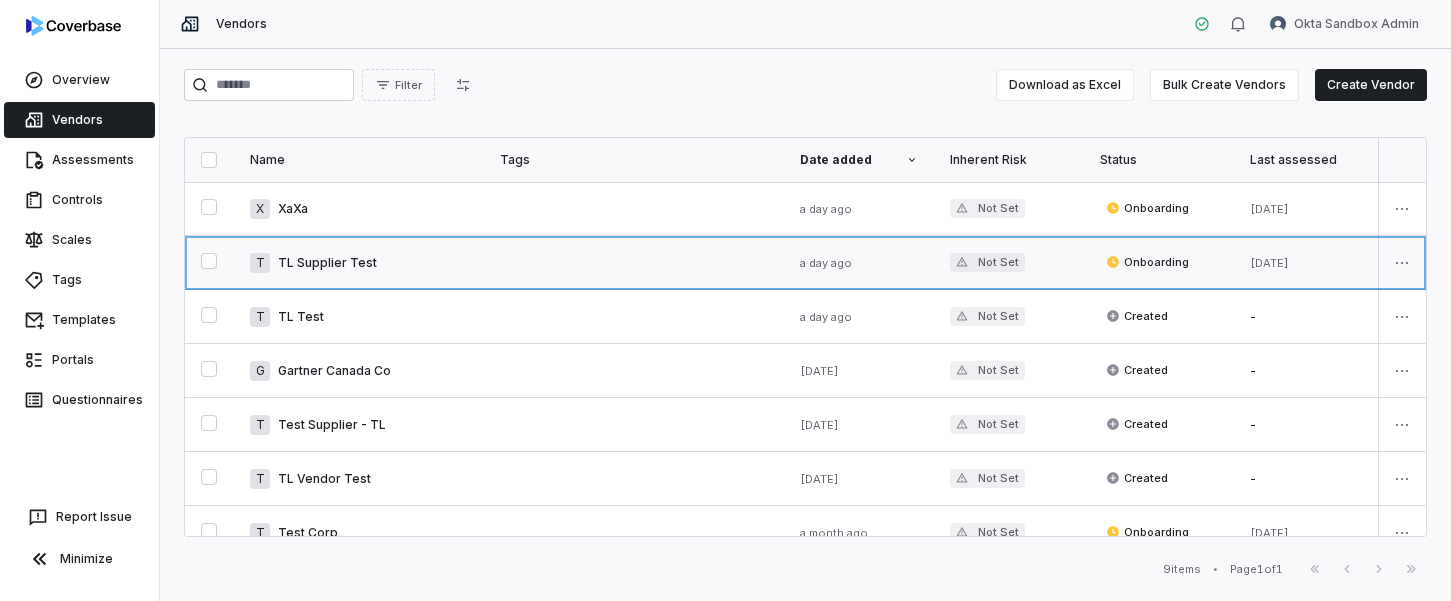 click at bounding box center [359, 262] 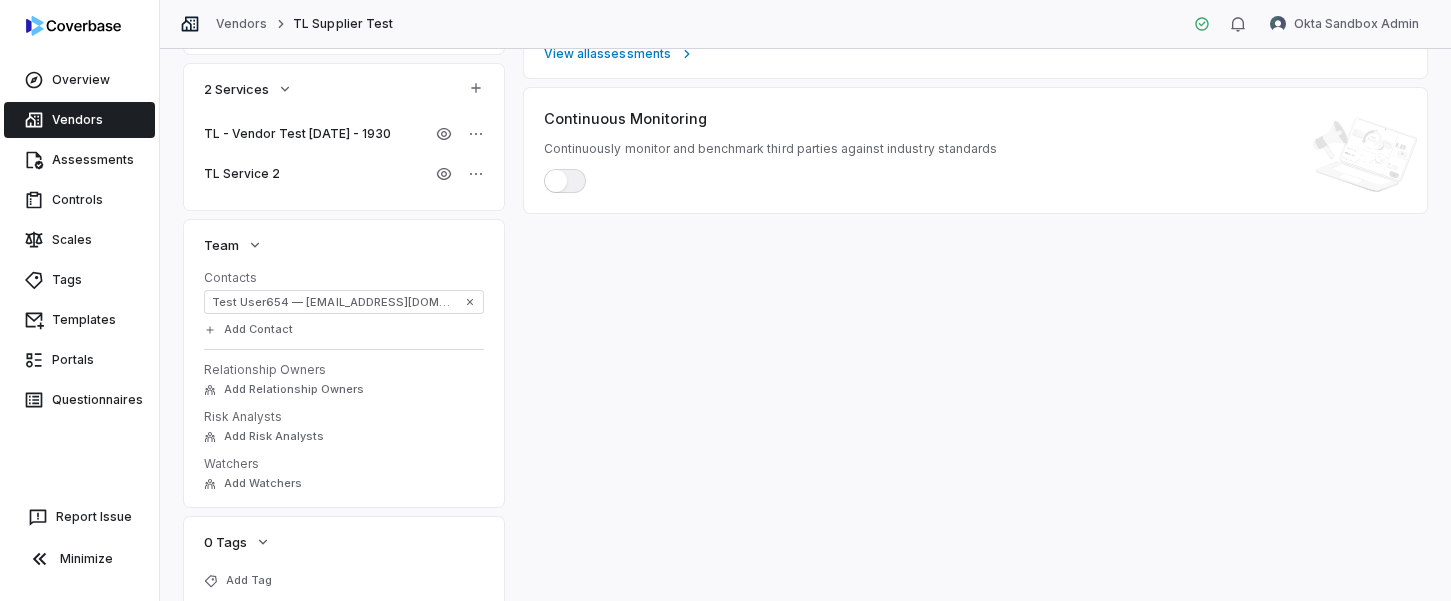 scroll, scrollTop: 446, scrollLeft: 0, axis: vertical 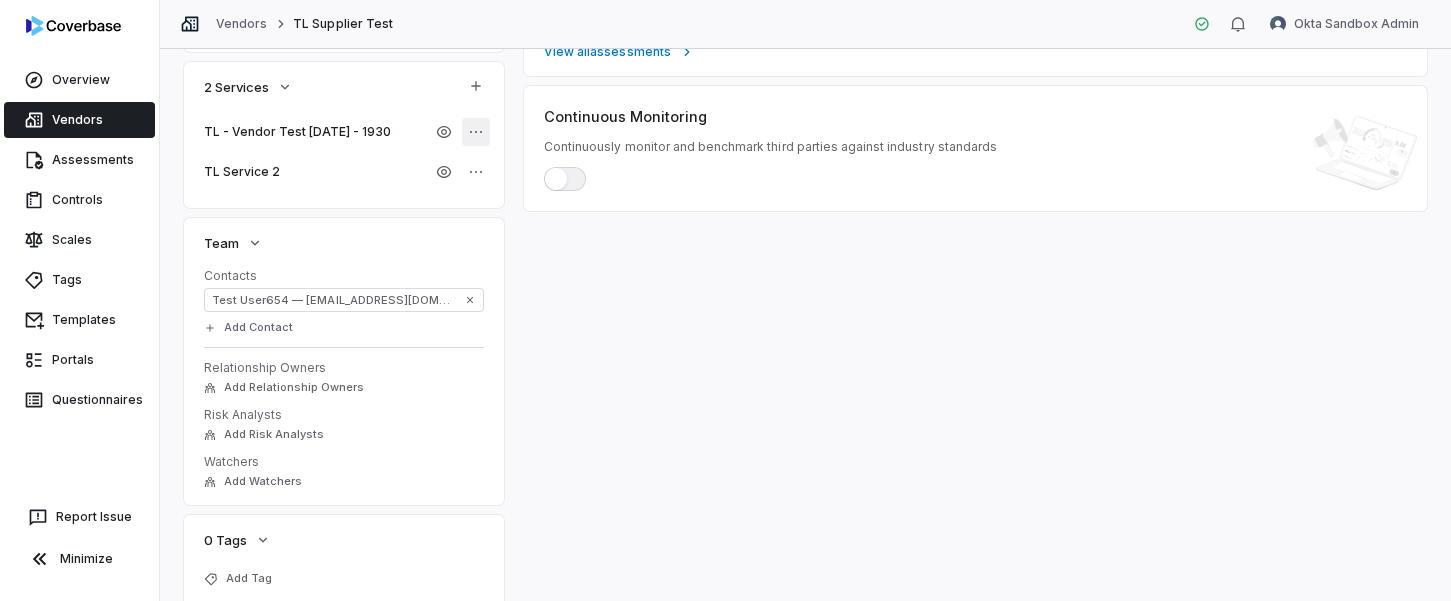 click on "**********" at bounding box center [725, 300] 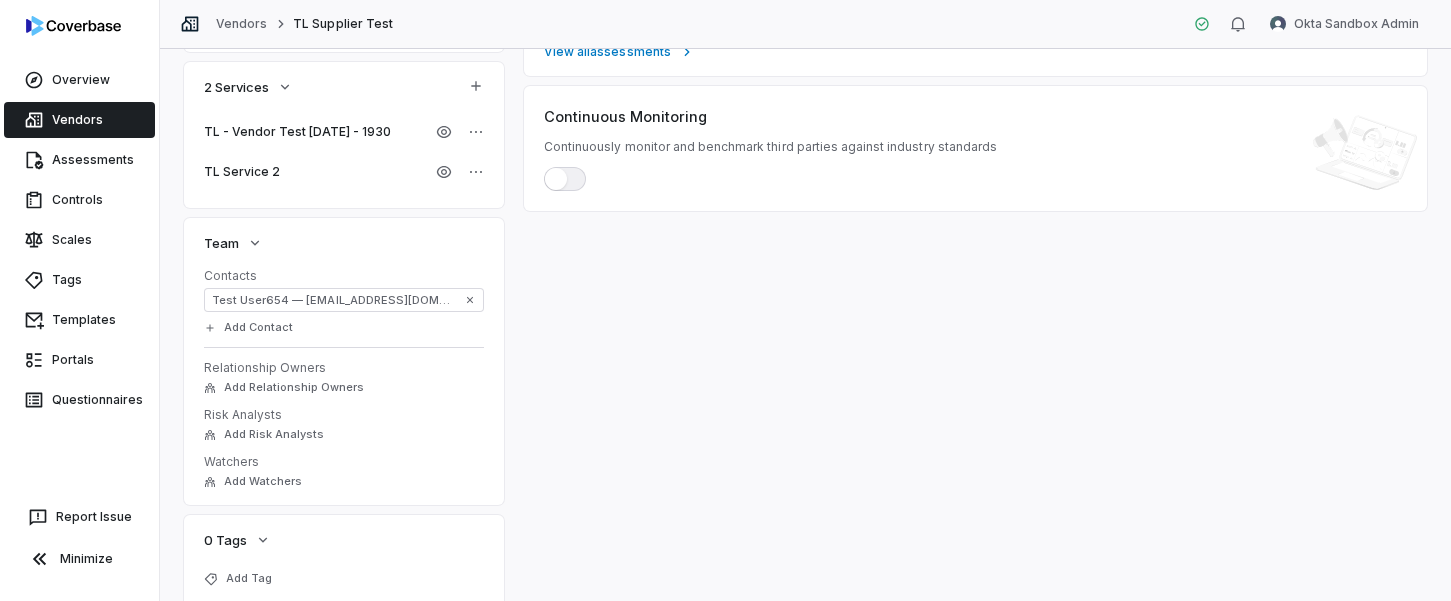 click on "TL - Vendor Test [DATE] - 1930" at bounding box center [316, 132] 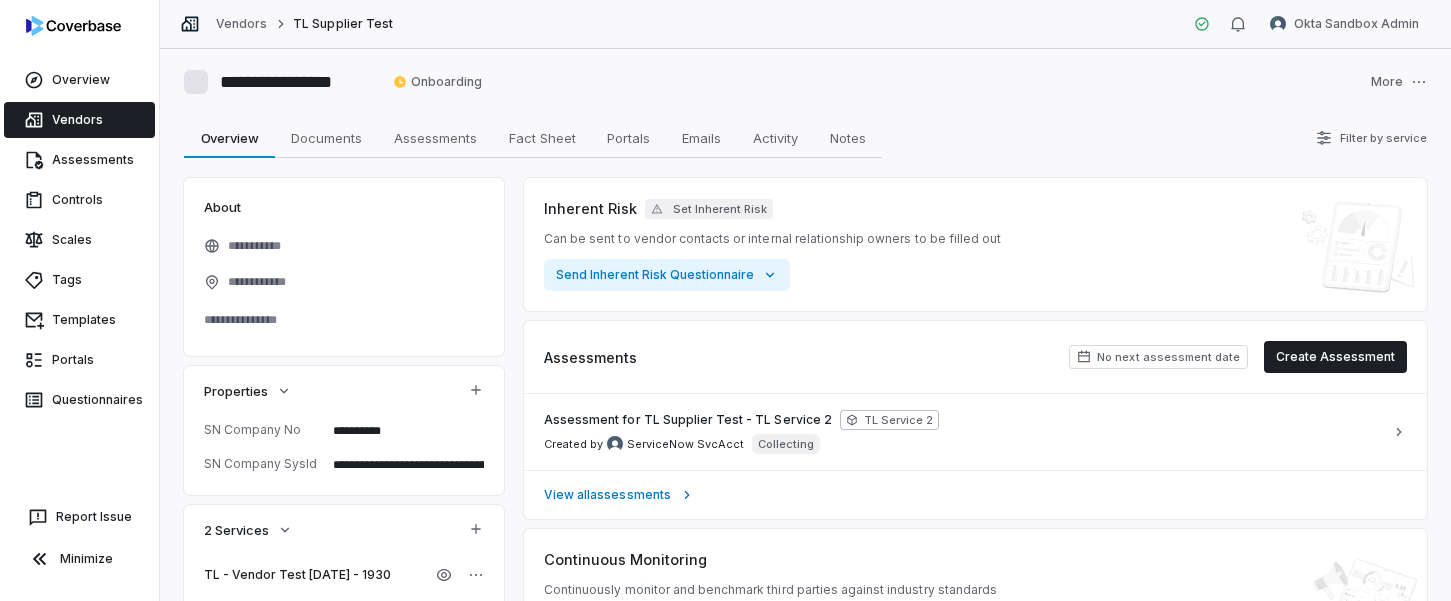 scroll, scrollTop: 1, scrollLeft: 0, axis: vertical 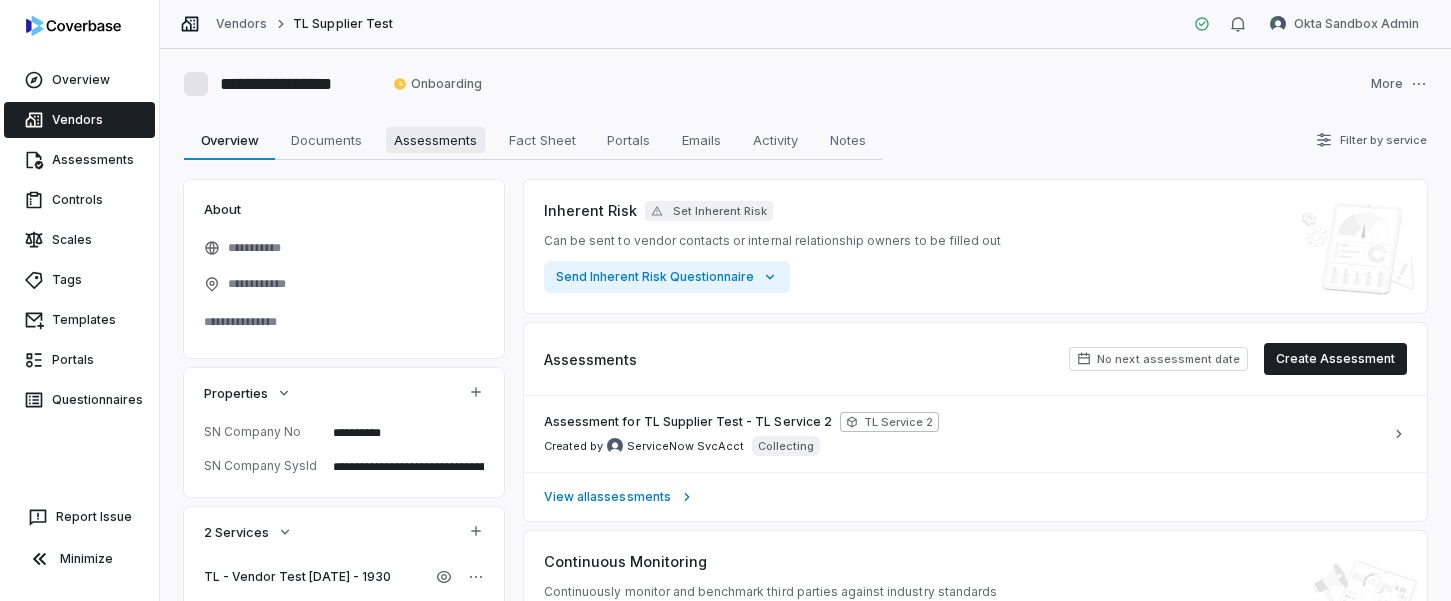 click on "Assessments" at bounding box center (435, 140) 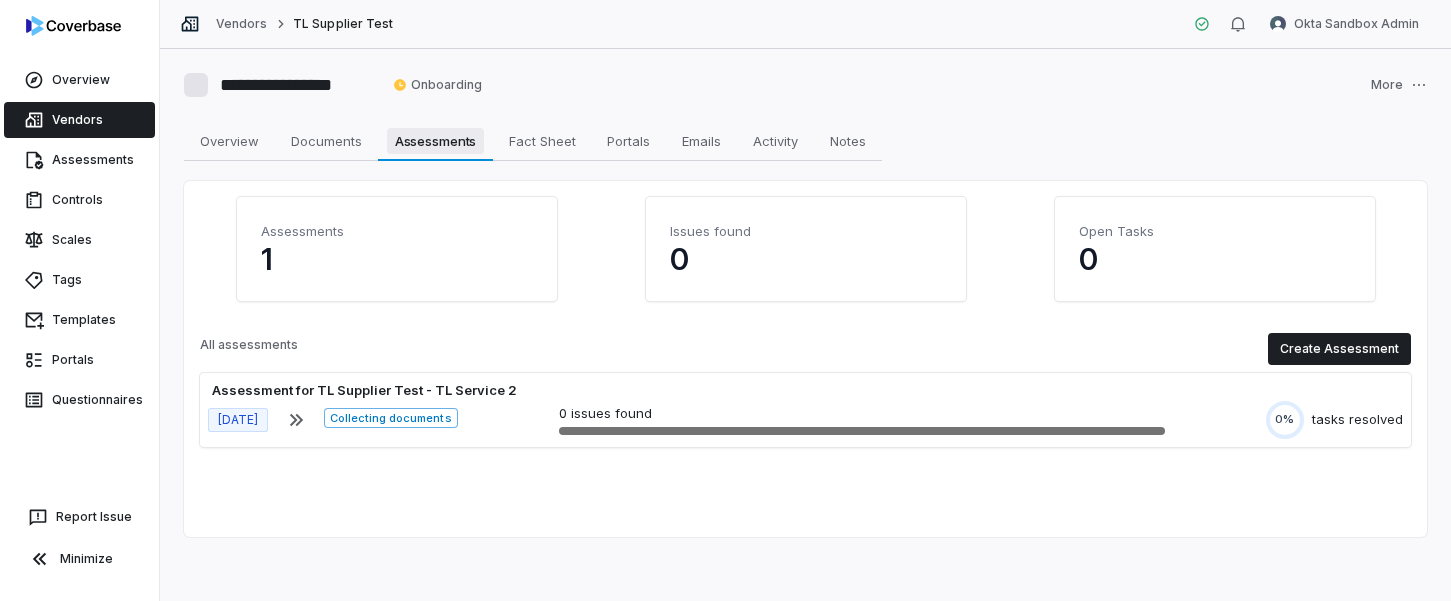 scroll, scrollTop: 0, scrollLeft: 0, axis: both 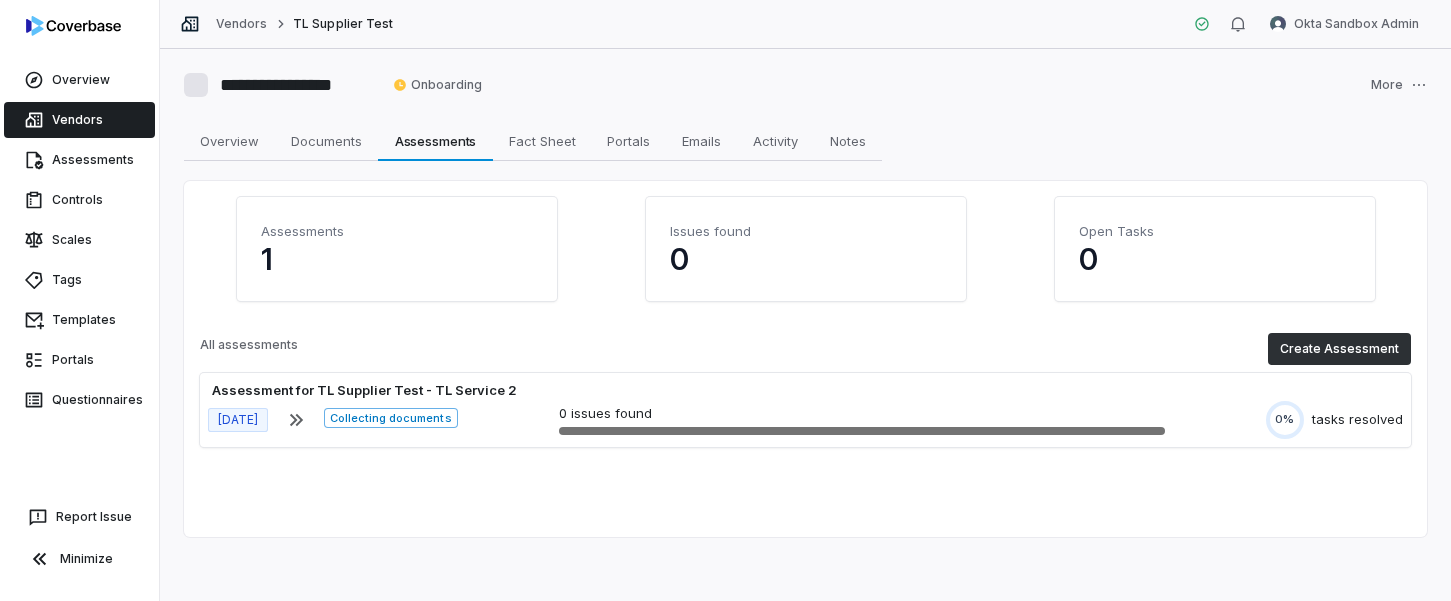 click on "Create Assessment" at bounding box center [1339, 349] 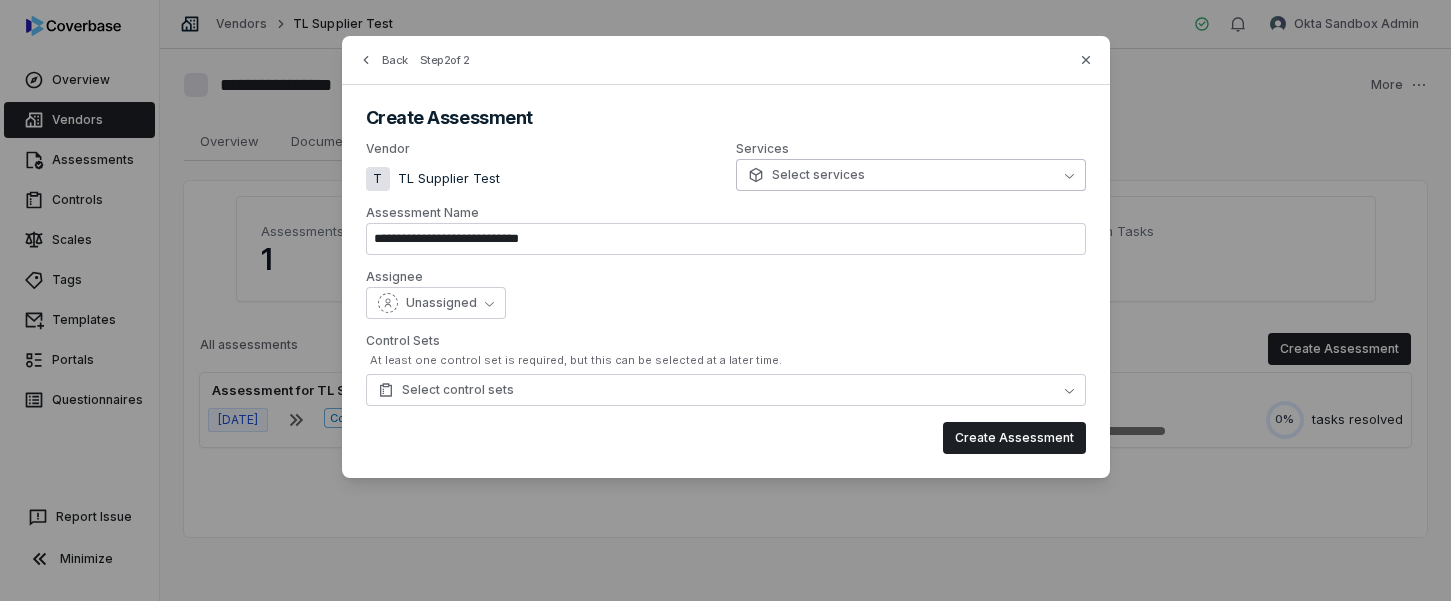 click on "Select services" at bounding box center [911, 175] 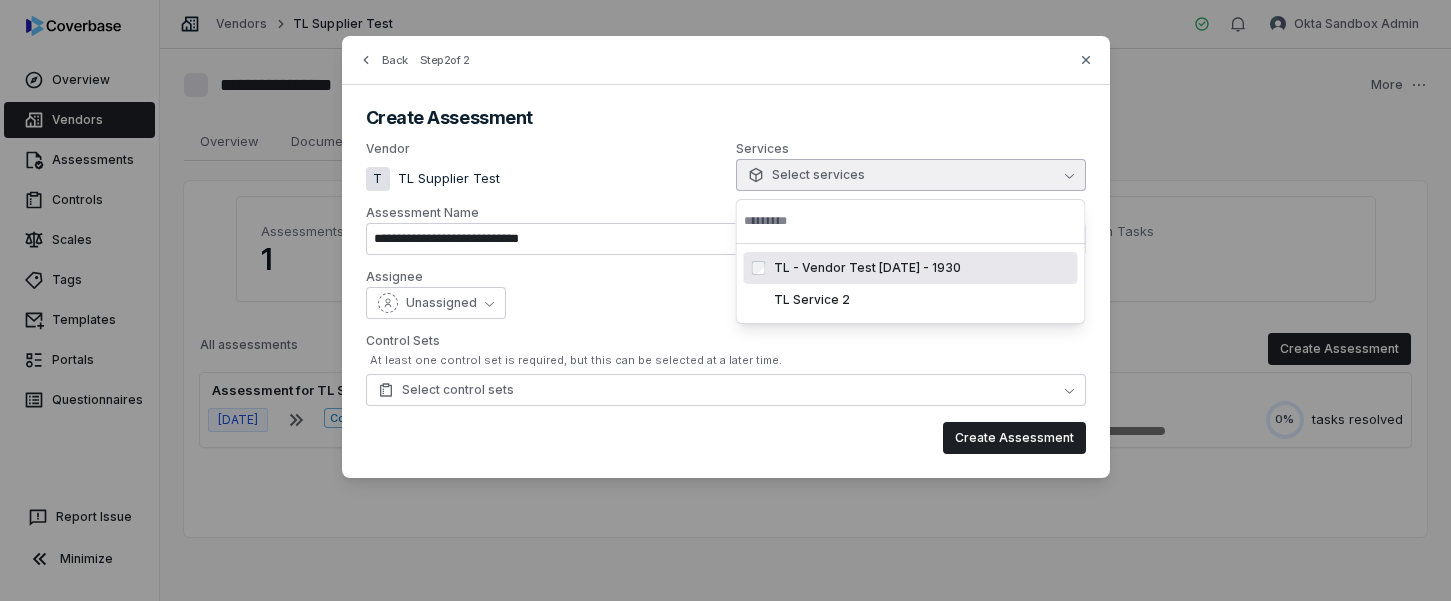 click on "TL - Vendor Test [DATE] - 1930" at bounding box center [911, 268] 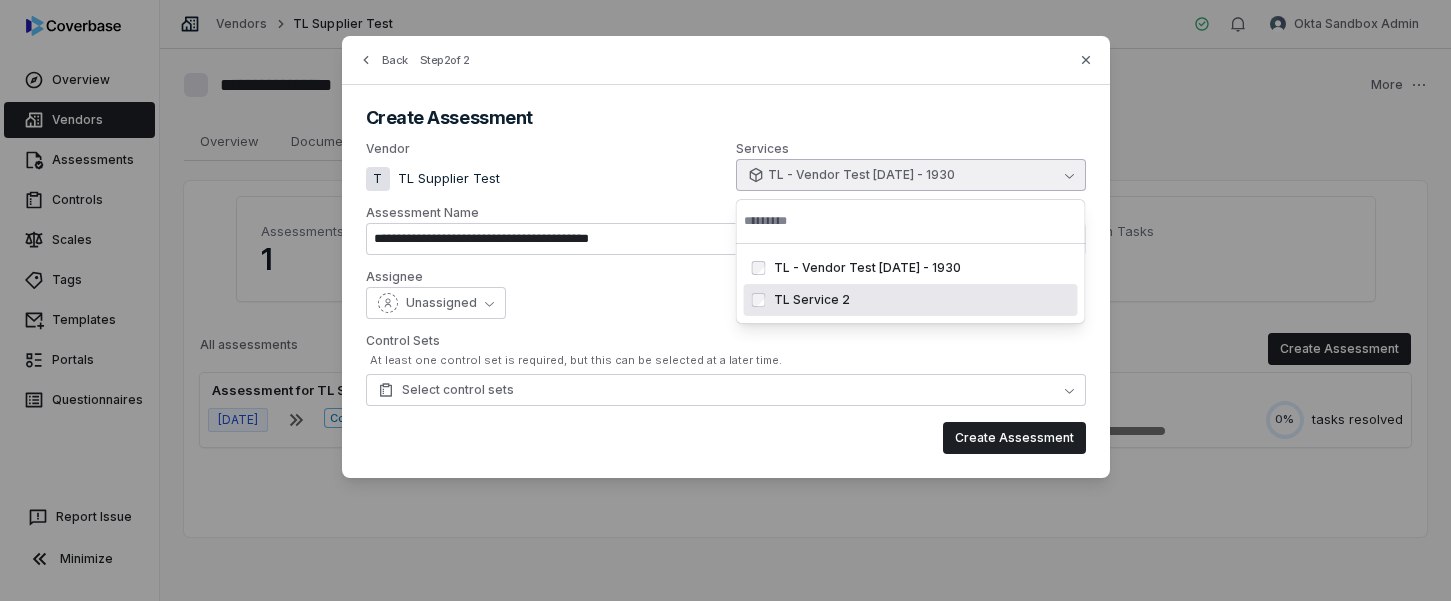 click on "TL Service 2" at bounding box center [812, 300] 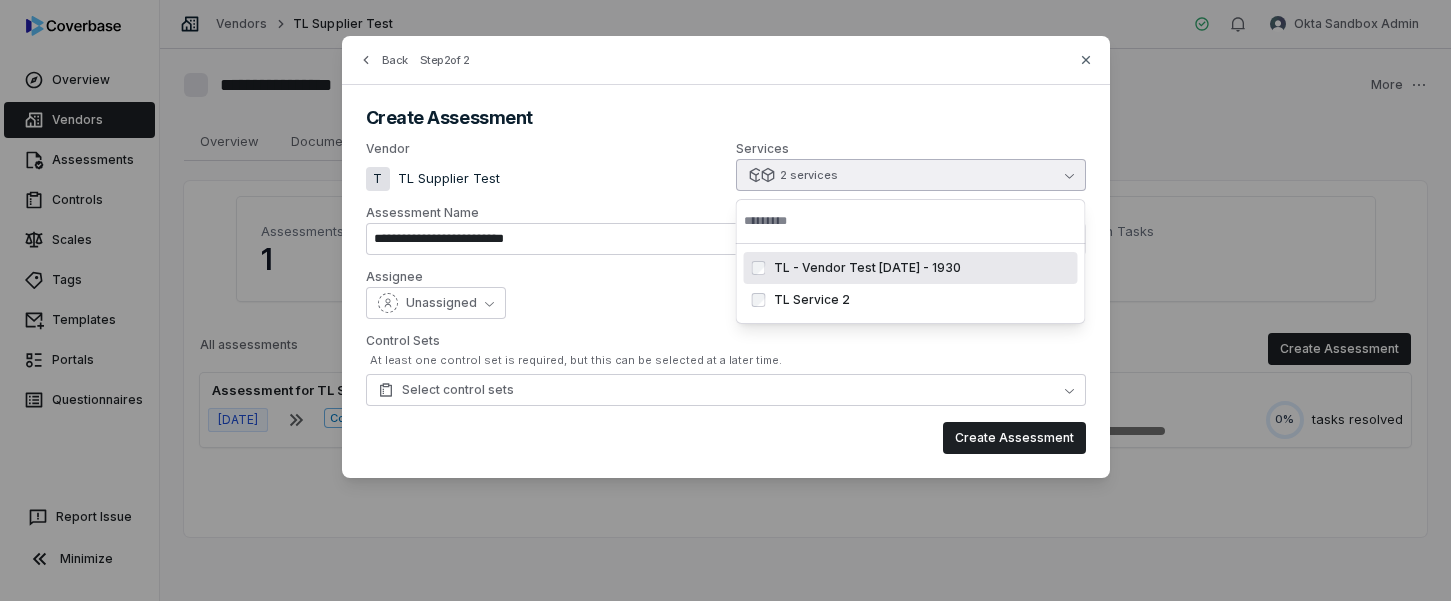 click on "TL - Vendor Test [DATE] - 1930" at bounding box center [867, 268] 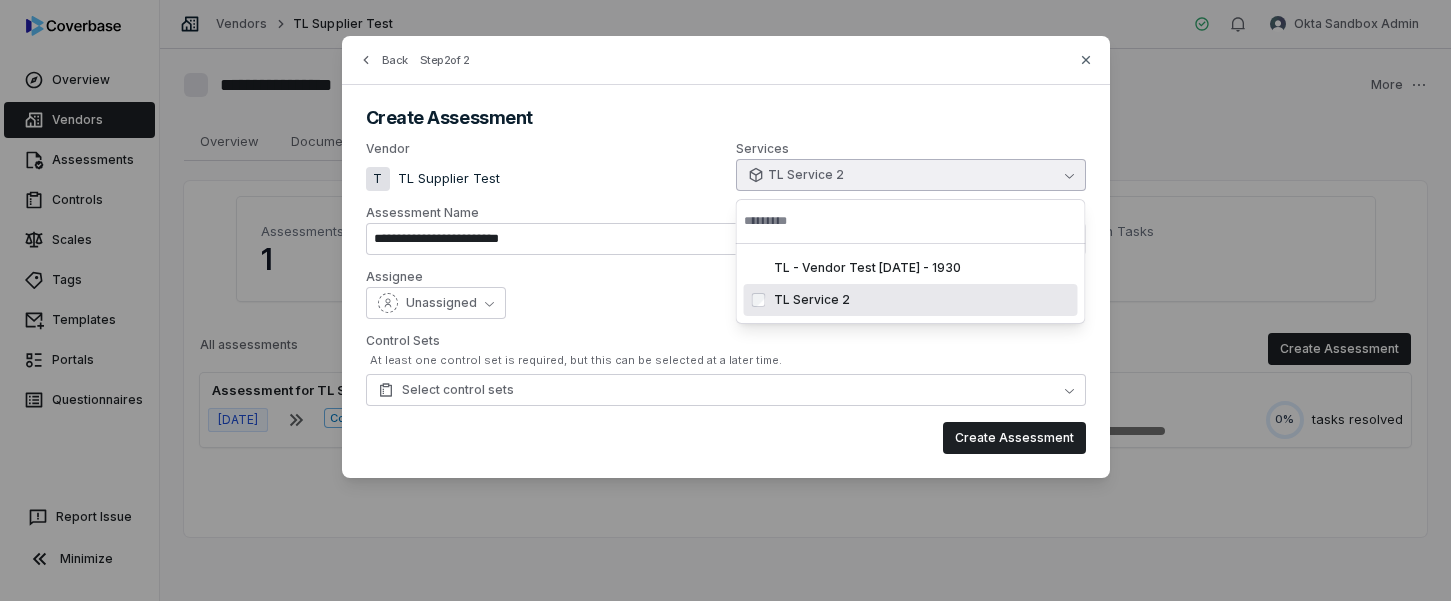 click on "TL Service 2" at bounding box center (911, 300) 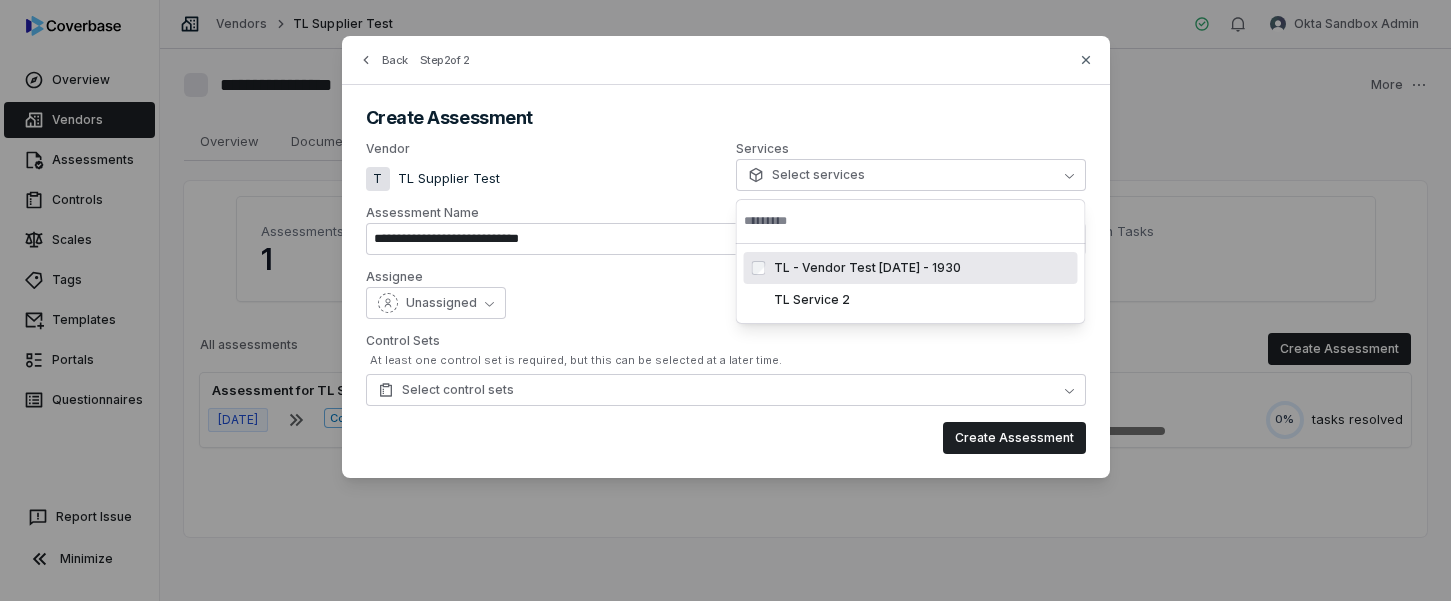 click on "Create Assessment" at bounding box center (726, 110) 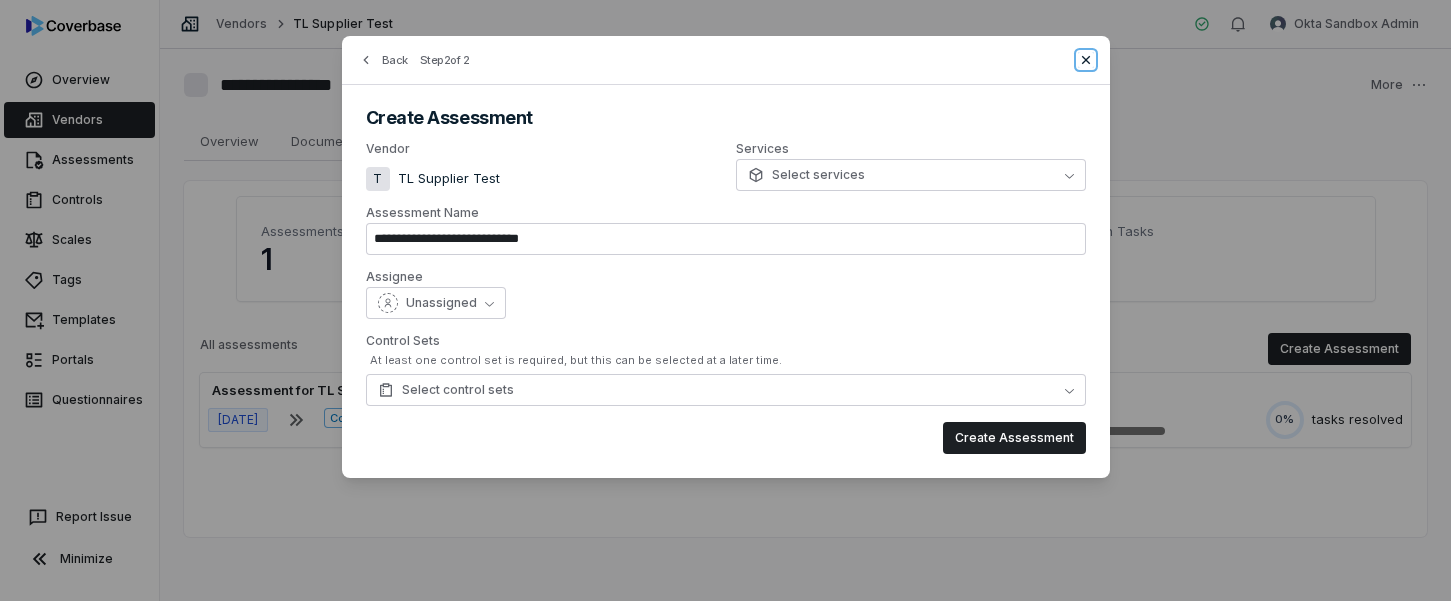 click 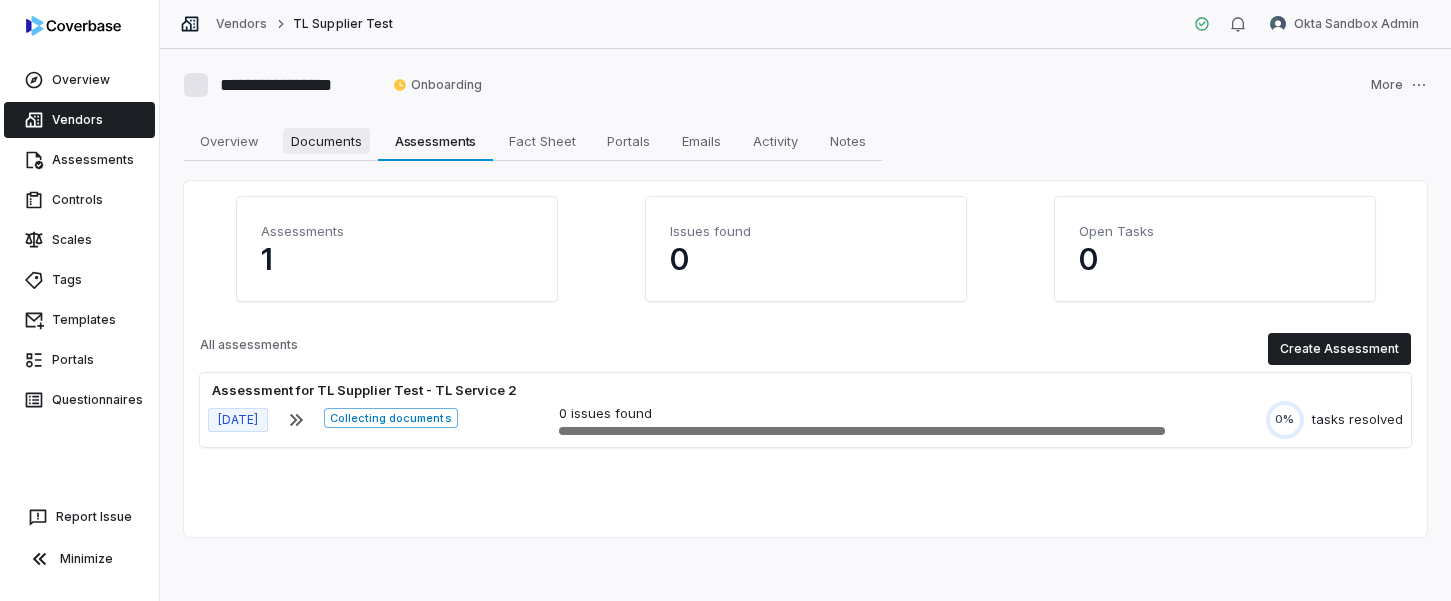 click on "Documents" at bounding box center [326, 141] 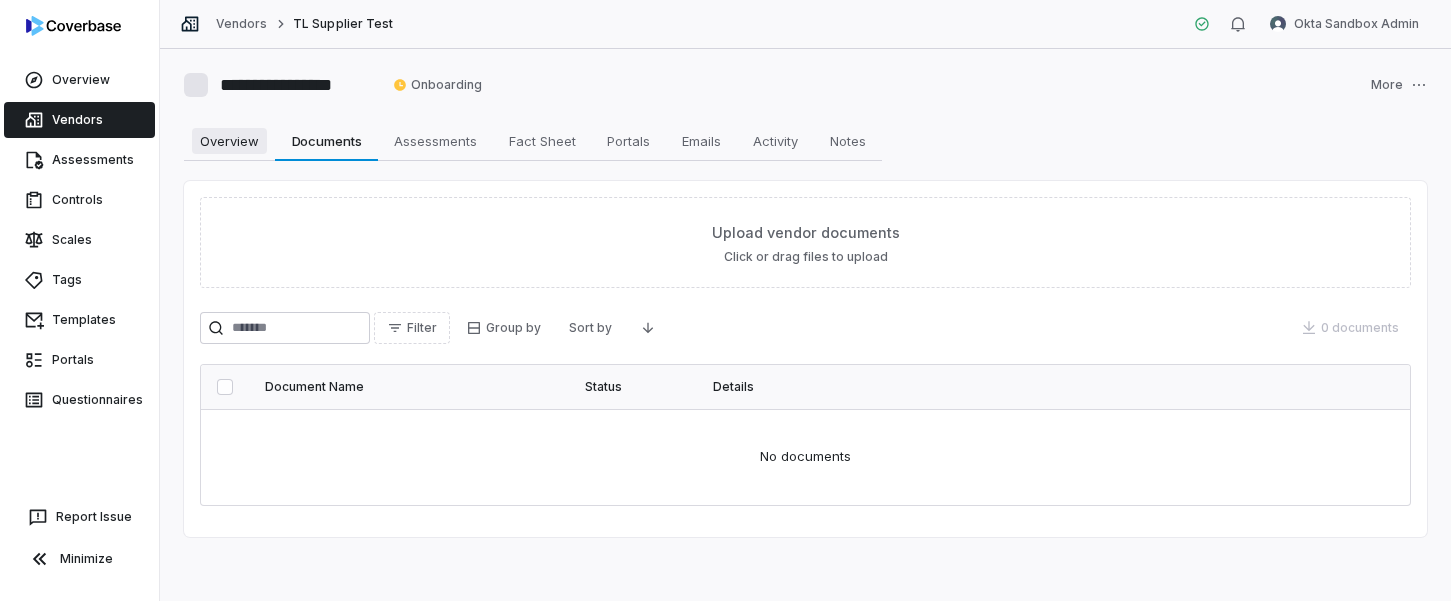 click on "Overview" at bounding box center [229, 141] 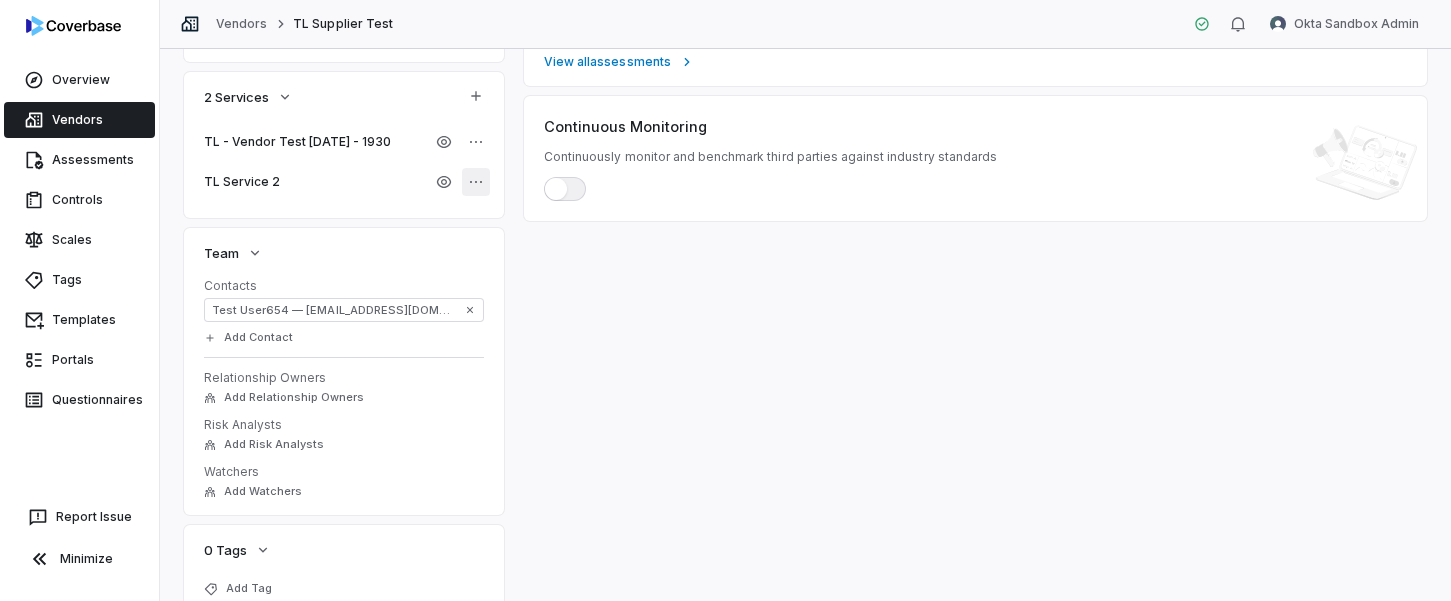 scroll, scrollTop: 452, scrollLeft: 0, axis: vertical 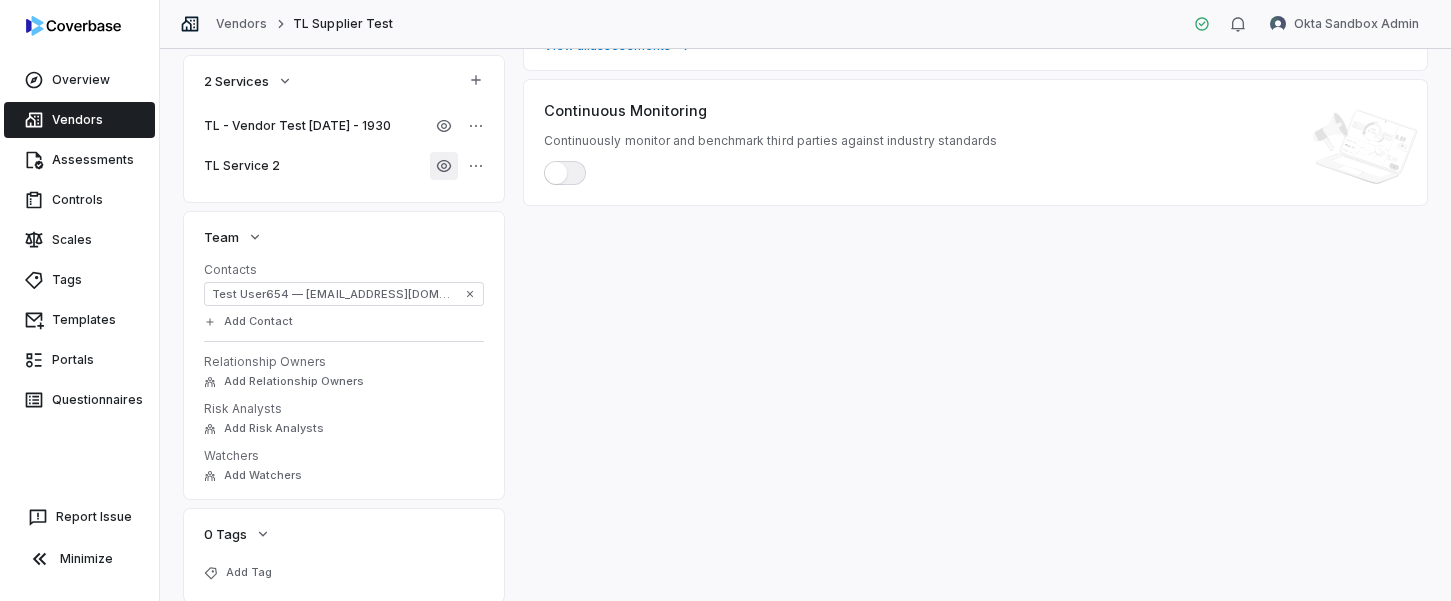 click 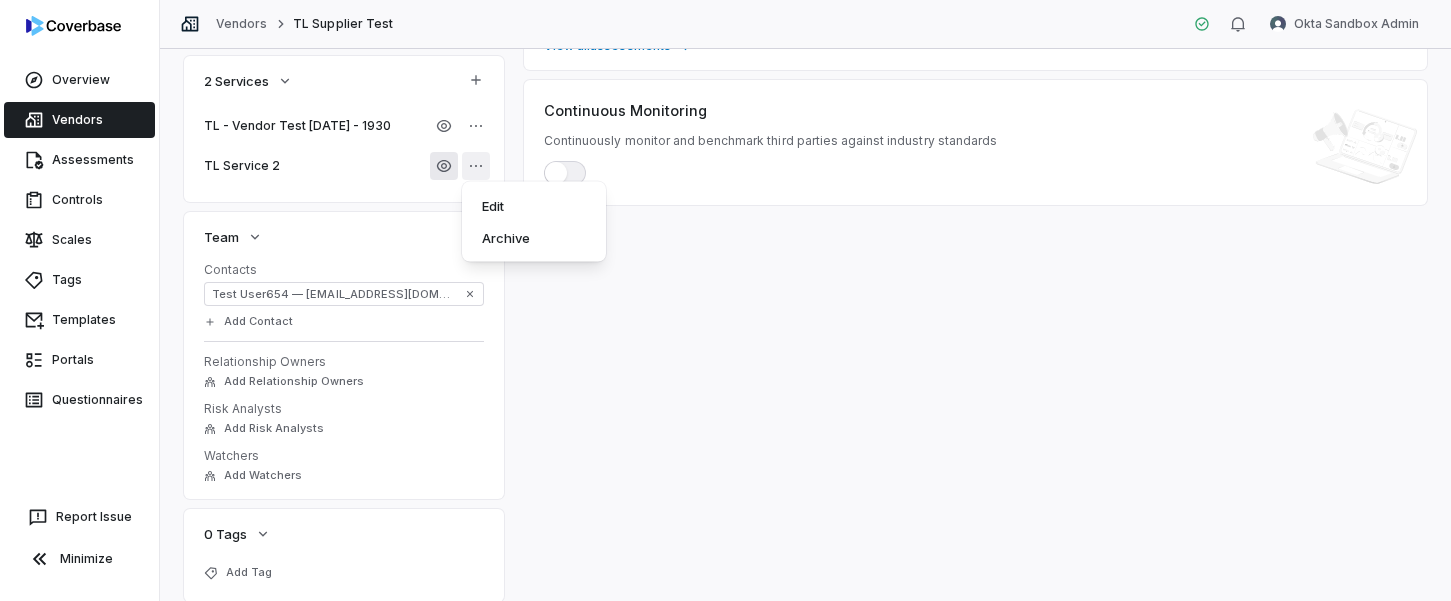 click on "**********" at bounding box center (725, 300) 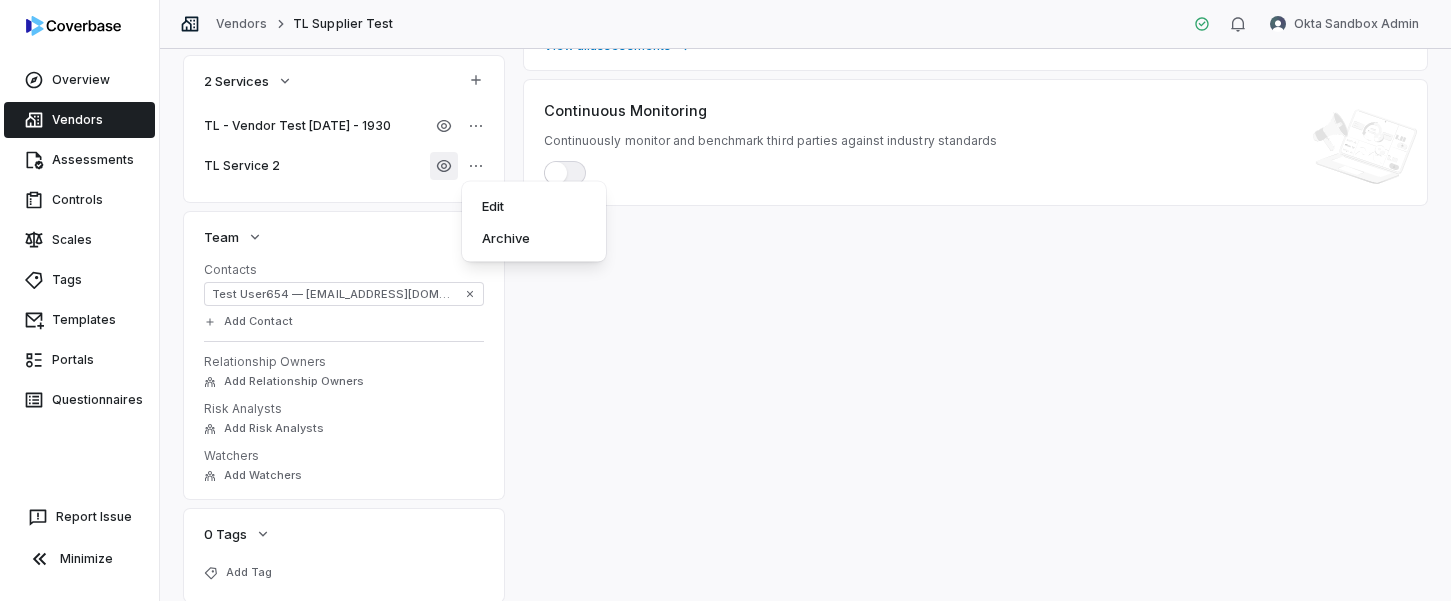 click on "**********" at bounding box center (725, 300) 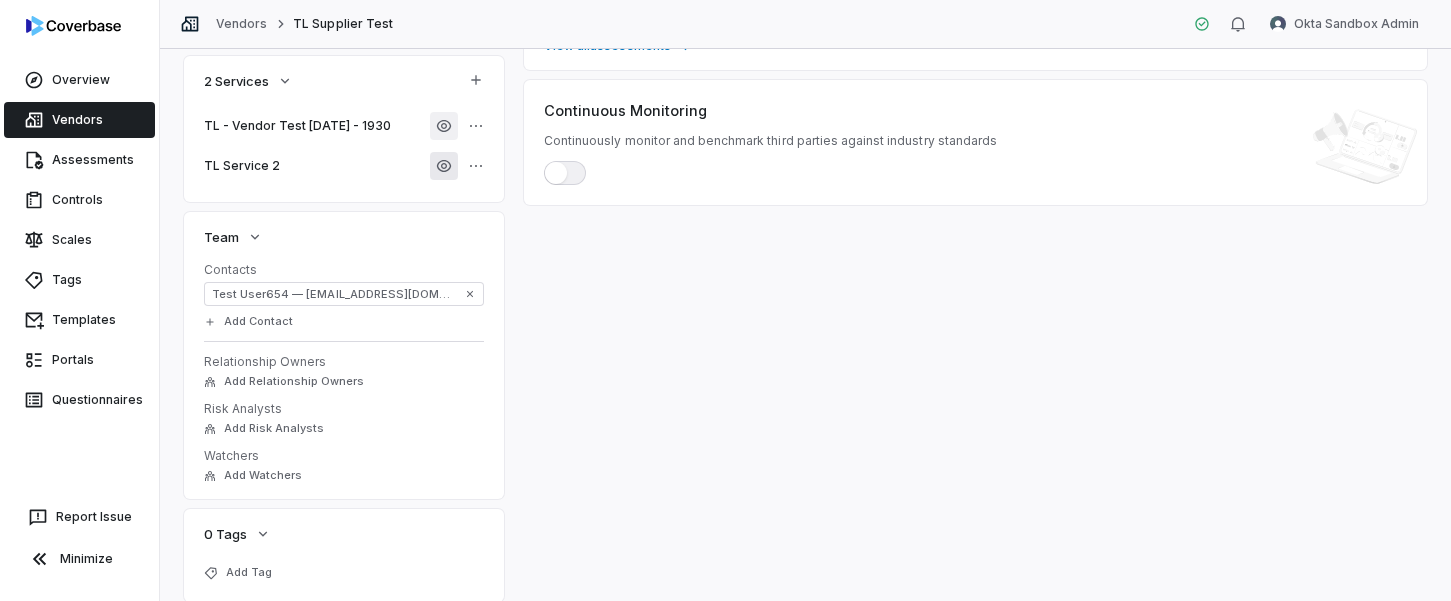click 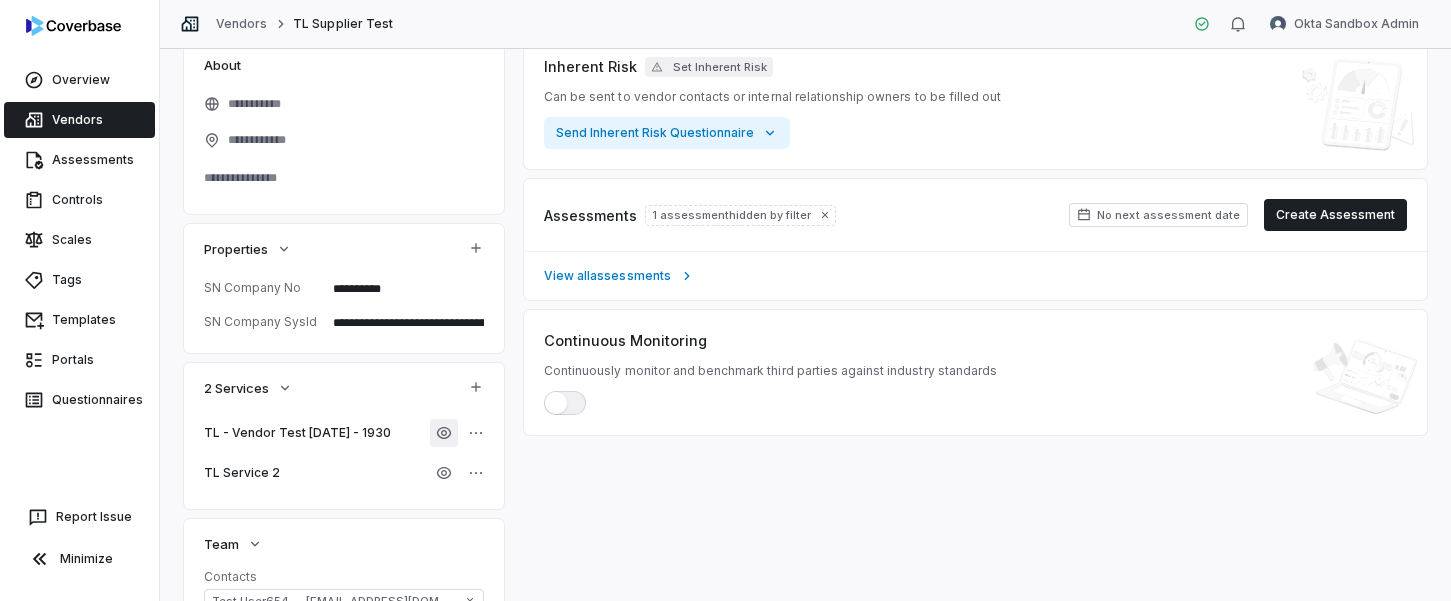scroll, scrollTop: 149, scrollLeft: 0, axis: vertical 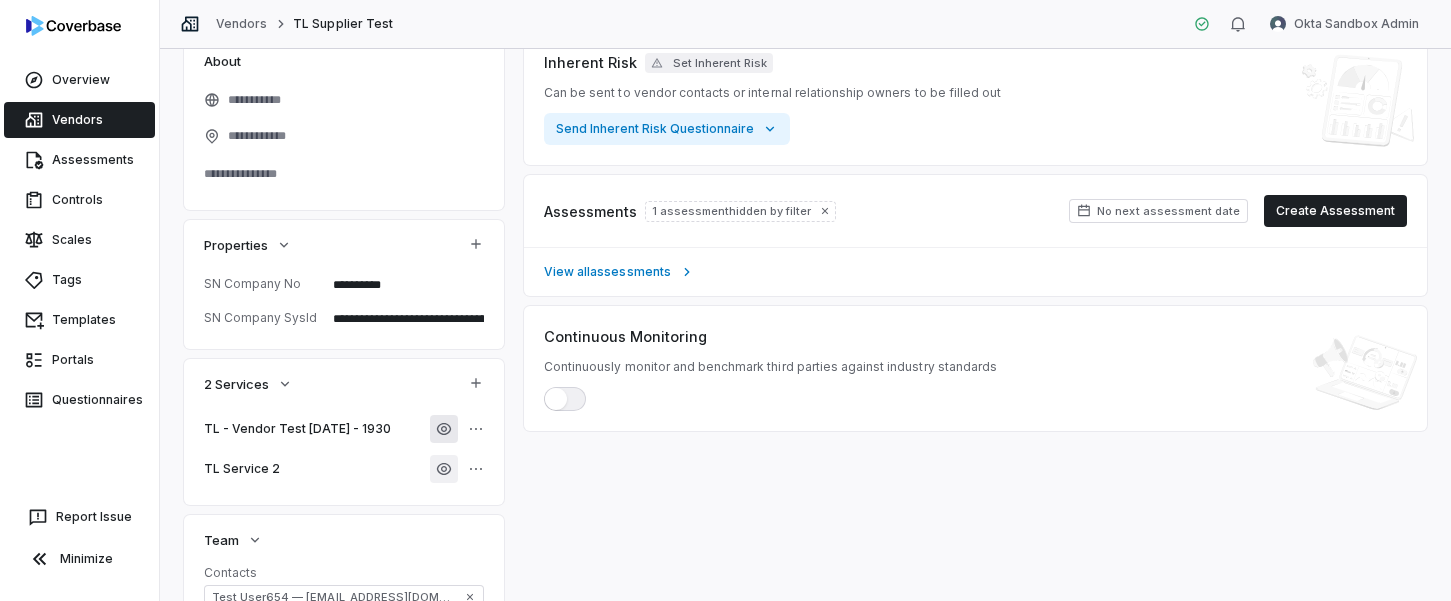 click 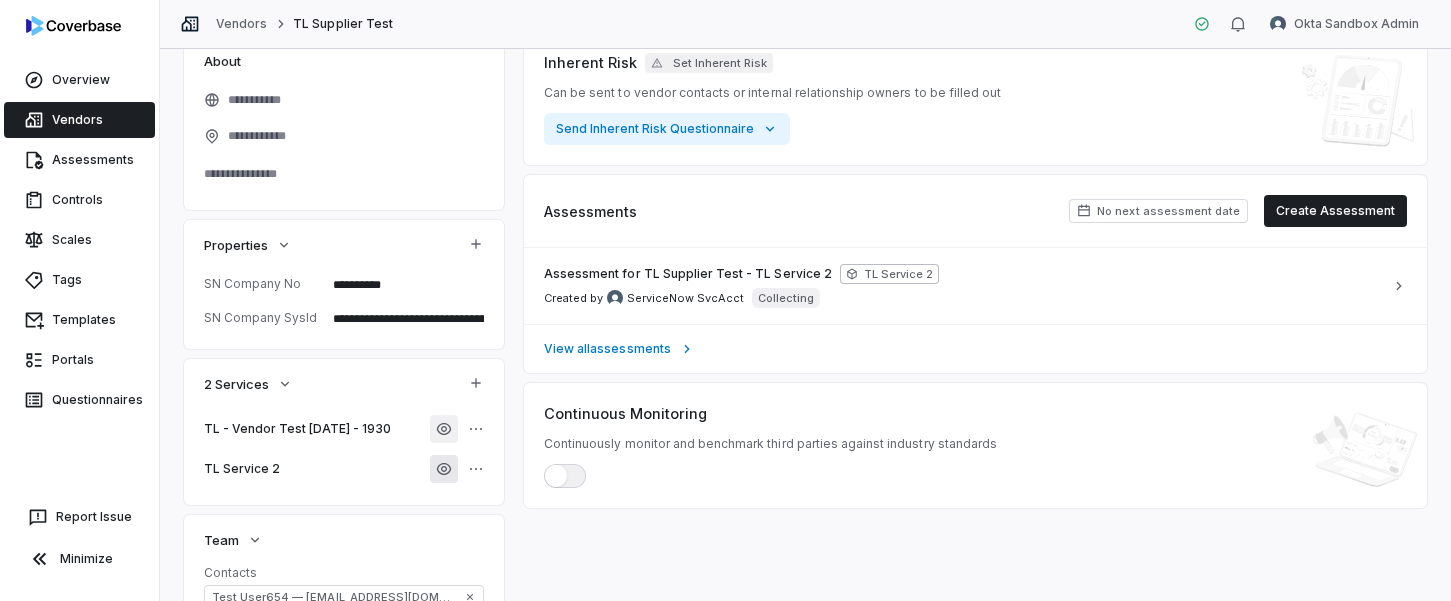 click 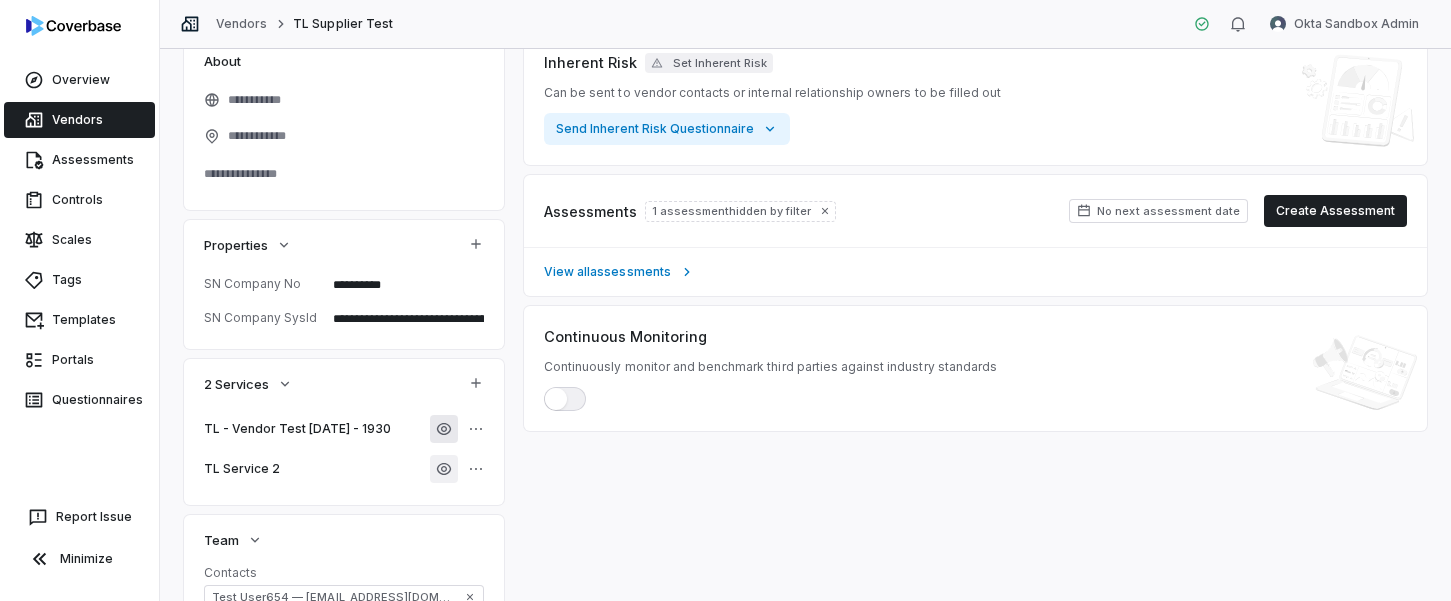 click 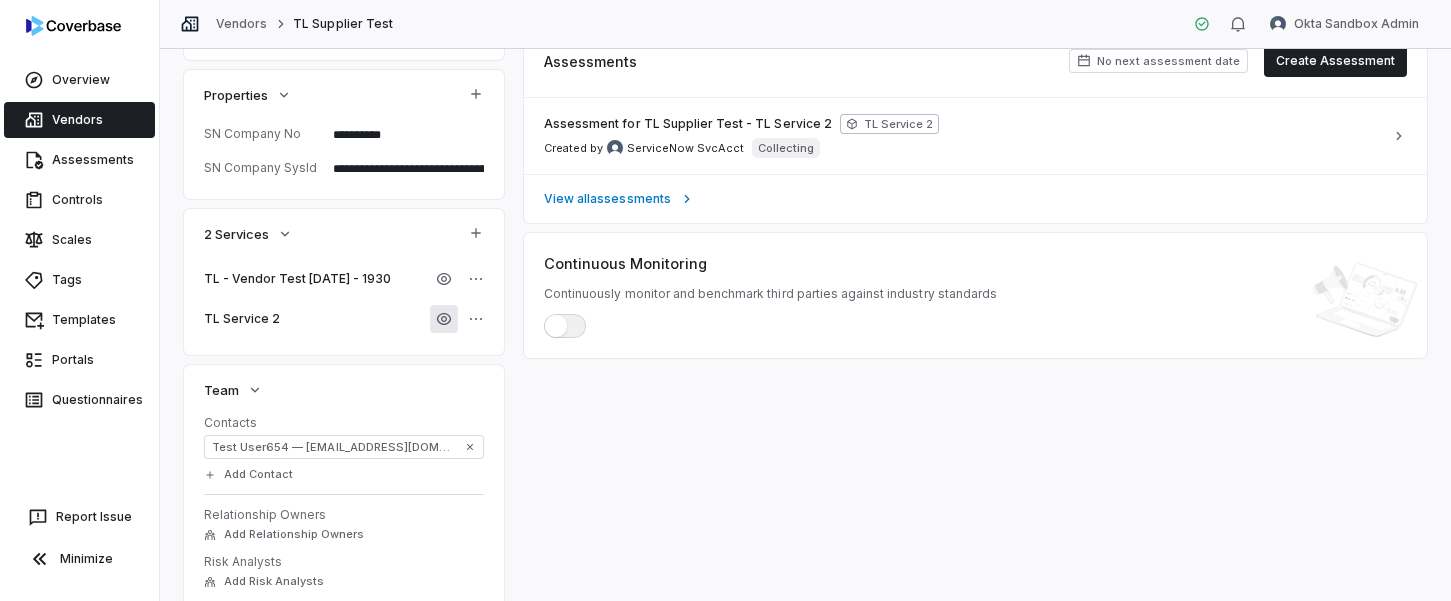 scroll, scrollTop: 283, scrollLeft: 0, axis: vertical 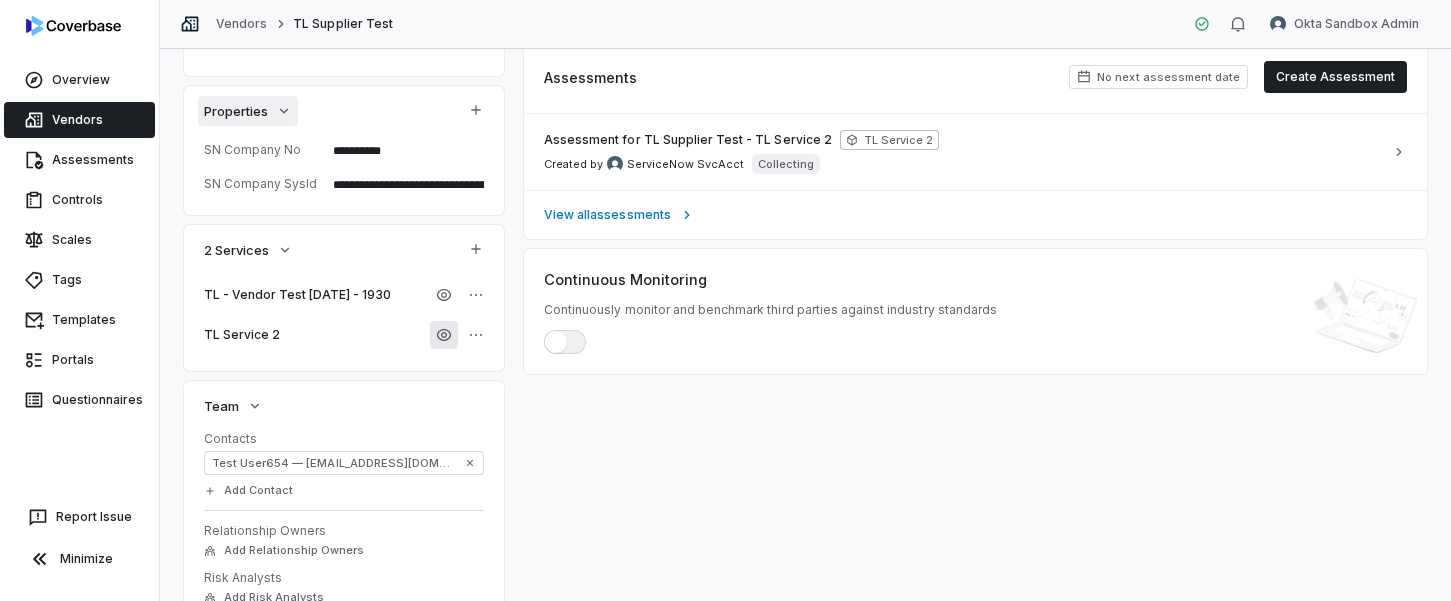 click 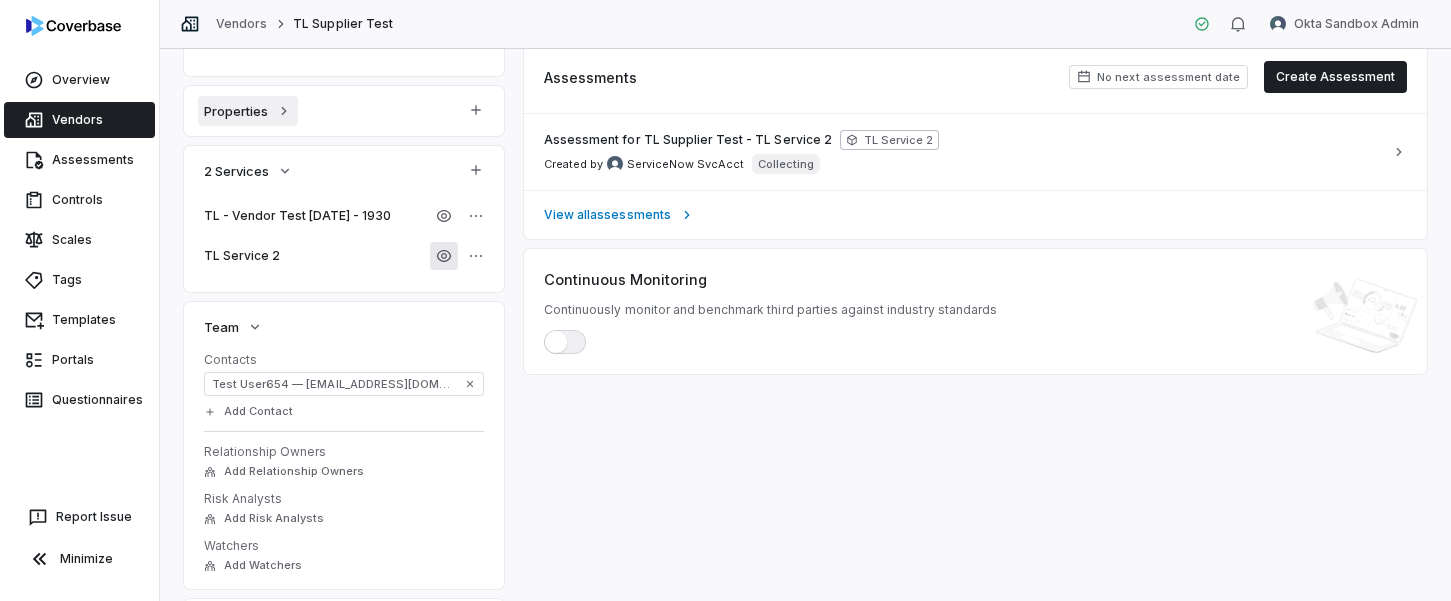 click 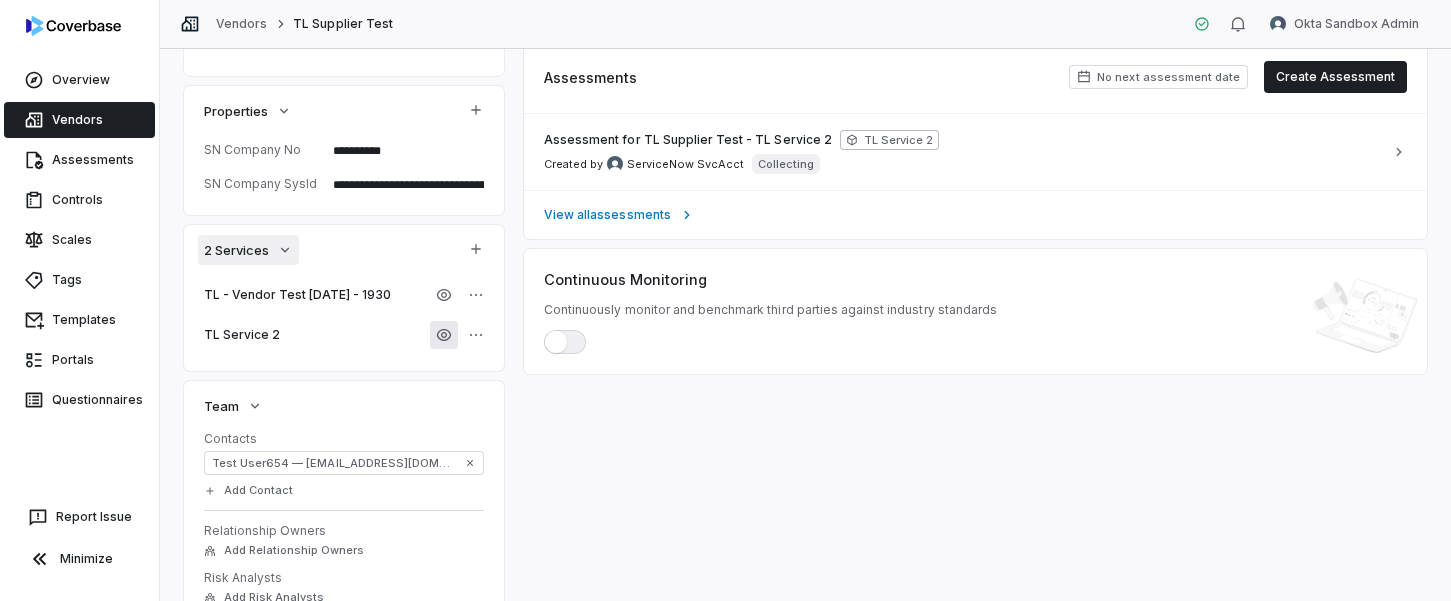 click 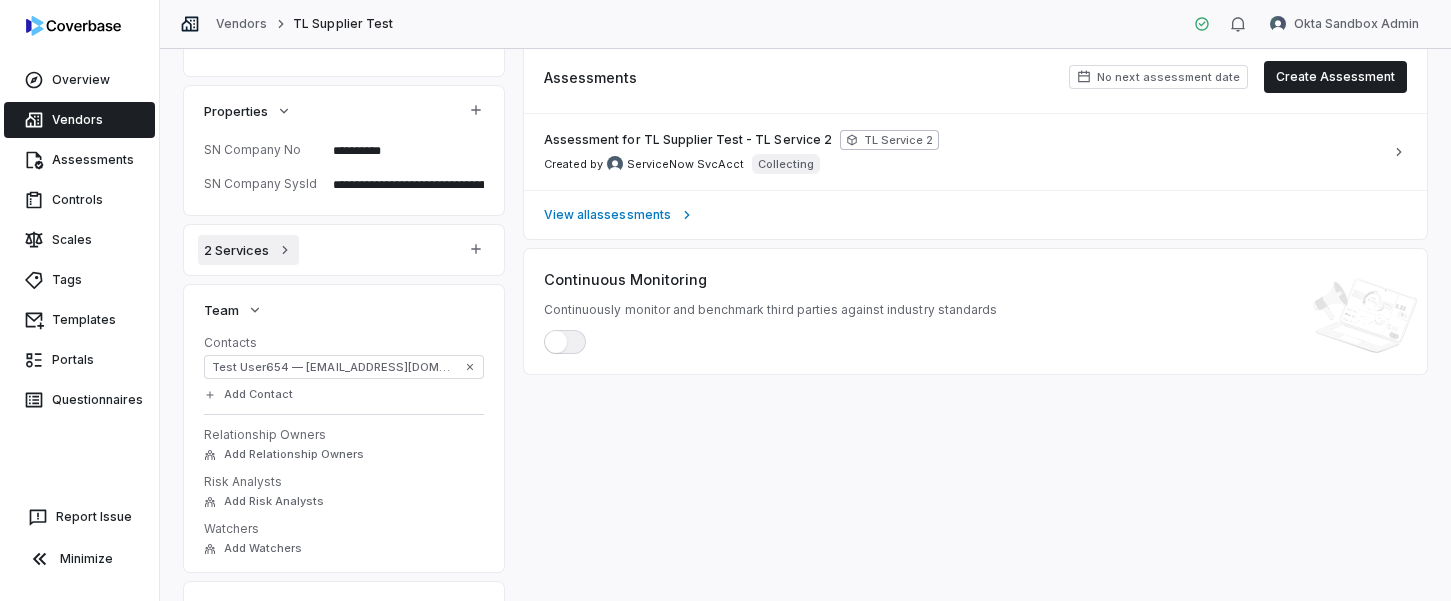 click 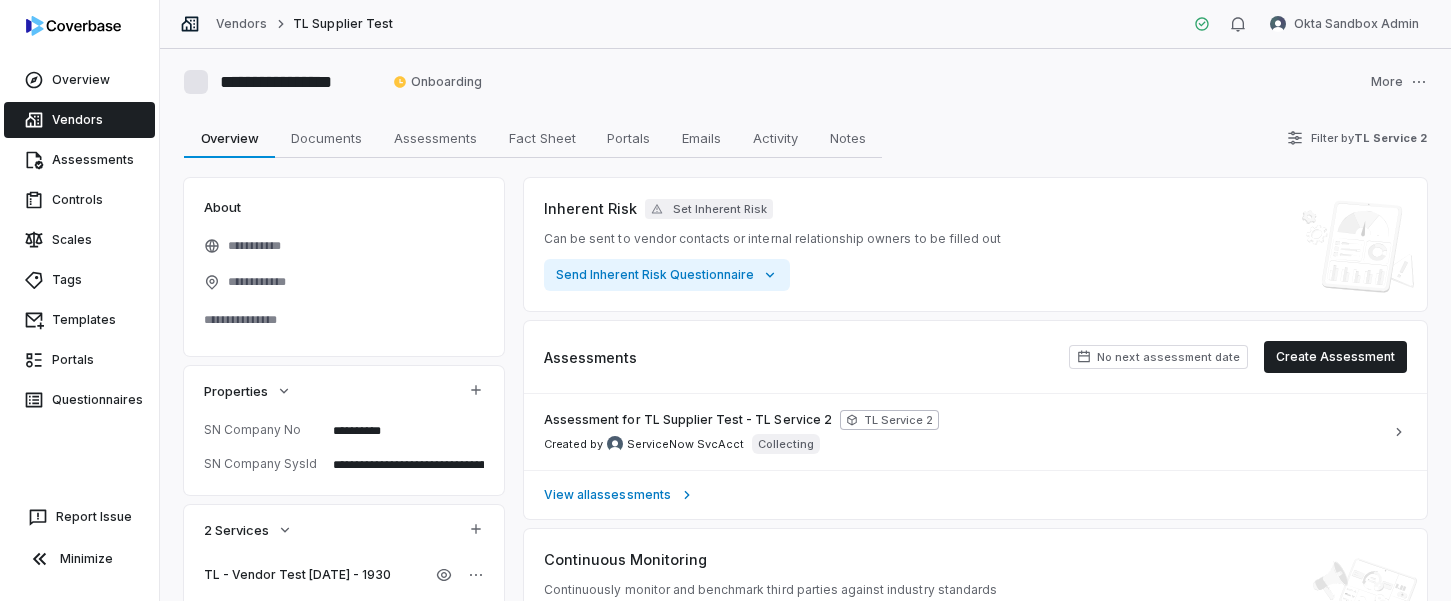scroll, scrollTop: 0, scrollLeft: 0, axis: both 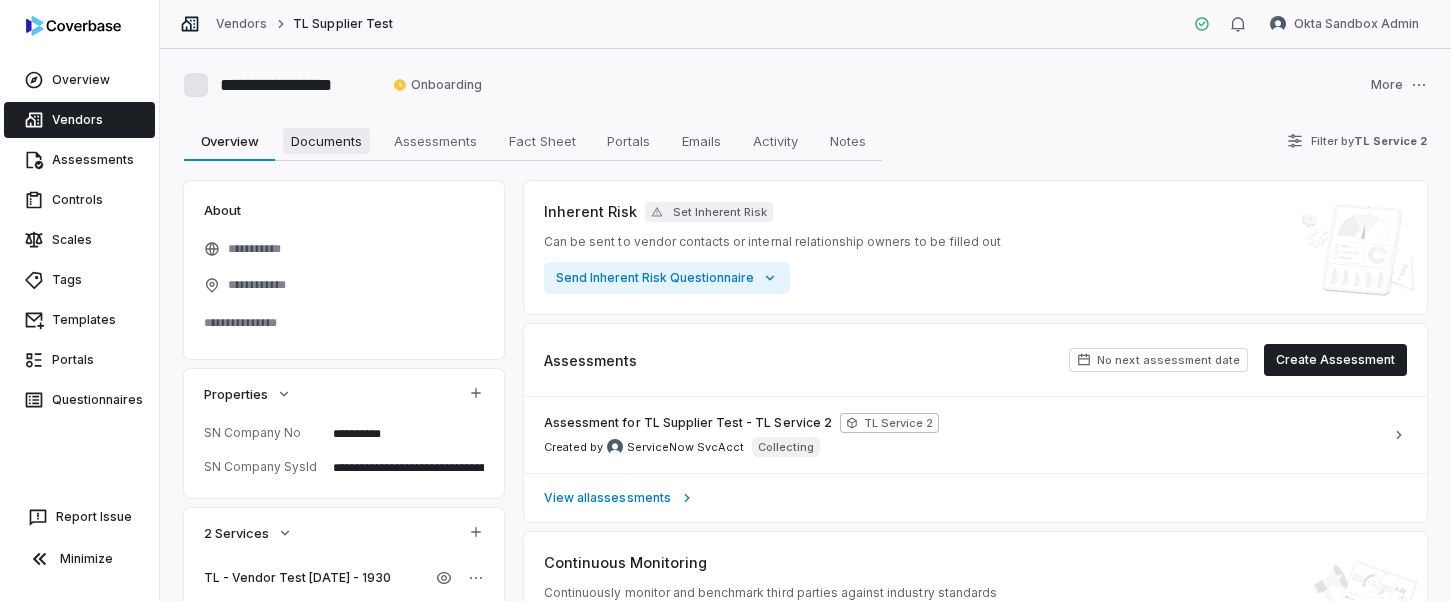 click on "Documents" at bounding box center [326, 141] 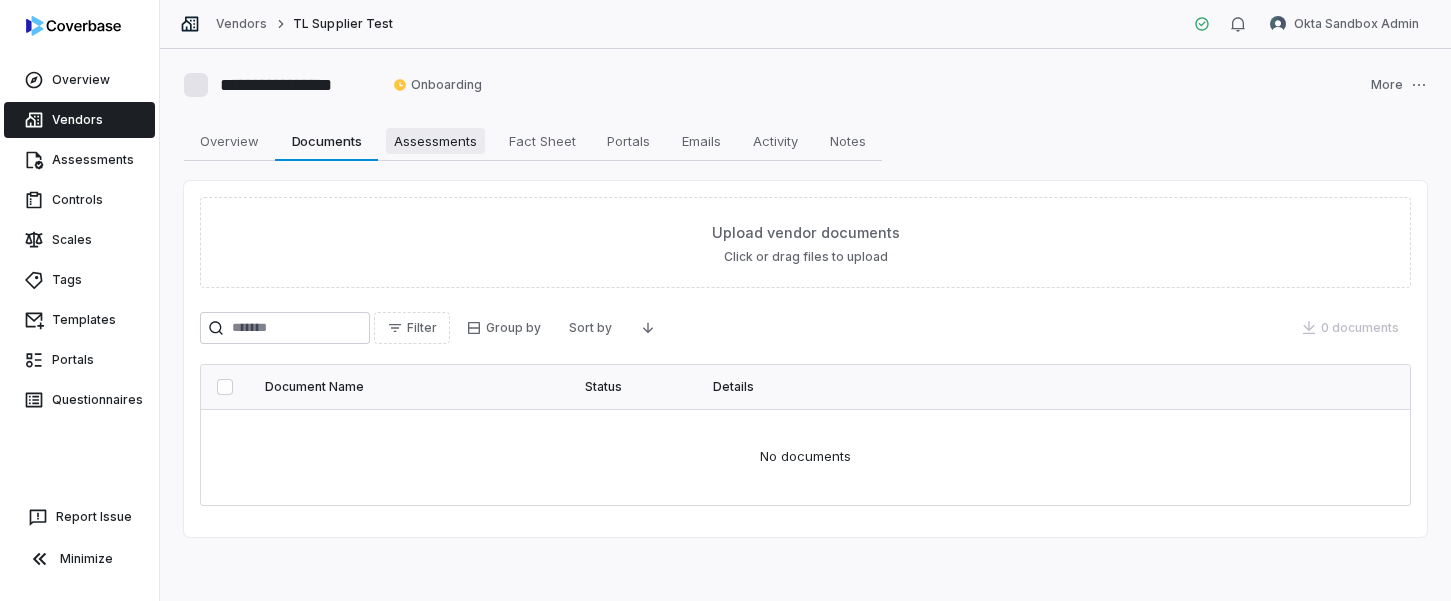 click on "Assessments" at bounding box center [435, 141] 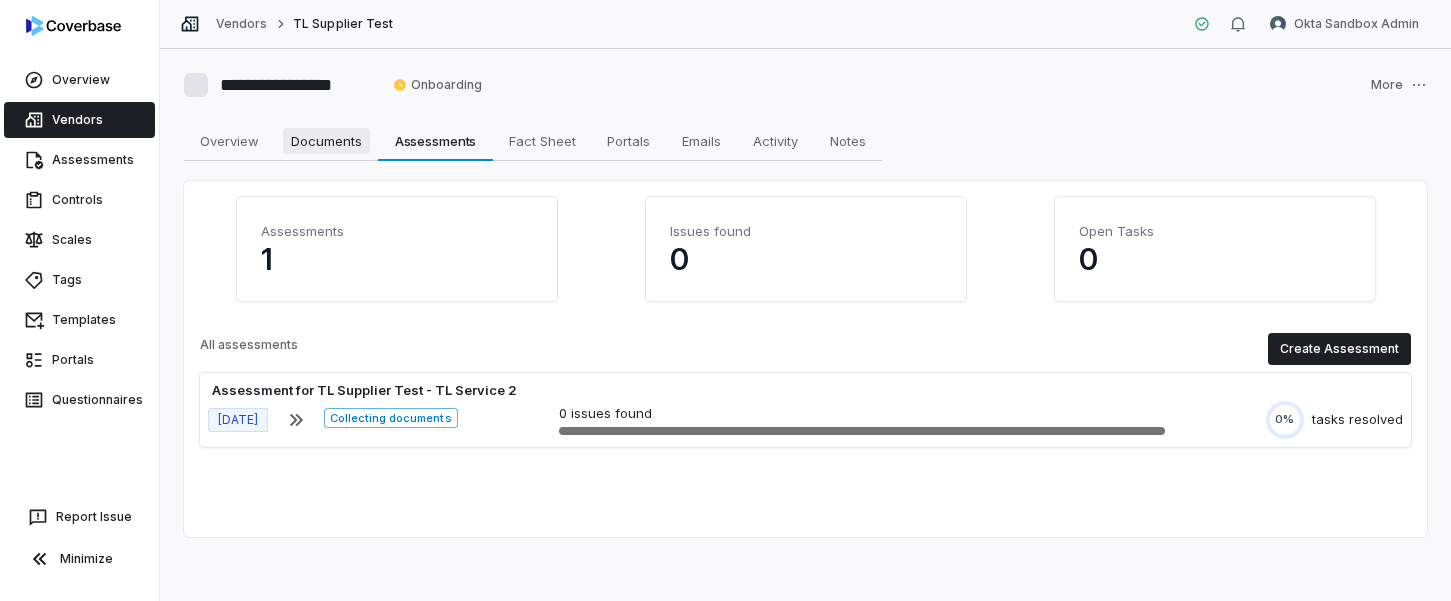 click on "Documents" at bounding box center (326, 141) 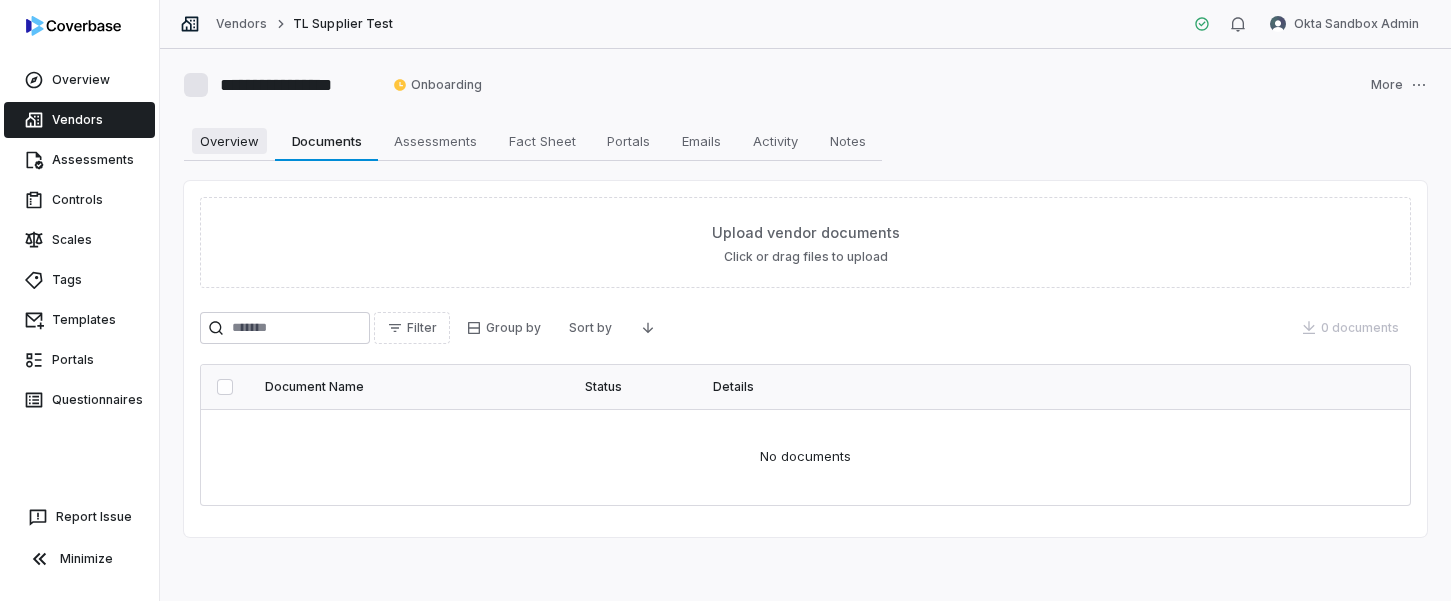 click on "Overview" at bounding box center (229, 141) 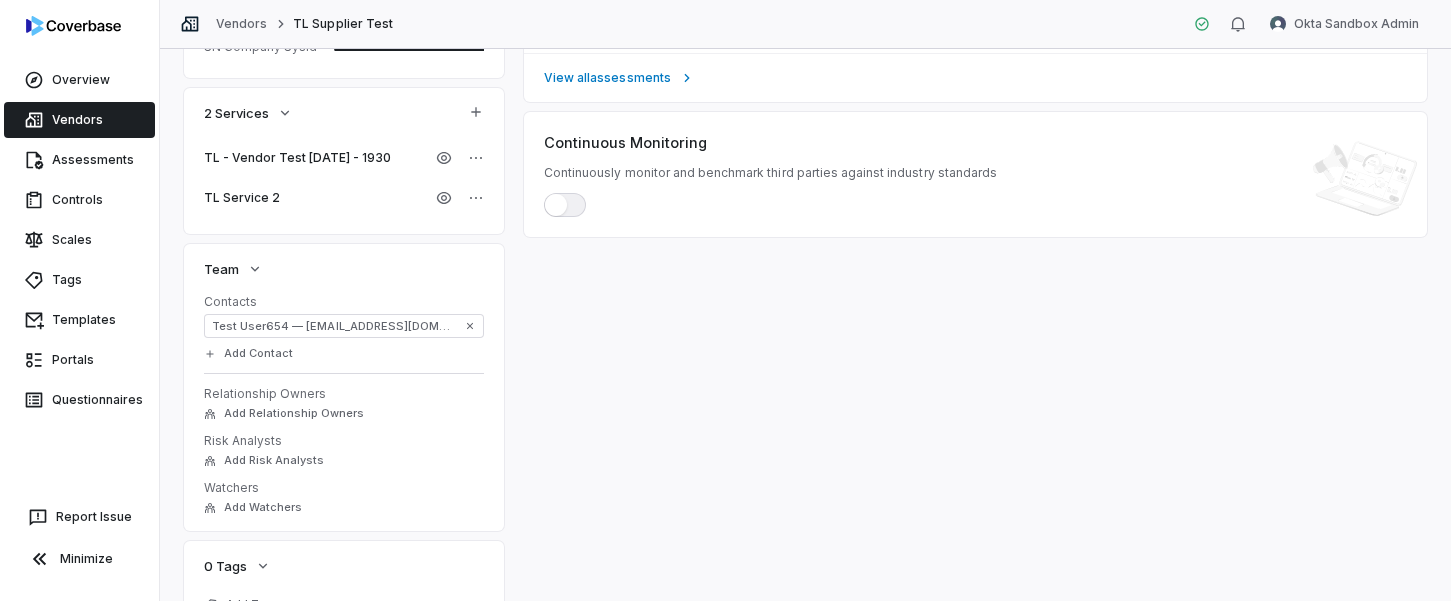 scroll, scrollTop: 328, scrollLeft: 0, axis: vertical 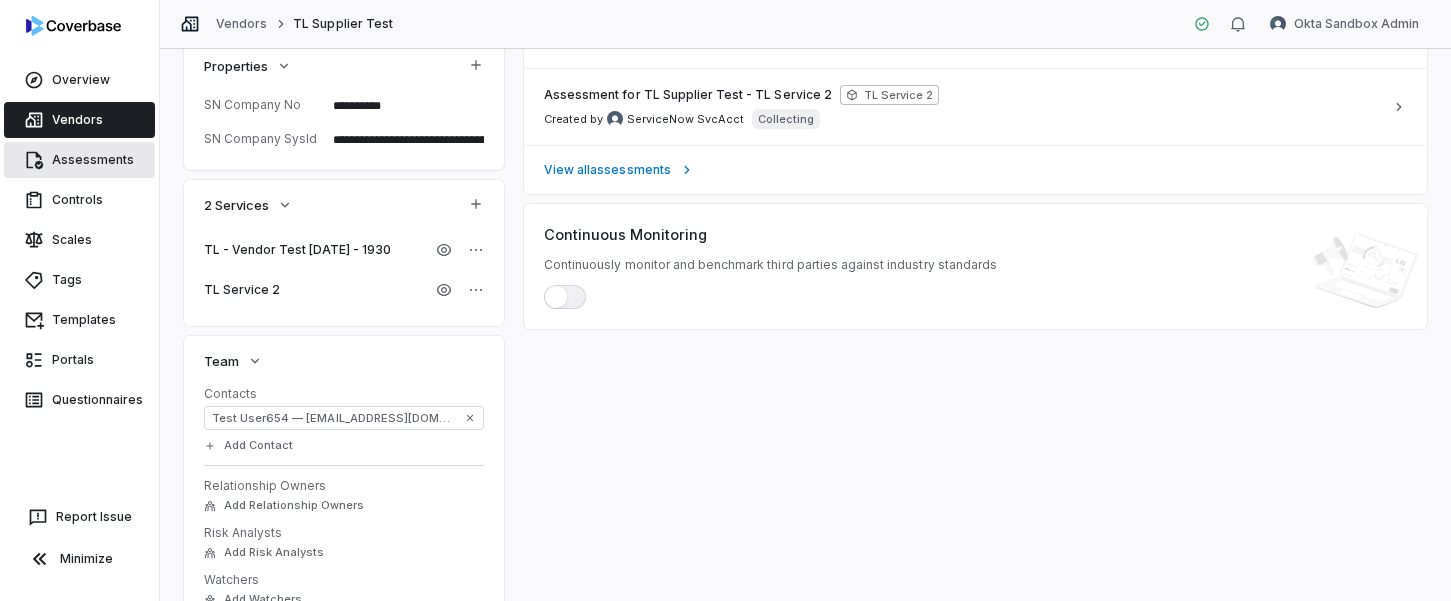 click on "Assessments" at bounding box center [79, 160] 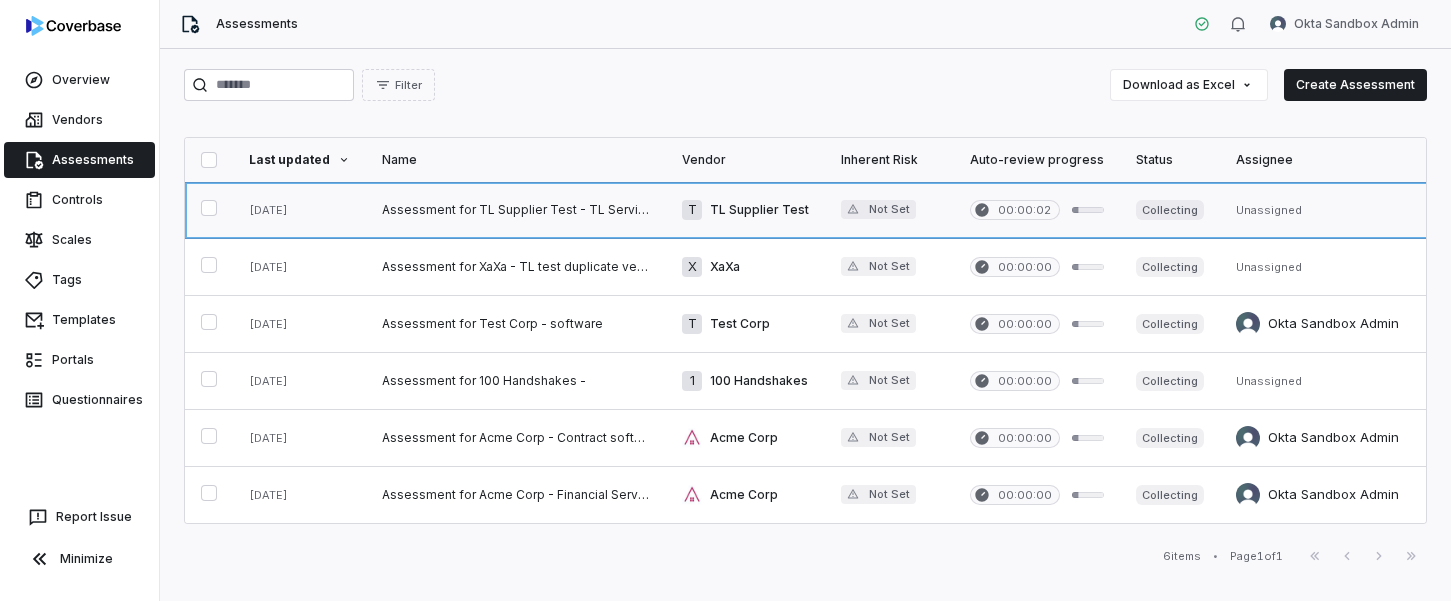 click at bounding box center [516, 210] 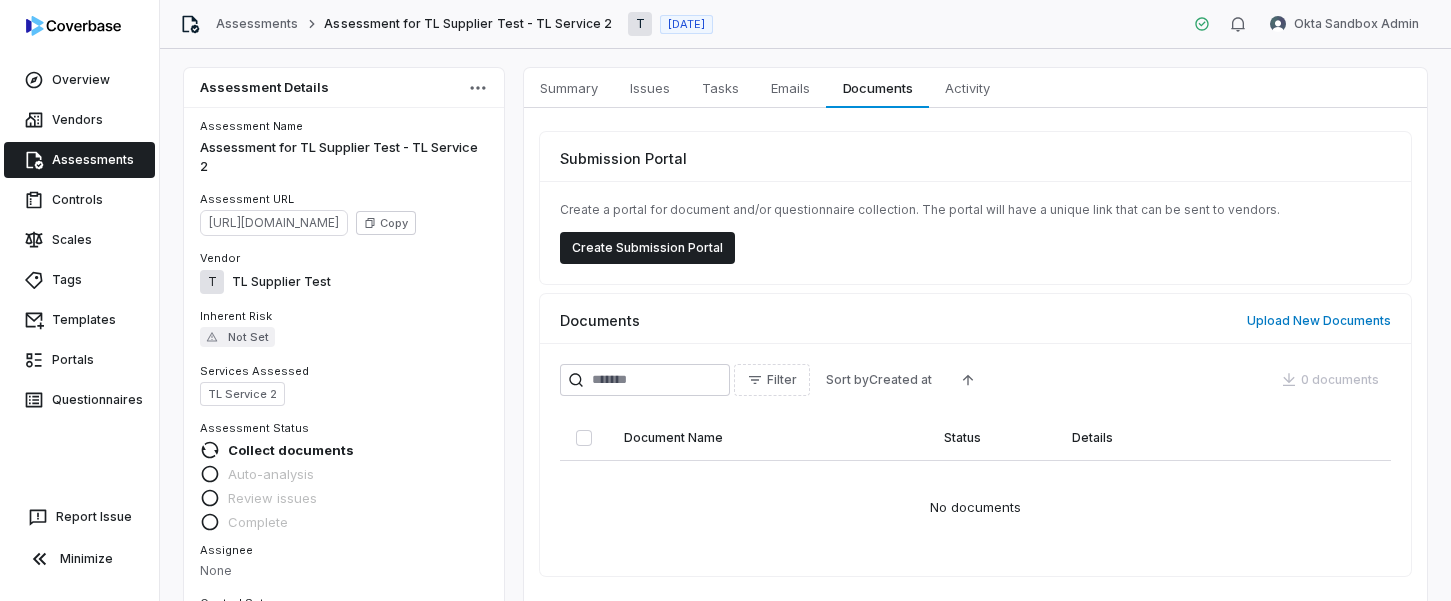 scroll, scrollTop: 0, scrollLeft: 0, axis: both 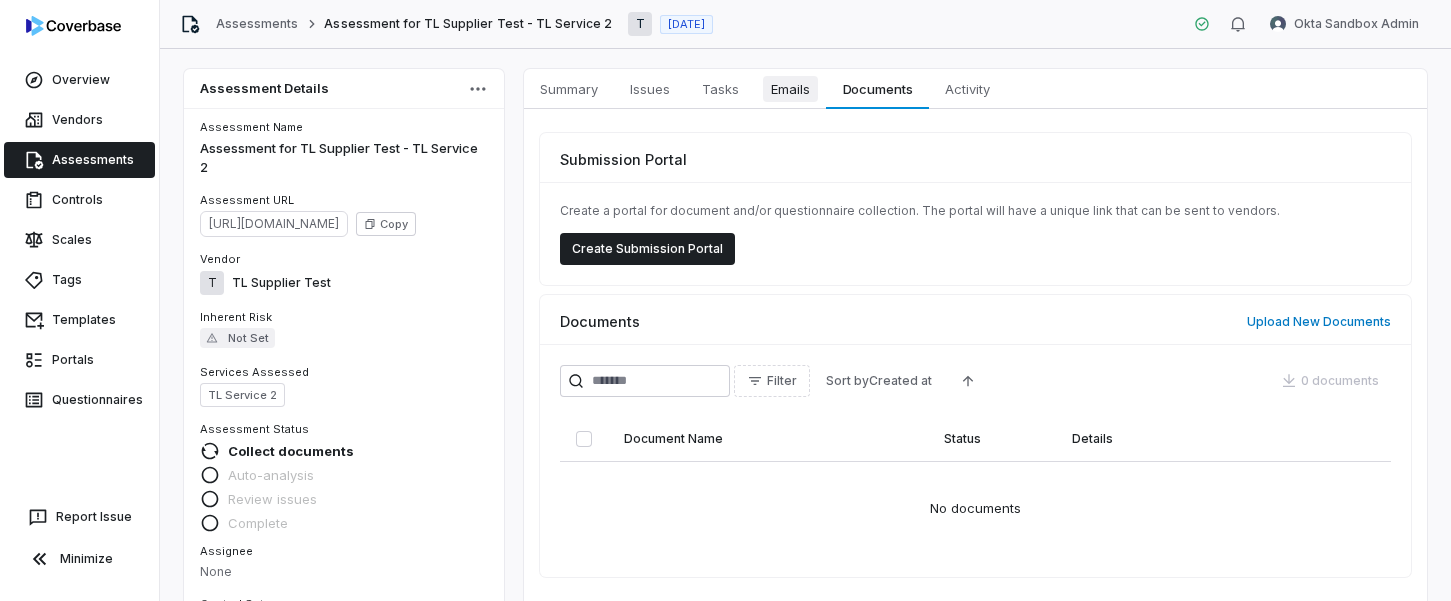 click on "Emails" at bounding box center (790, 89) 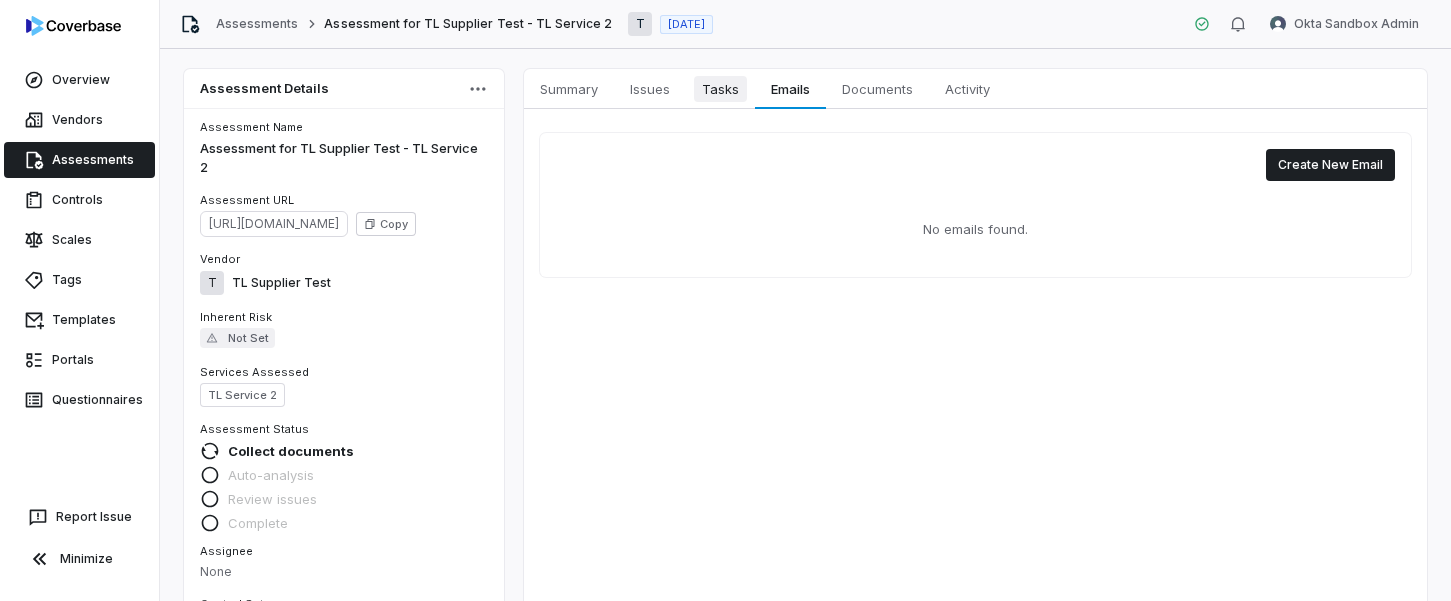 click on "Tasks" at bounding box center (720, 89) 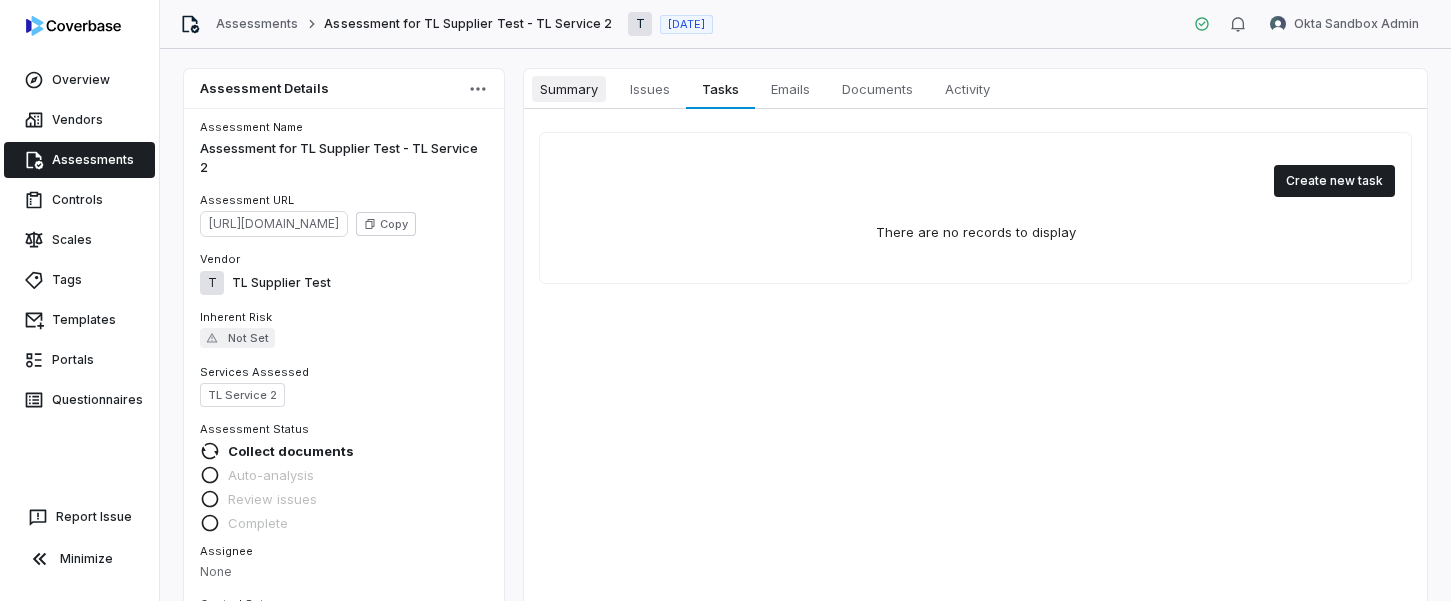 click on "Summary" at bounding box center (569, 89) 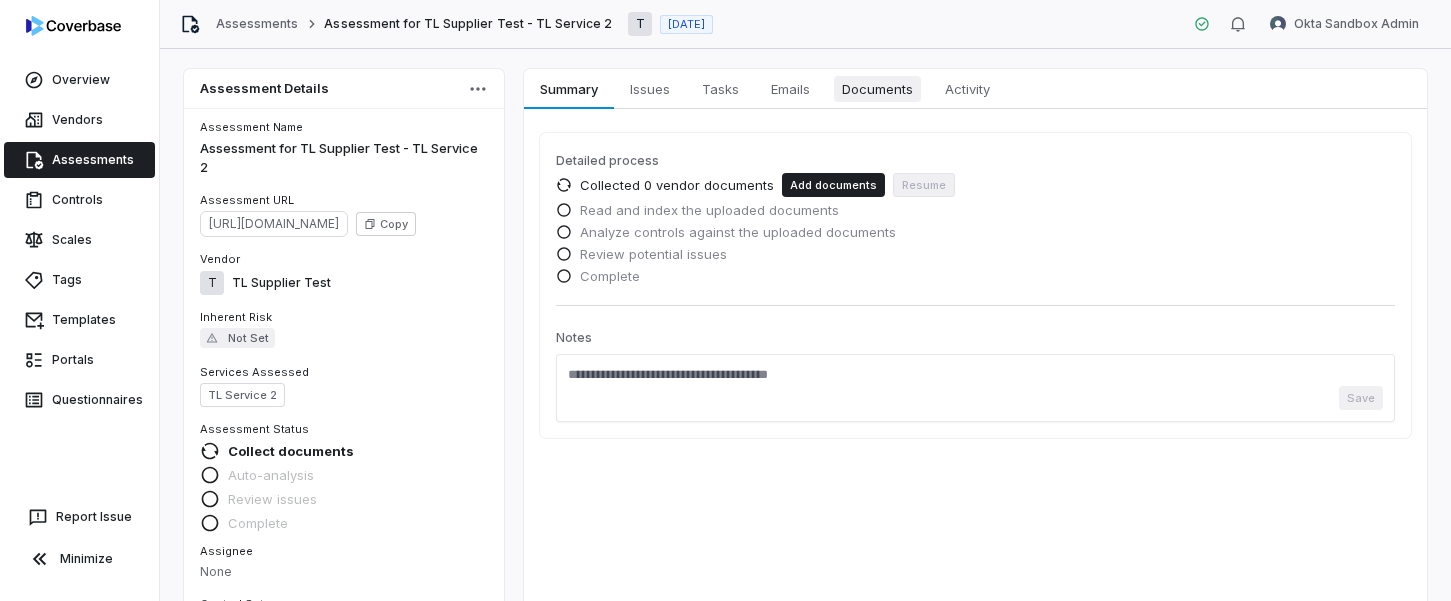 click on "Documents" at bounding box center [877, 89] 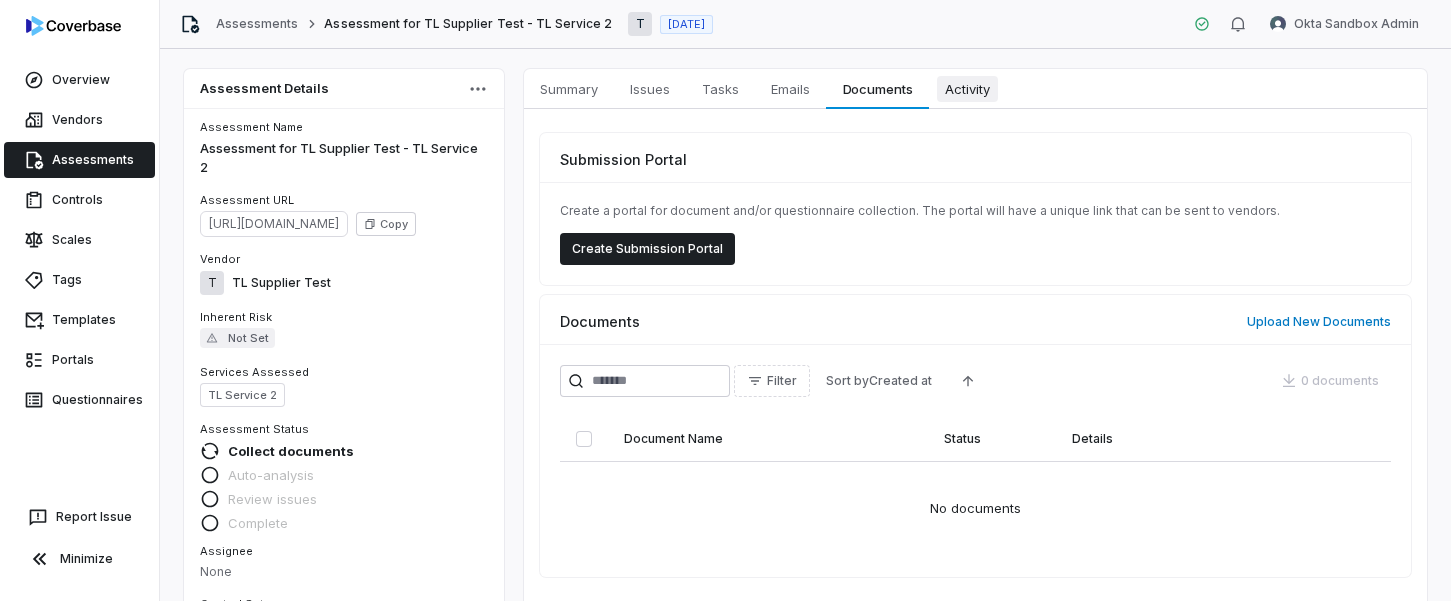 click on "Activity" at bounding box center [967, 89] 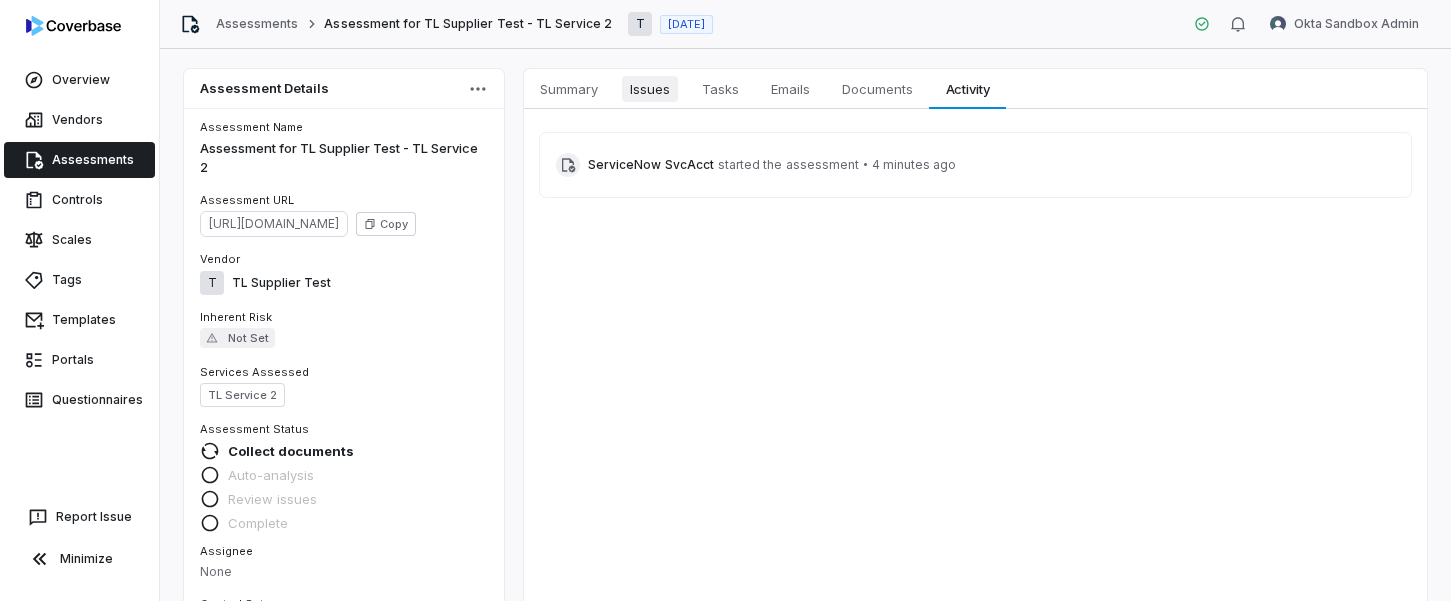 click on "Issues" at bounding box center [650, 89] 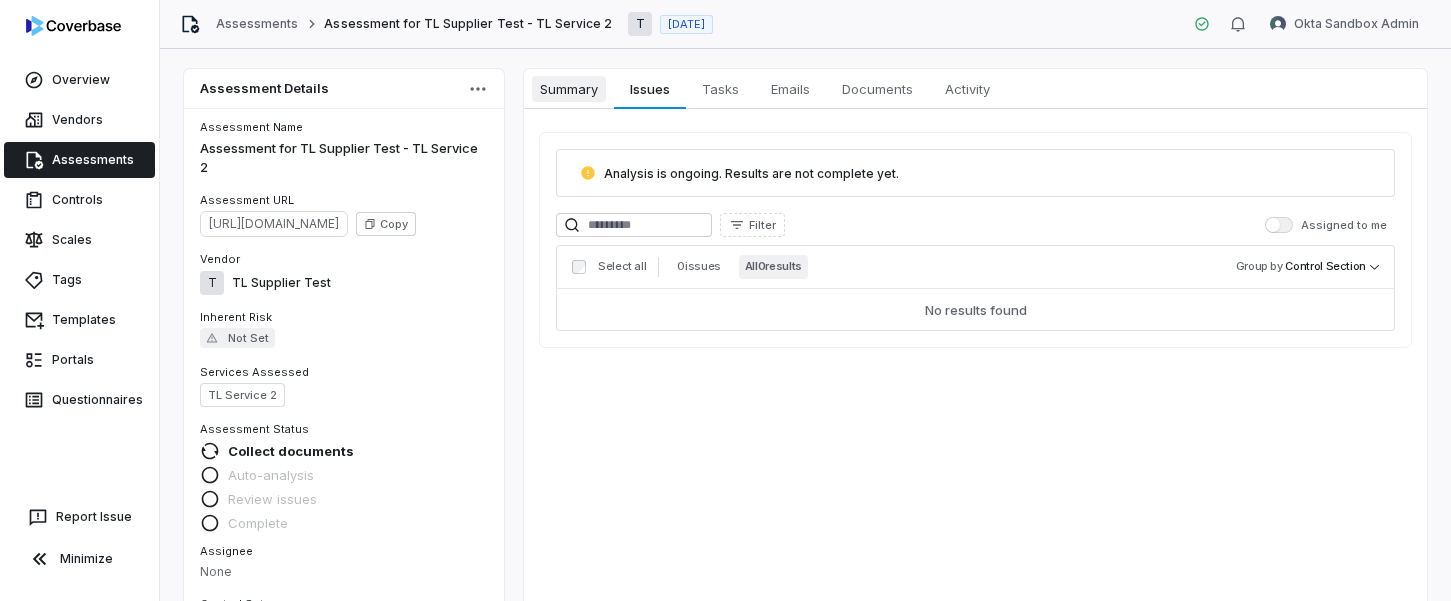 click on "Summary" at bounding box center [569, 89] 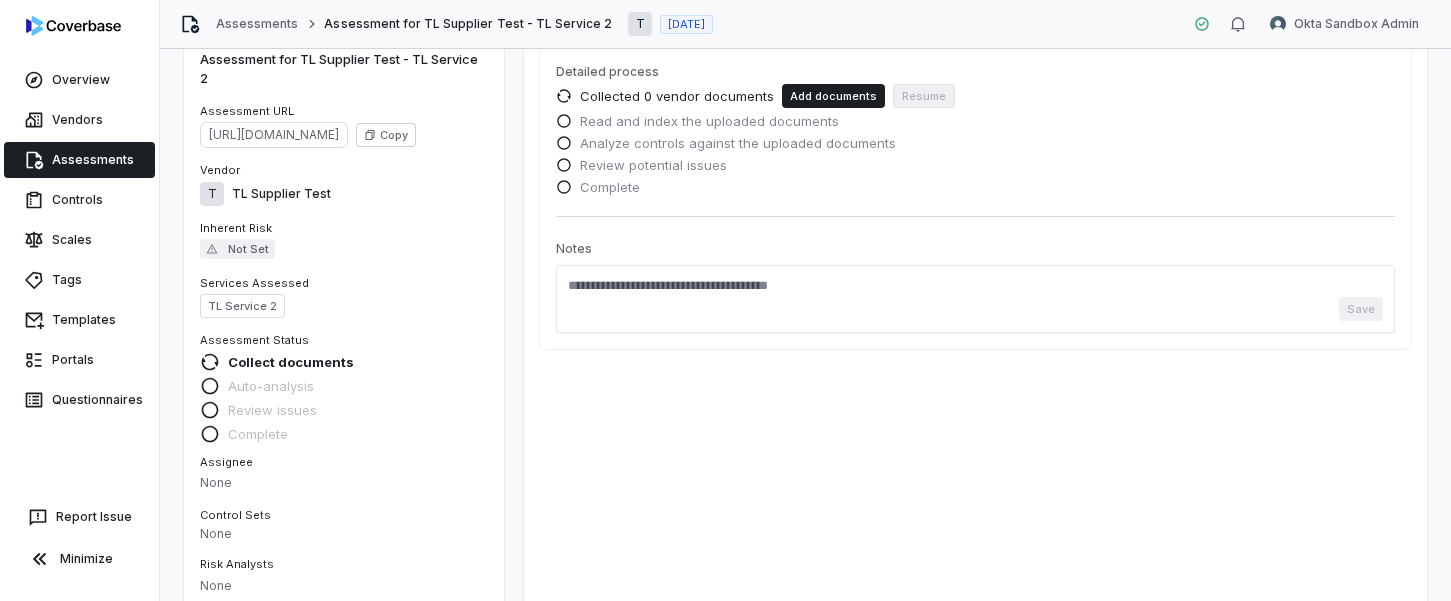 scroll, scrollTop: 0, scrollLeft: 0, axis: both 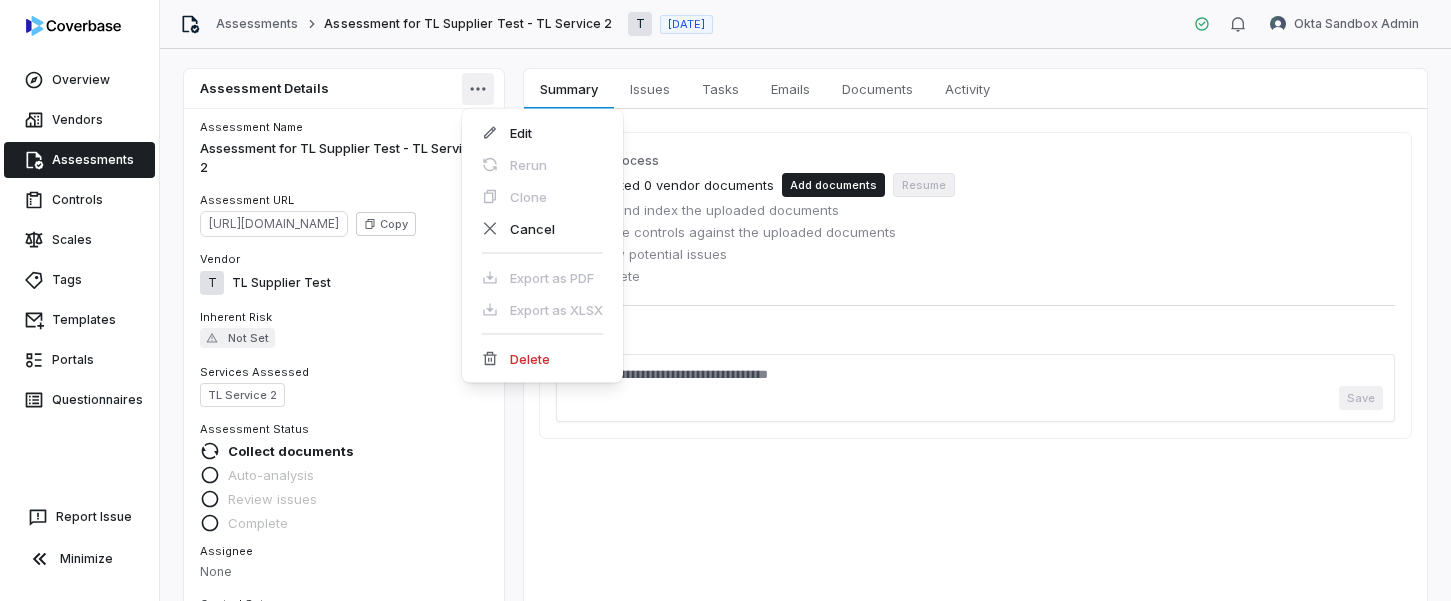 click on "**********" at bounding box center (725, 300) 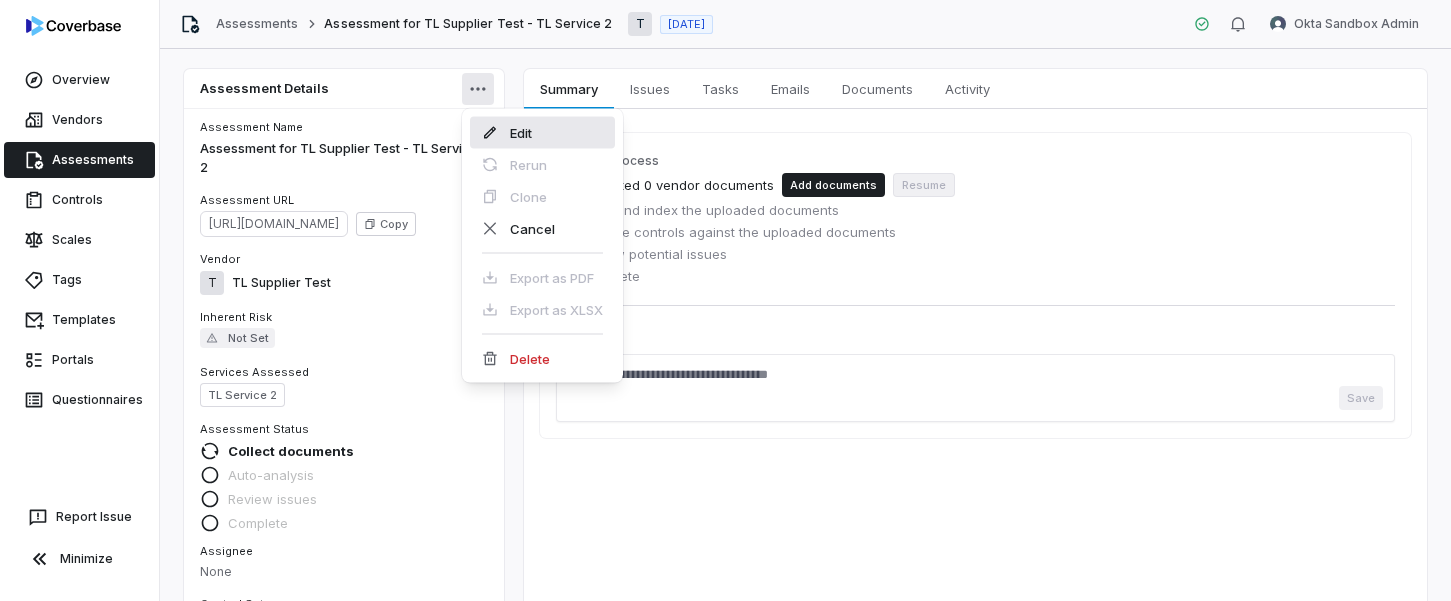 click on "Edit" at bounding box center (542, 133) 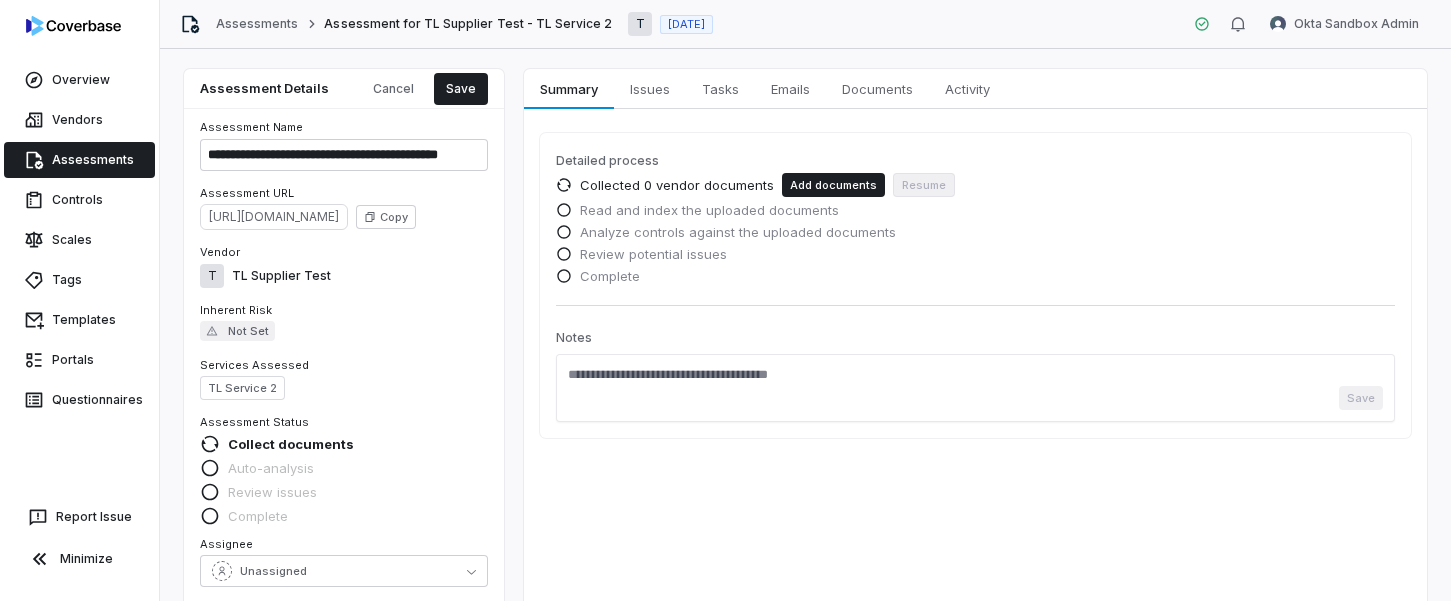click on "**********" at bounding box center (805, 503) 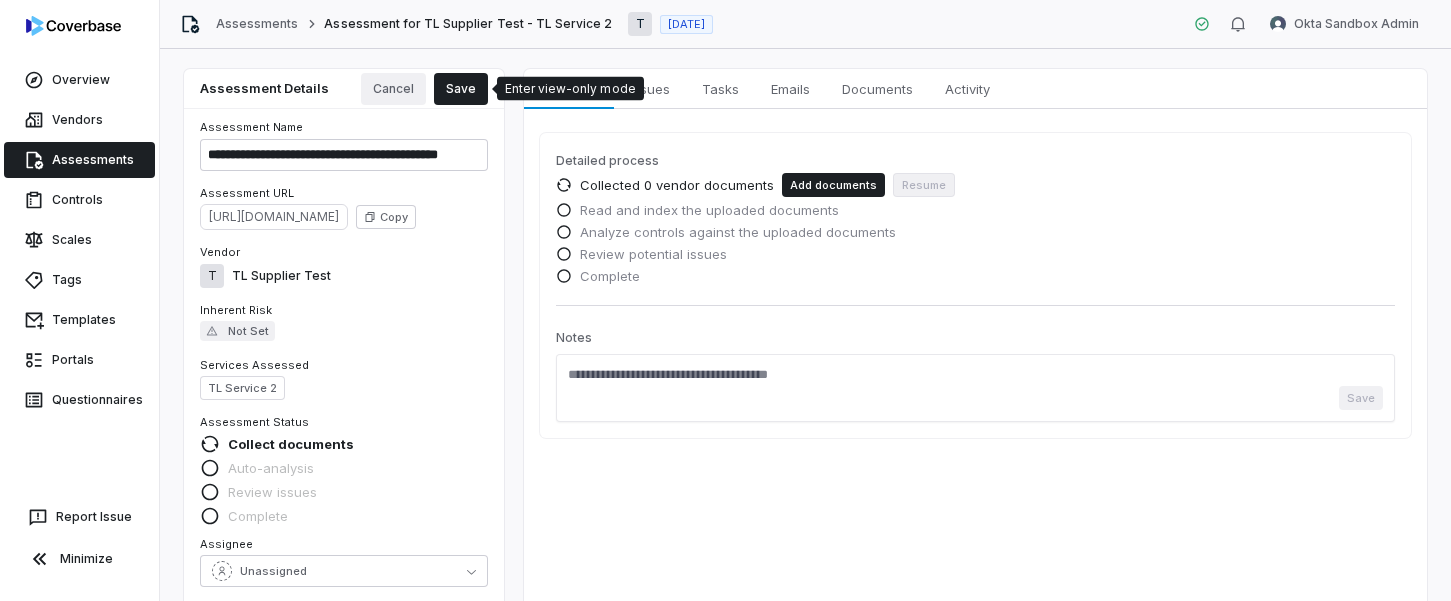 click on "Cancel" at bounding box center [393, 89] 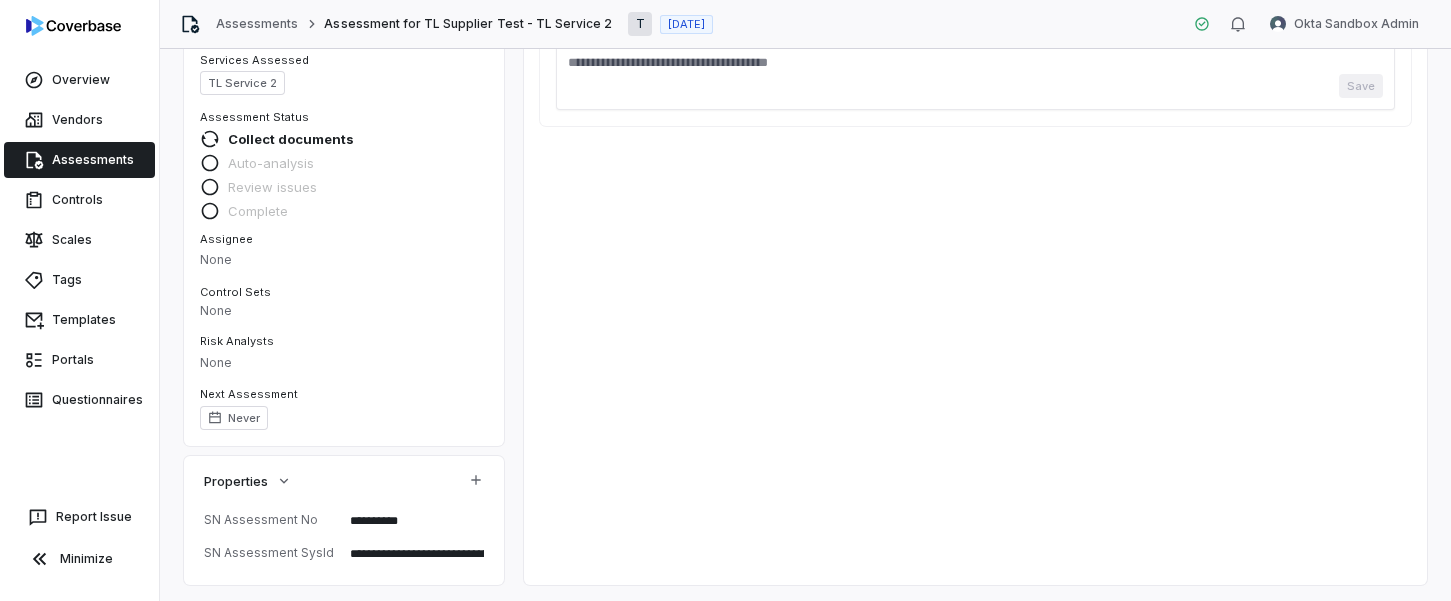 scroll, scrollTop: 0, scrollLeft: 0, axis: both 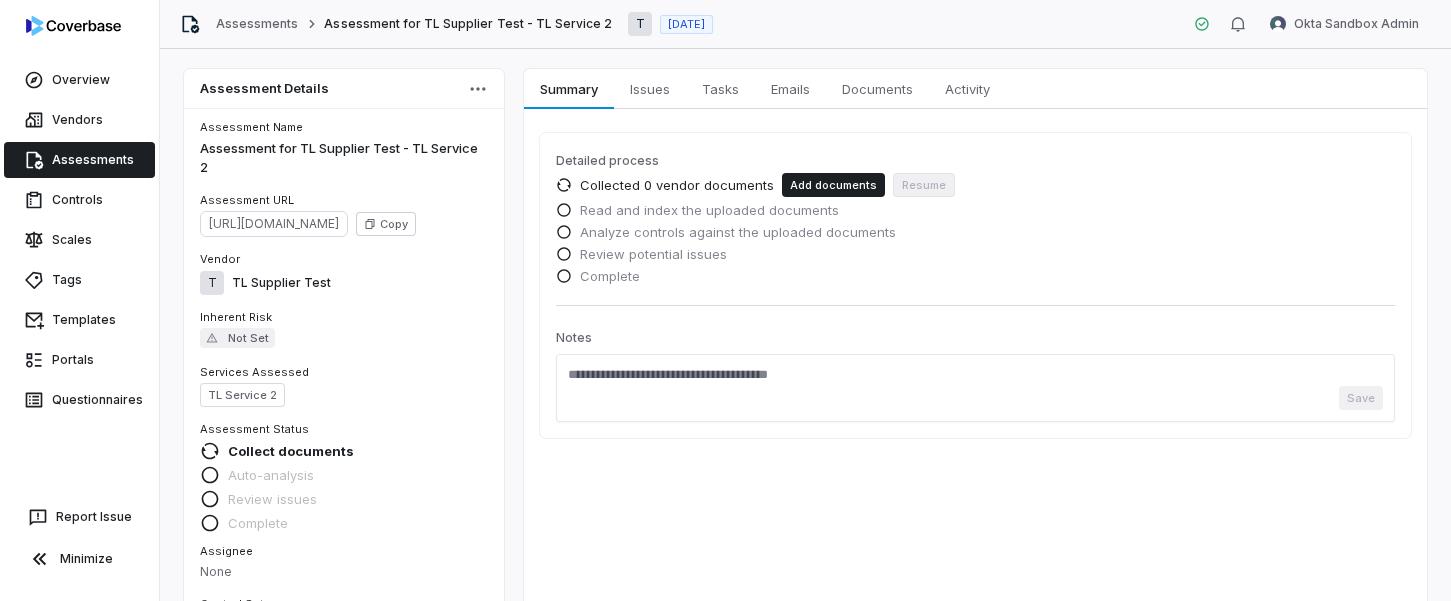 click on "Assessments" at bounding box center [79, 160] 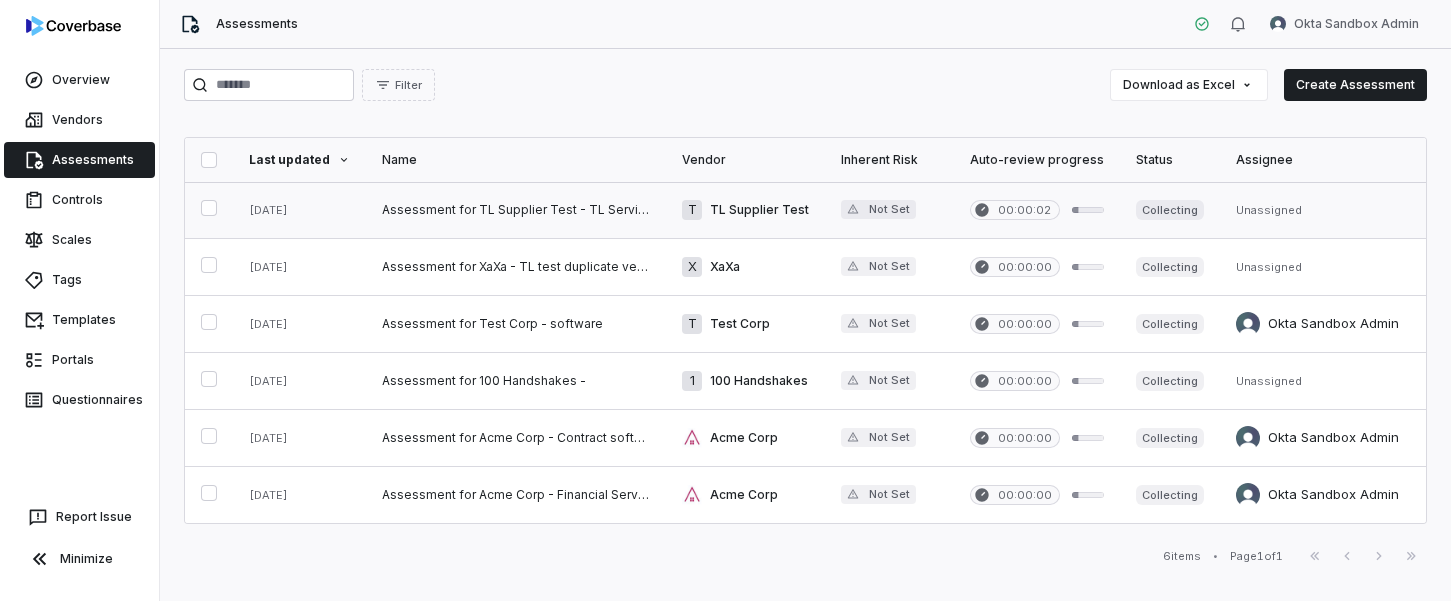 click at bounding box center (516, 210) 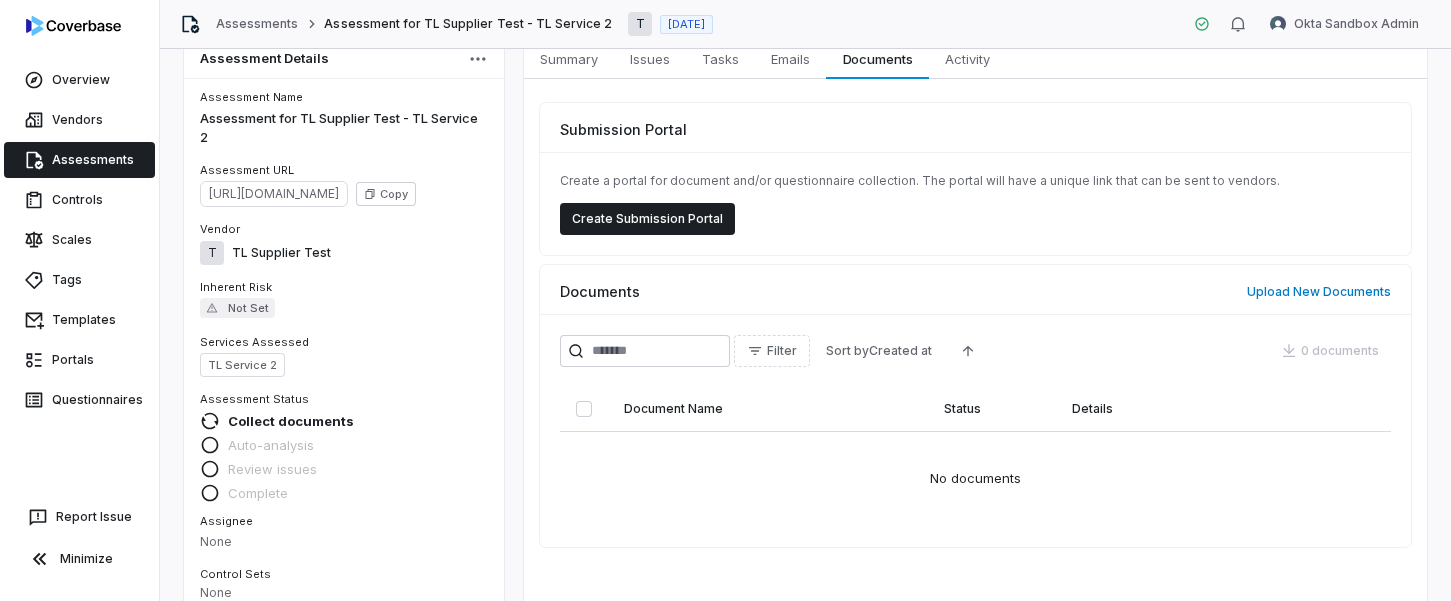 scroll, scrollTop: 0, scrollLeft: 0, axis: both 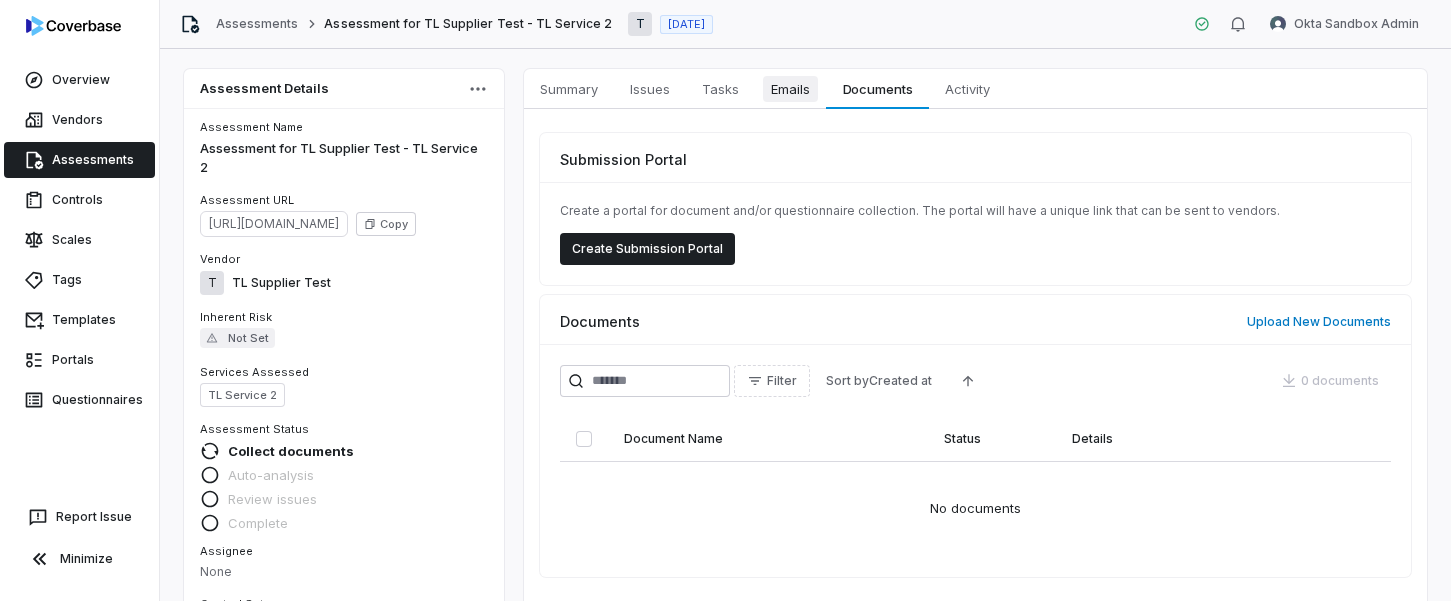 click on "Emails" at bounding box center (790, 89) 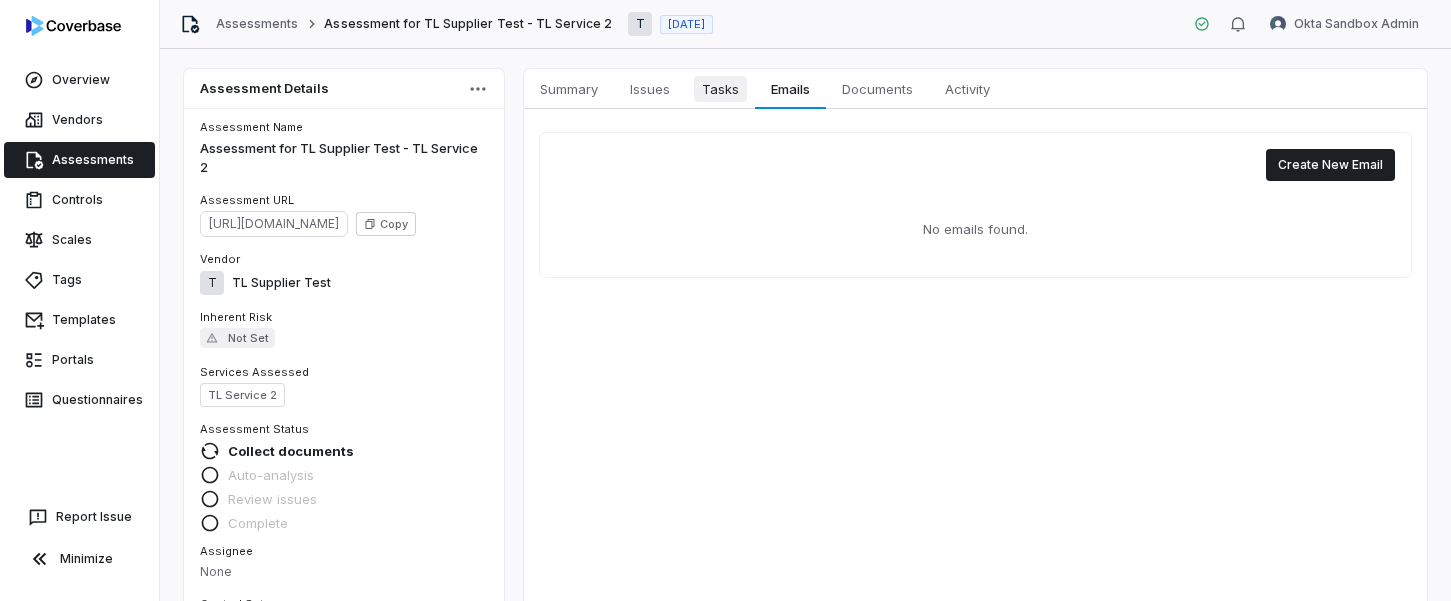 click on "Tasks" at bounding box center (720, 89) 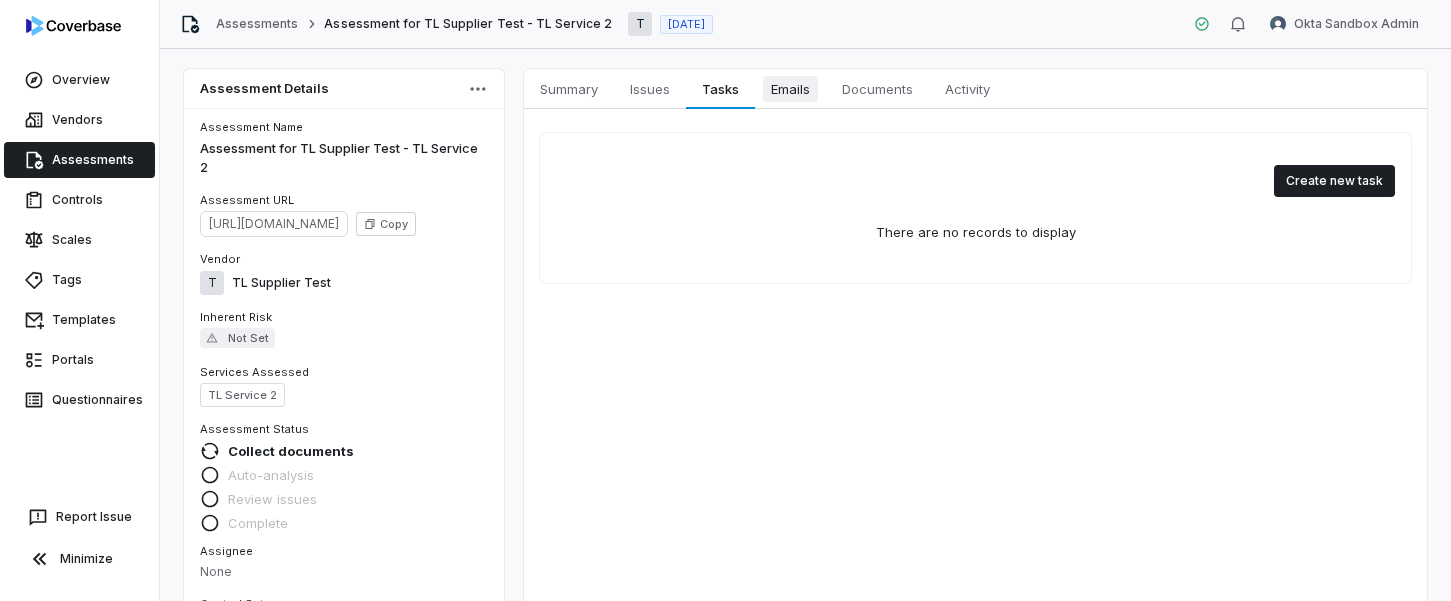 click on "Emails" at bounding box center [790, 89] 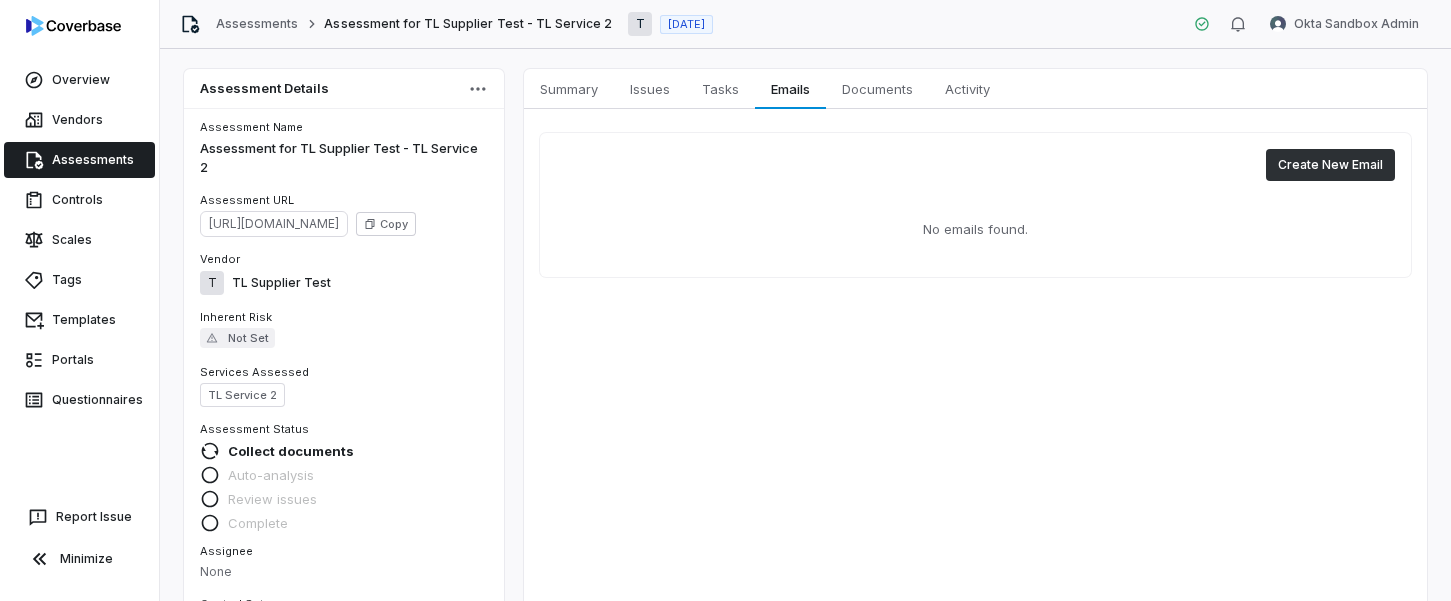 click on "Create New Email" at bounding box center [1330, 165] 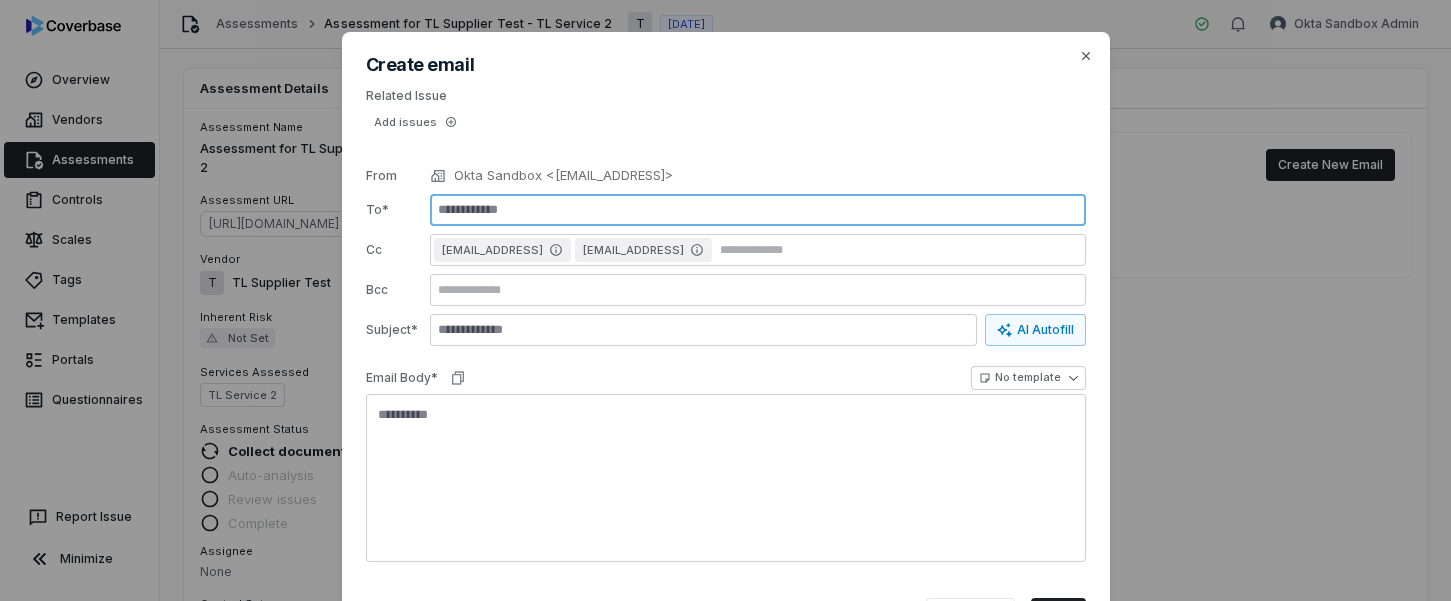 click at bounding box center [758, 210] 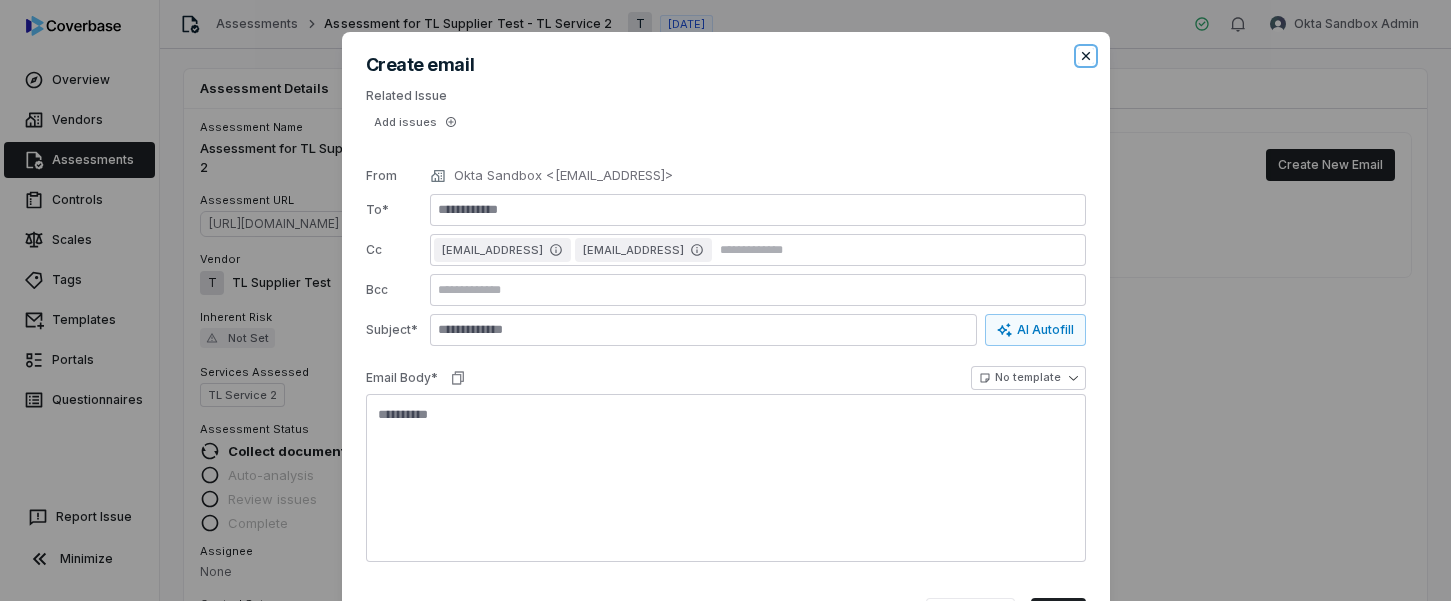 click 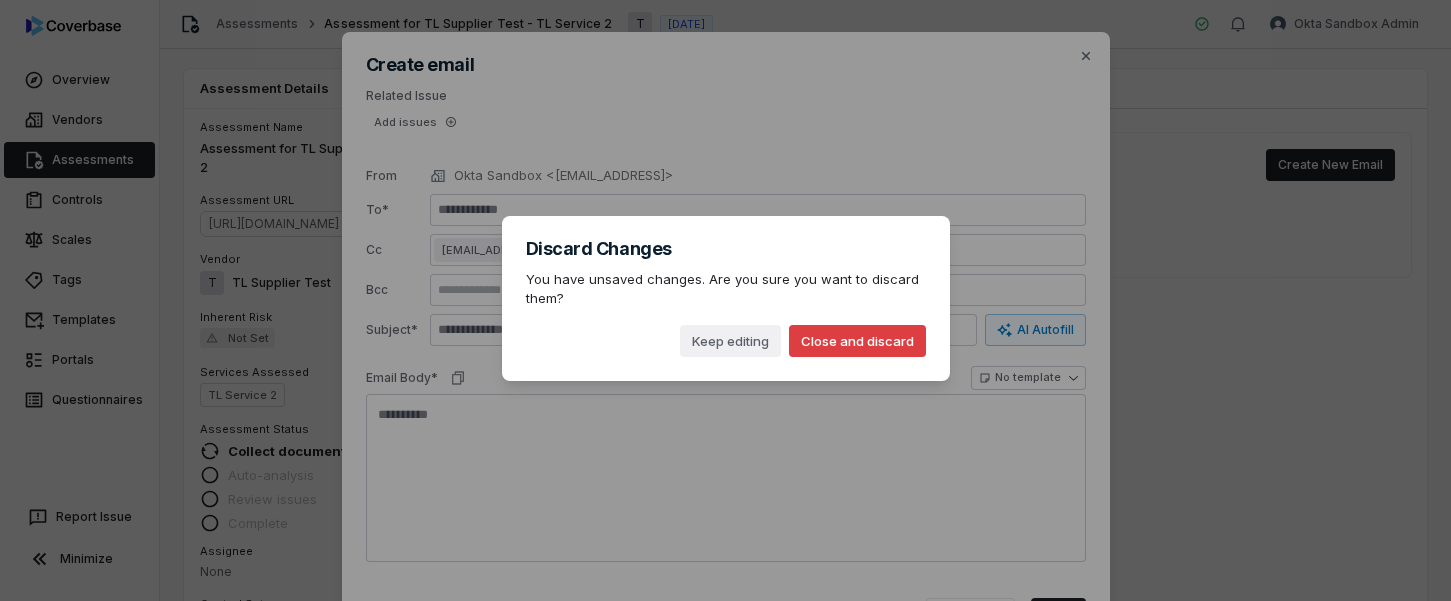 click on "Close and discard" at bounding box center (857, 341) 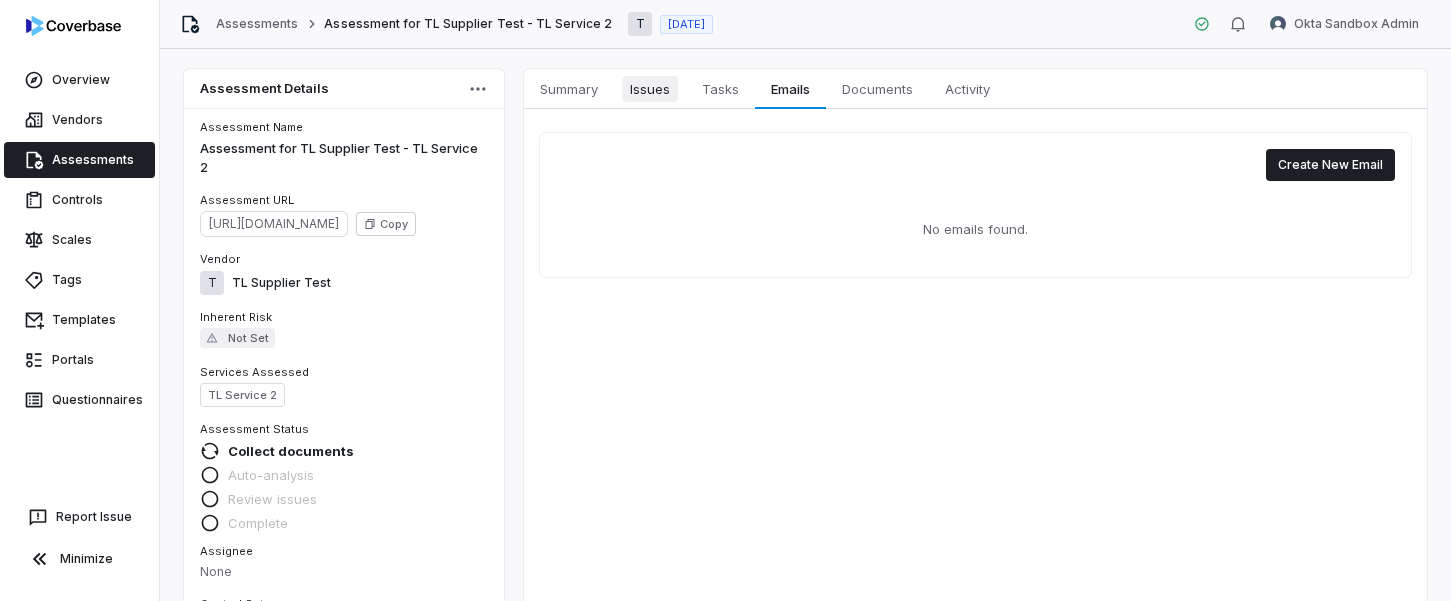 click on "Issues" at bounding box center [650, 89] 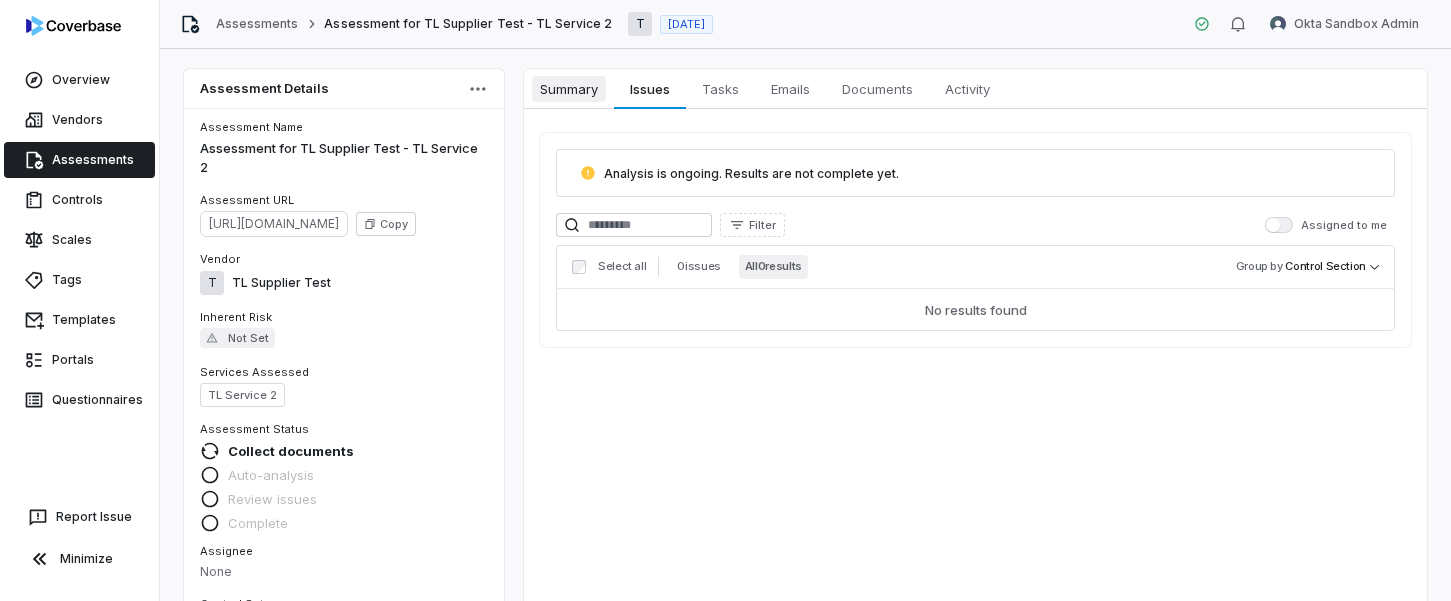 click on "Summary" at bounding box center [569, 89] 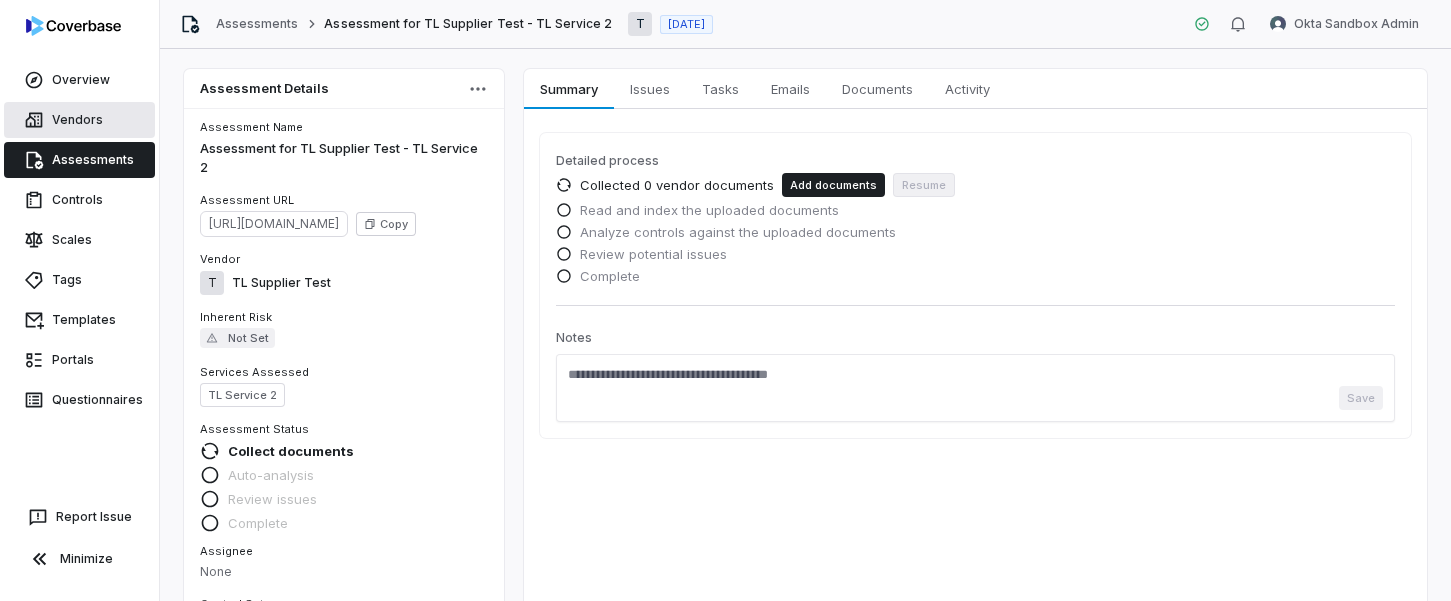 click on "Vendors" at bounding box center [79, 120] 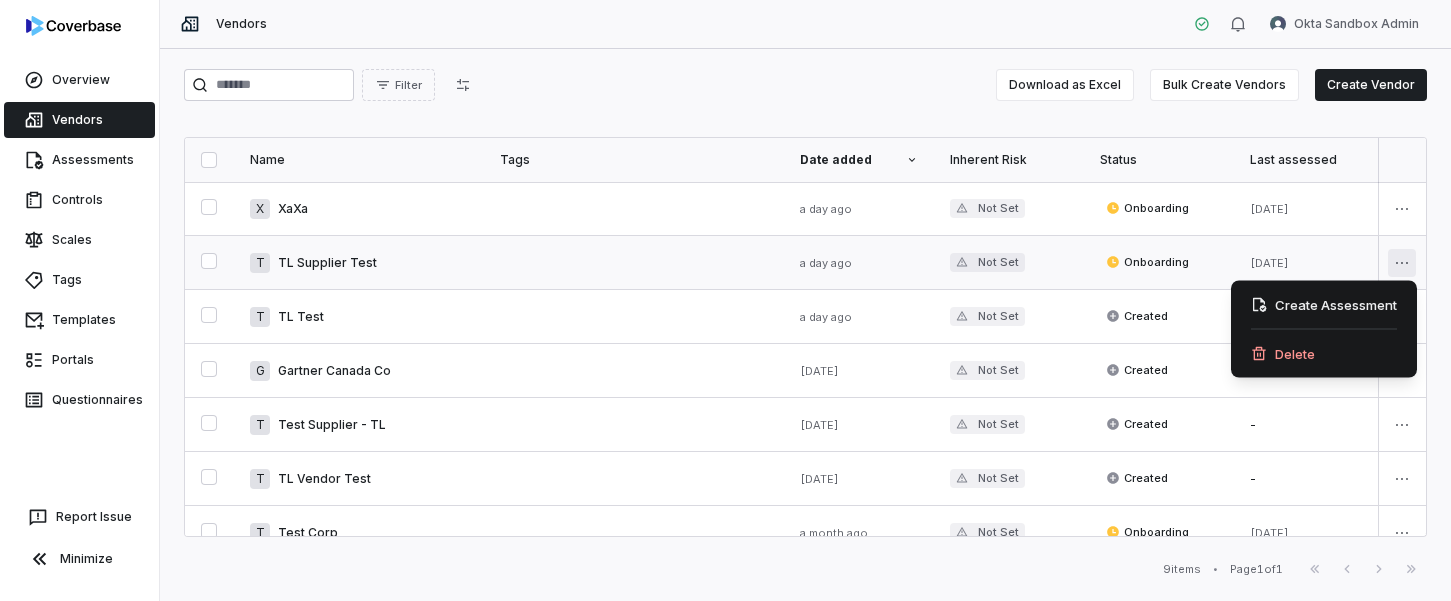click on "Overview Vendors Assessments Controls Scales Tags Templates Portals Questionnaires Report Issue Minimize Vendors Okta Sandbox Admin Filter Download as Excel Bulk Create Vendors Create Vendor Name Tags Date added Inherent Risk Status Last assessed Services Risk Analysts Relationship Owners Watchers SN Company No SN Company SysId X XaXa a day ago Not Set Onboarding [DATE] TL test duplicate vendor XaXa - 1862 None None None COM0016820 d85e1bb13b302210751bfd0eb3e45a98   T TL Supplier Test a day ago Not Set Onboarding [DATE] TL - Vendor Test [DATE] - 1930 + 1  services None None None COM0020925 9f26decd3b6aa250751bfd0eb3e45a24   T TL Test a day ago Not Set Created - TL Test - 1927 None None None COM0017435 6315ab303b122e10d4153434c3e45acf   G Gartner Canada Co [DATE] Not Set Created - None None None COM0016046 188b5ead475bdad0e8abbf31516d43f5   T Test Supplier - TL [DATE] Not Set Created - TL Vendor Test [DATE] - test - 1873 None None None COM0017410   T TL Vendor Test Not Set" at bounding box center (725, 300) 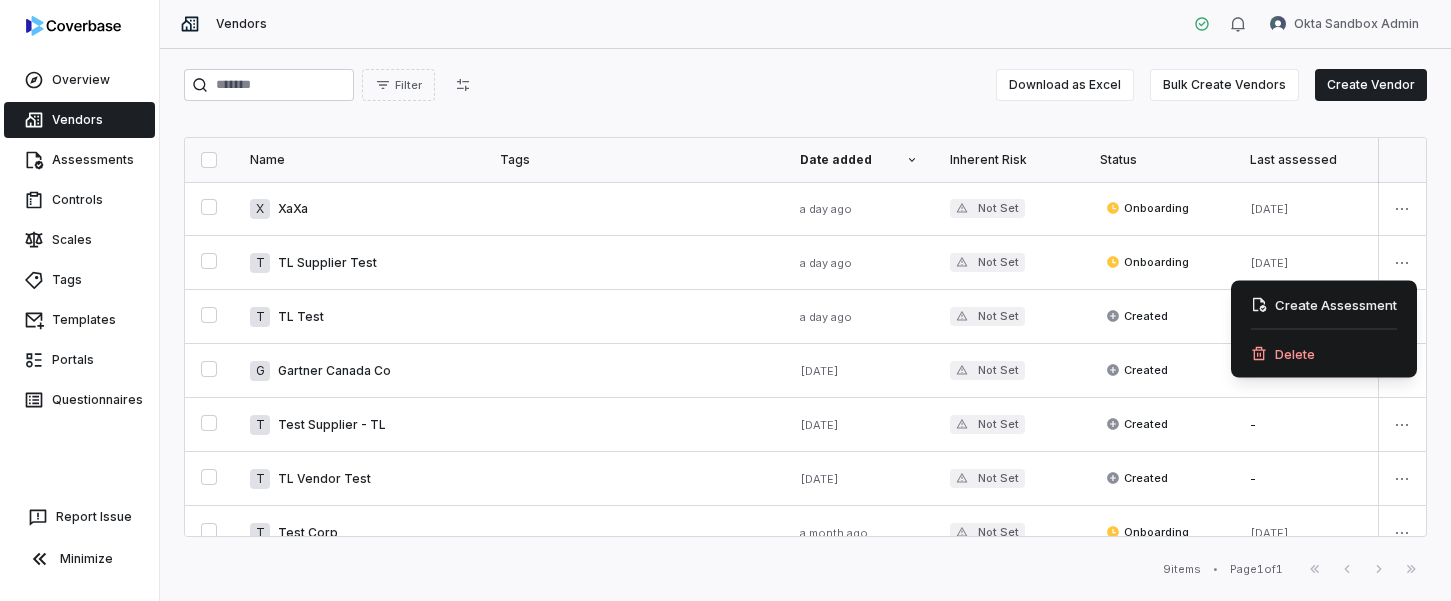click on "Overview Vendors Assessments Controls Scales Tags Templates Portals Questionnaires Report Issue Minimize Vendors Okta Sandbox Admin Filter Download as Excel Bulk Create Vendors Create Vendor Name Tags Date added Inherent Risk Status Last assessed Services Risk Analysts Relationship Owners Watchers SN Company No SN Company SysId X XaXa a day ago Not Set Onboarding [DATE] TL test duplicate vendor XaXa - 1862 None None None COM0016820 d85e1bb13b302210751bfd0eb3e45a98   T TL Supplier Test a day ago Not Set Onboarding [DATE] TL - Vendor Test [DATE] - 1930 + 1  services None None None COM0020925 9f26decd3b6aa250751bfd0eb3e45a24   T TL Test a day ago Not Set Created - TL Test - 1927 None None None COM0017435 6315ab303b122e10d4153434c3e45acf   G Gartner Canada Co [DATE] Not Set Created - None None None COM0016046 188b5ead475bdad0e8abbf31516d43f5   T Test Supplier - TL [DATE] Not Set Created - TL Vendor Test [DATE] - test - 1873 None None None COM0017410   T TL Vendor Test Not Set" at bounding box center [725, 300] 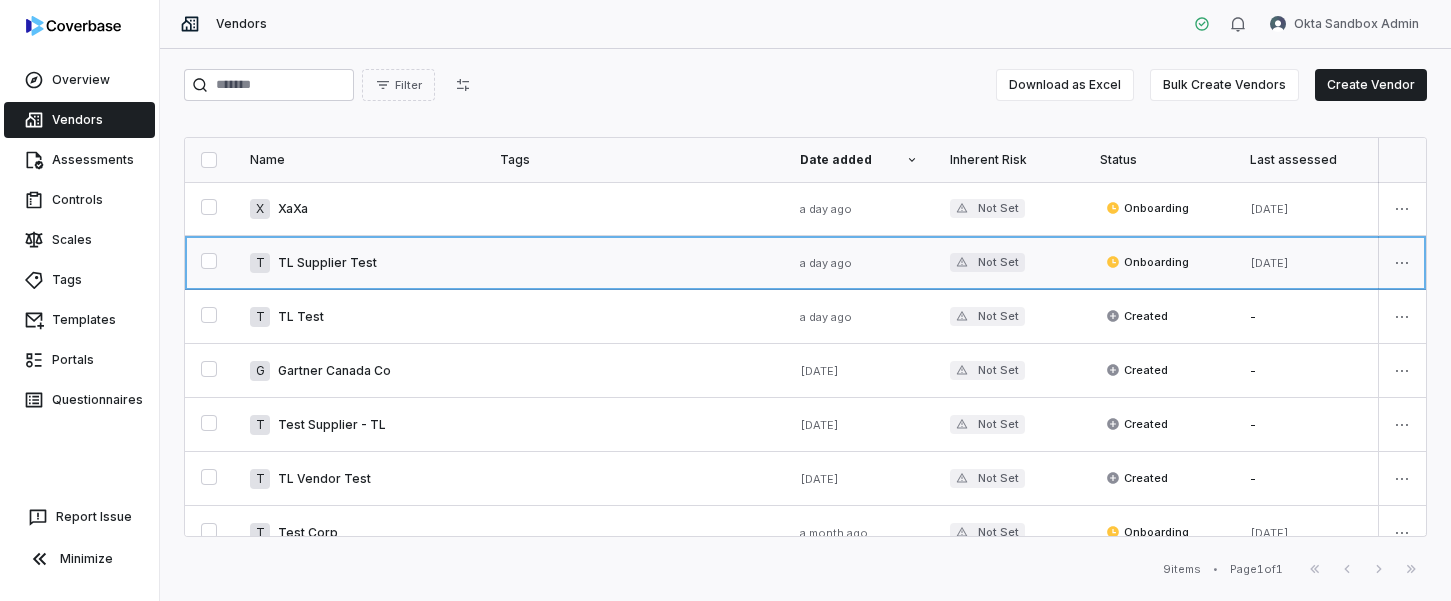 click at bounding box center [359, 262] 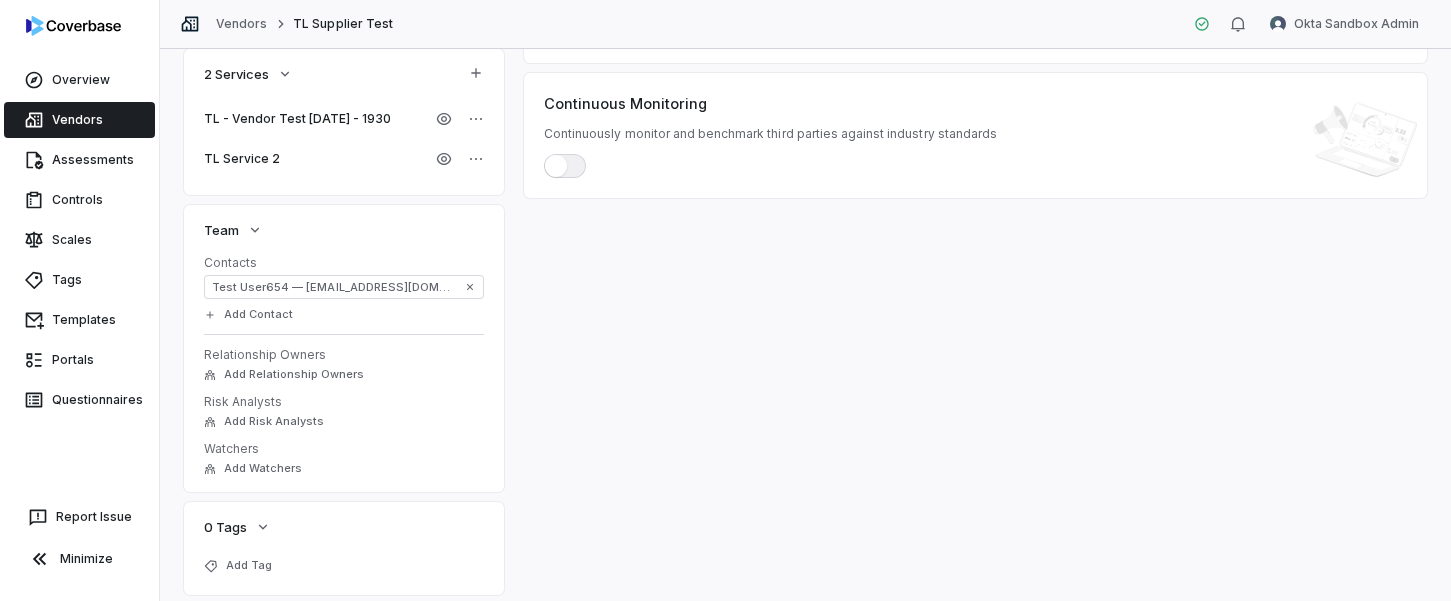 scroll, scrollTop: 463, scrollLeft: 0, axis: vertical 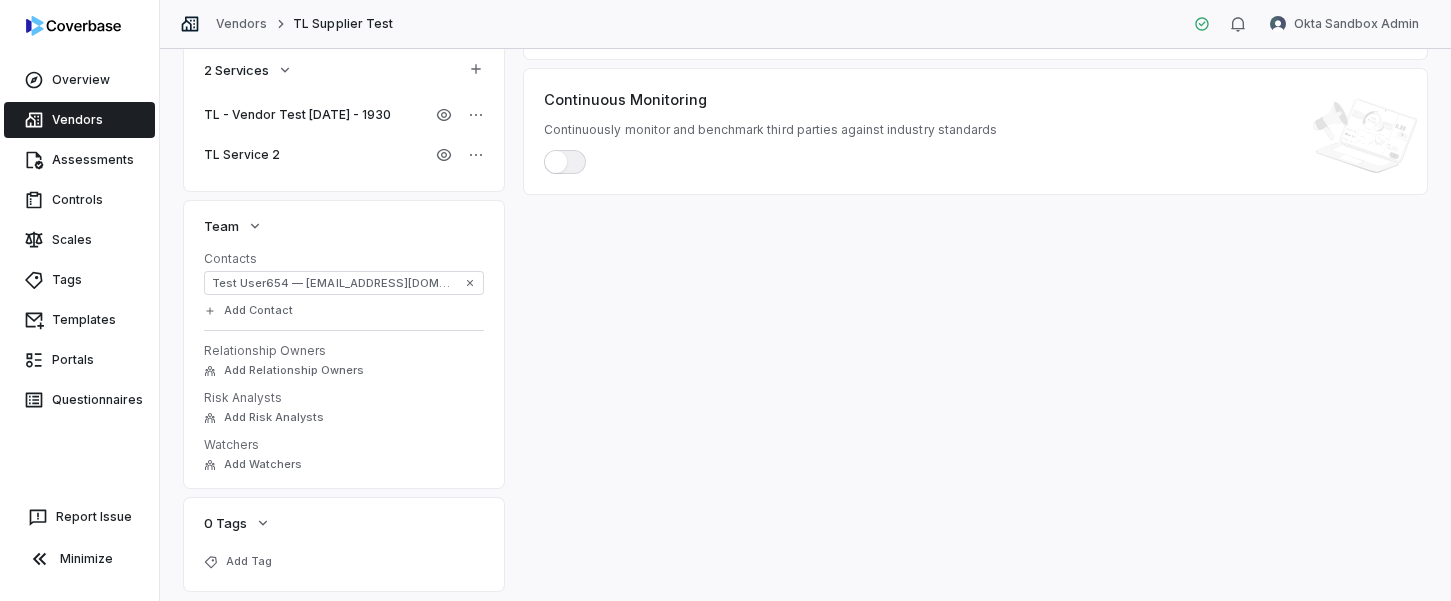 click on "Team" at bounding box center (344, 226) 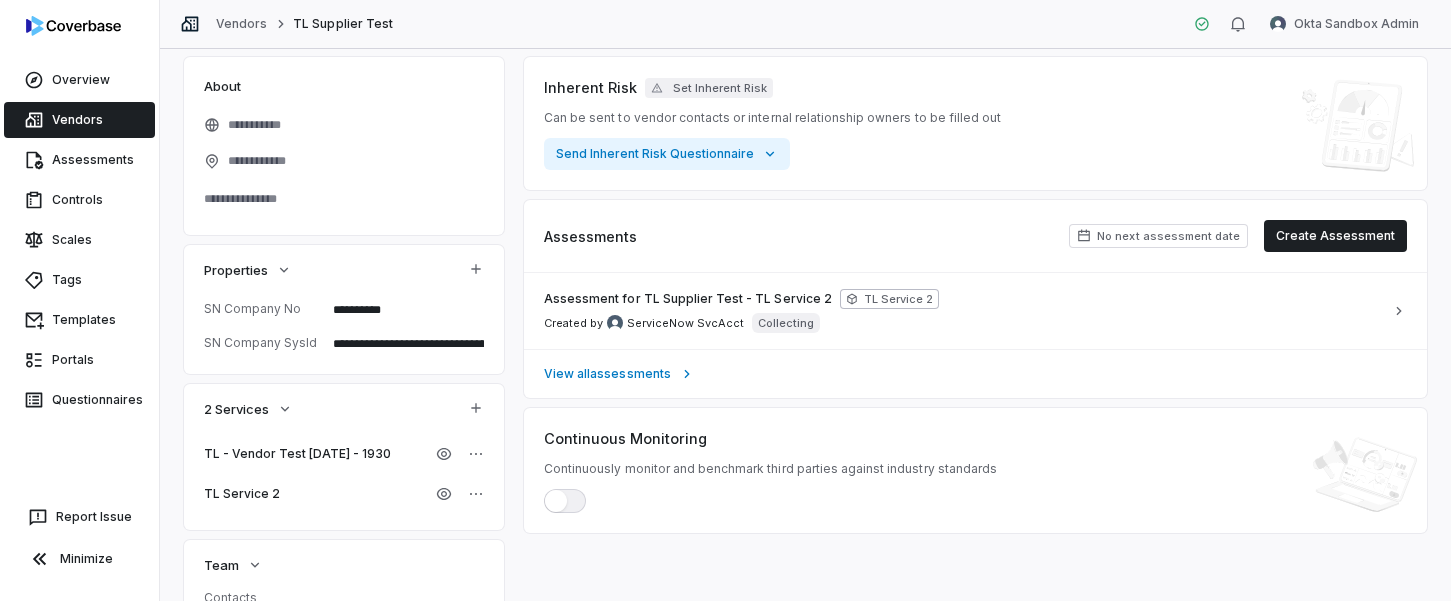 scroll, scrollTop: 0, scrollLeft: 0, axis: both 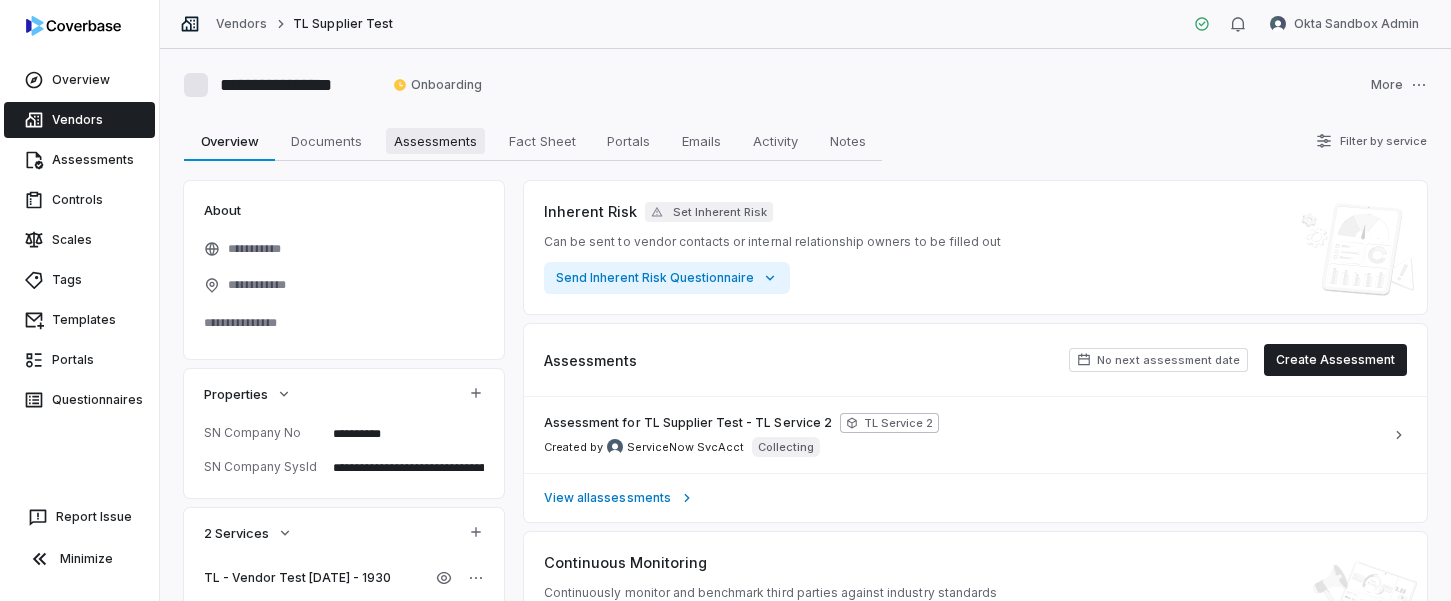 click on "Assessments" at bounding box center (435, 141) 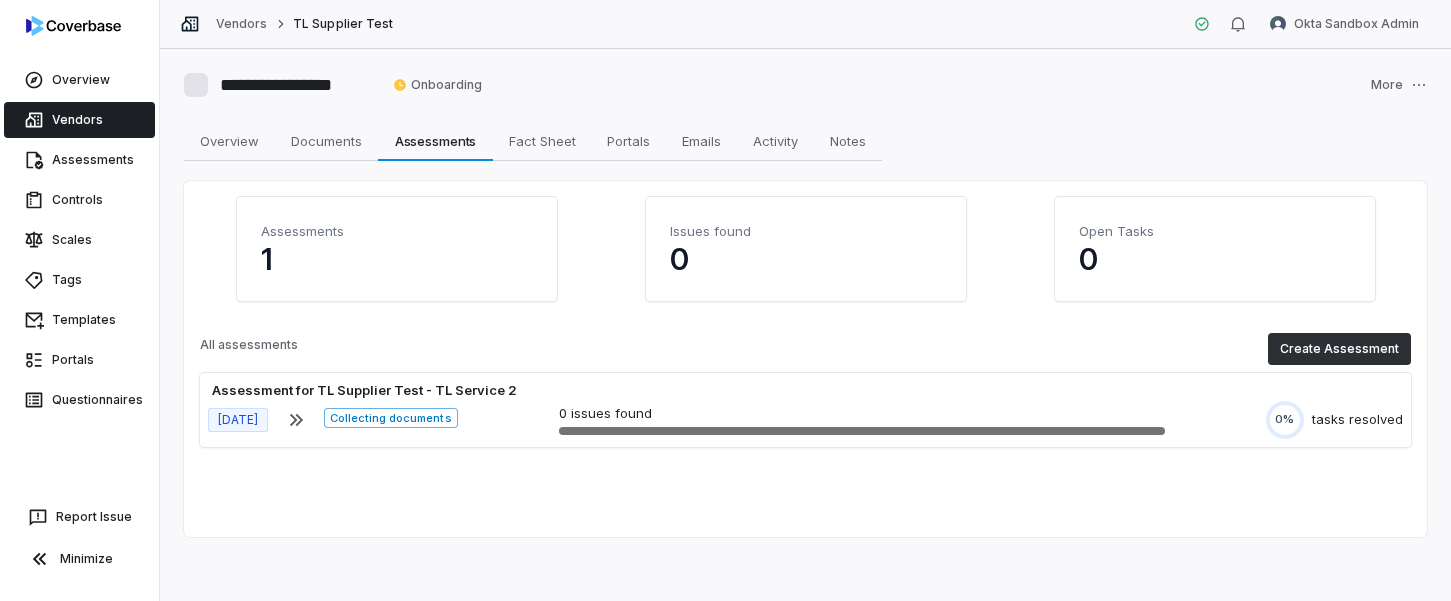 click on "Create Assessment" at bounding box center (1339, 349) 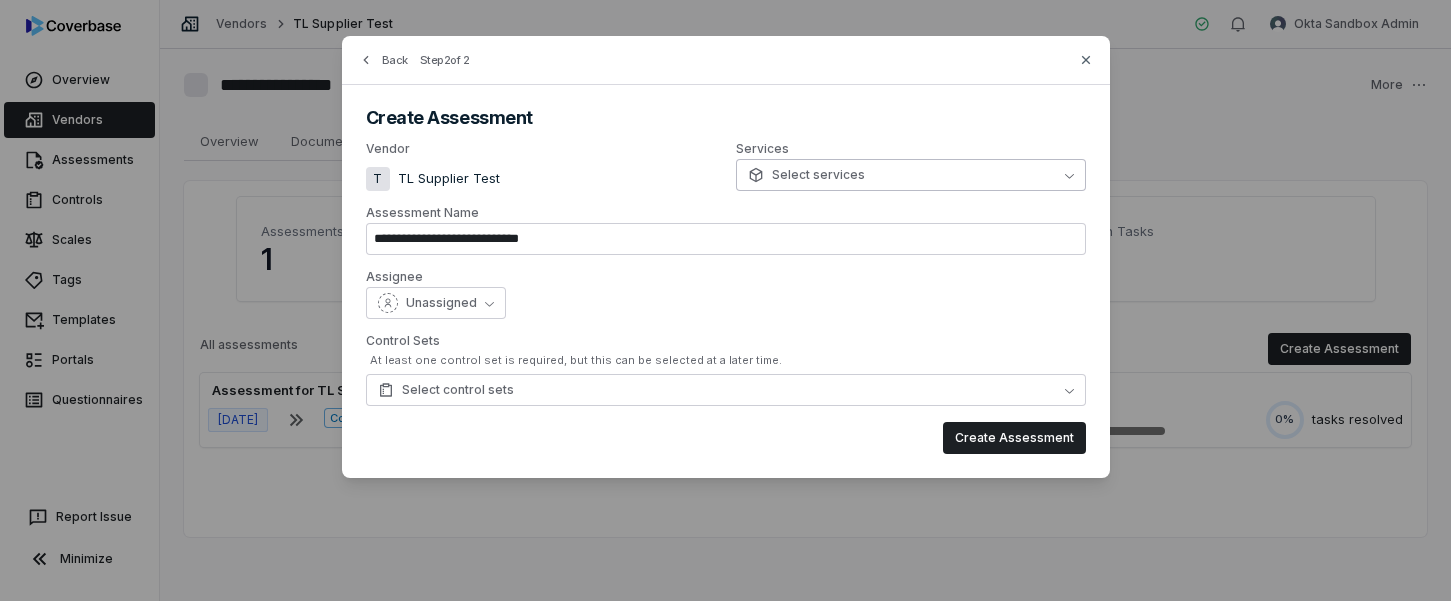 click on "Select services" at bounding box center [911, 175] 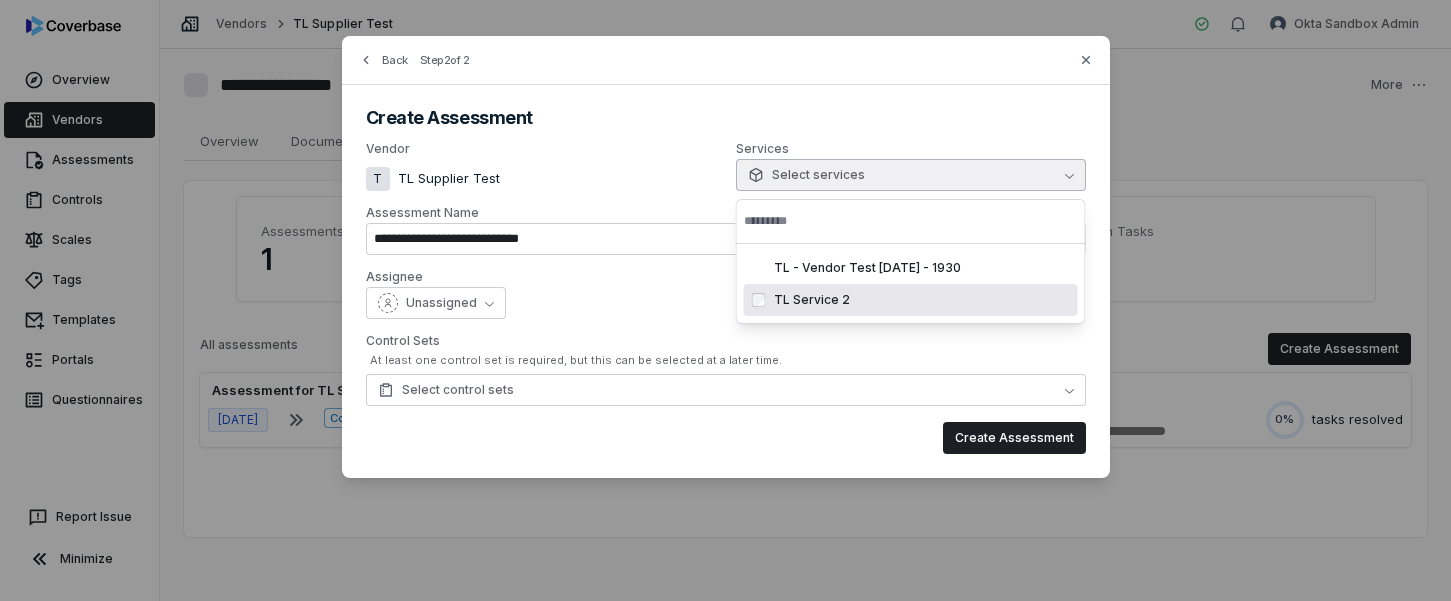 click on "TL Service 2" at bounding box center [911, 300] 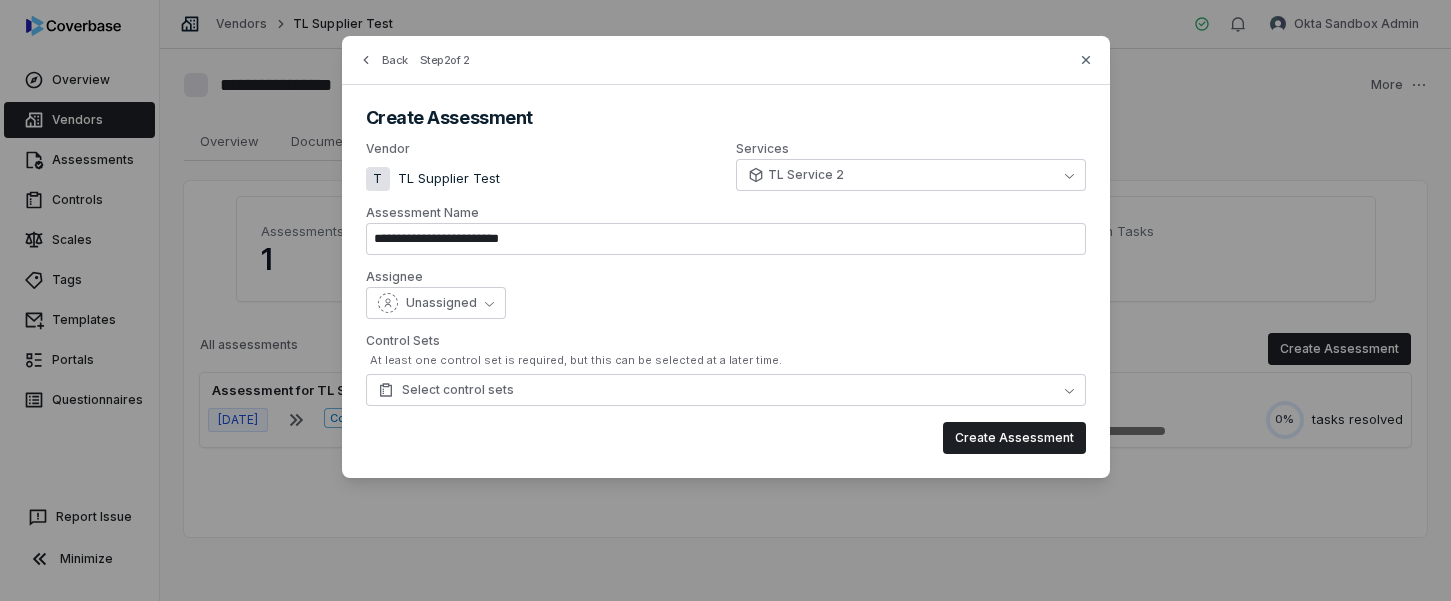 click on "Unassigned" at bounding box center (726, 303) 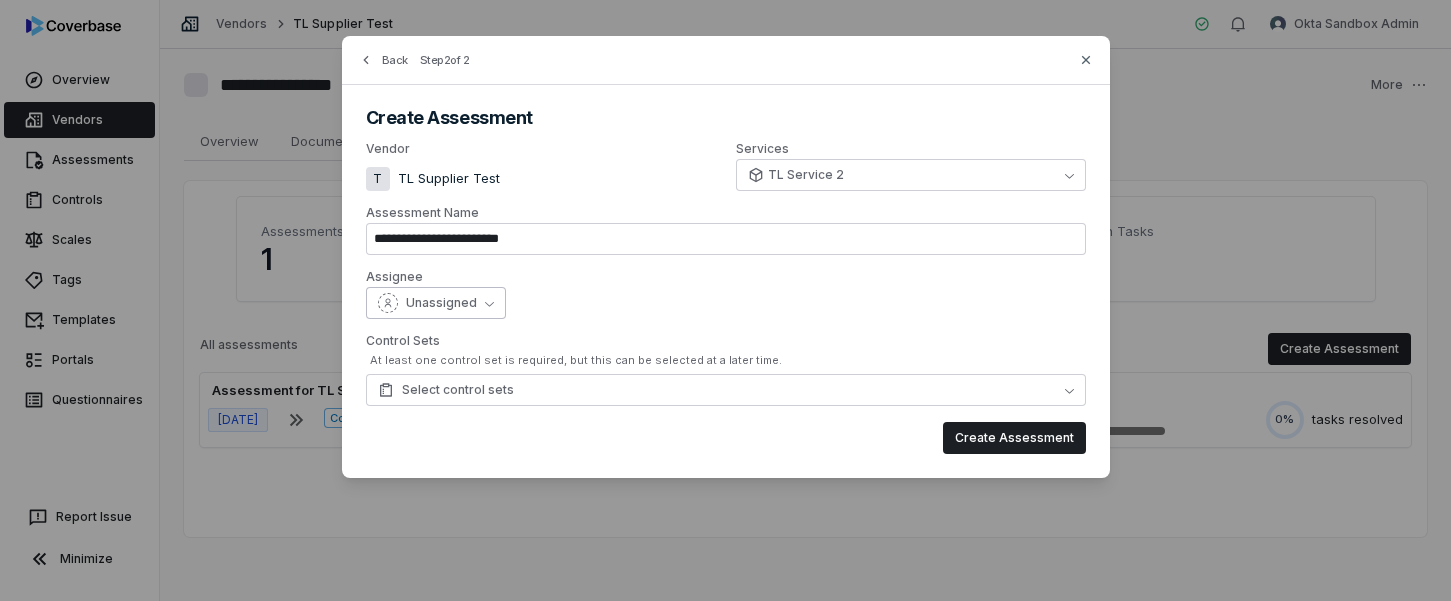 click on "Unassigned" at bounding box center (436, 303) 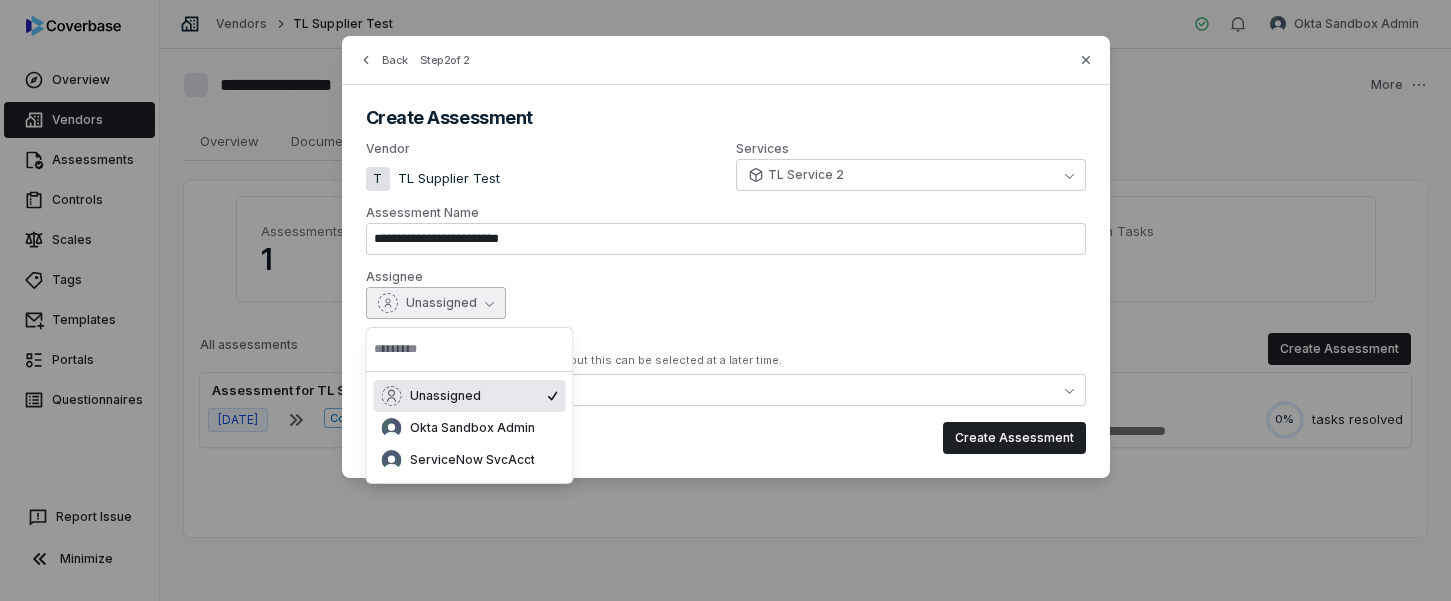 click on "Unassigned" at bounding box center (726, 303) 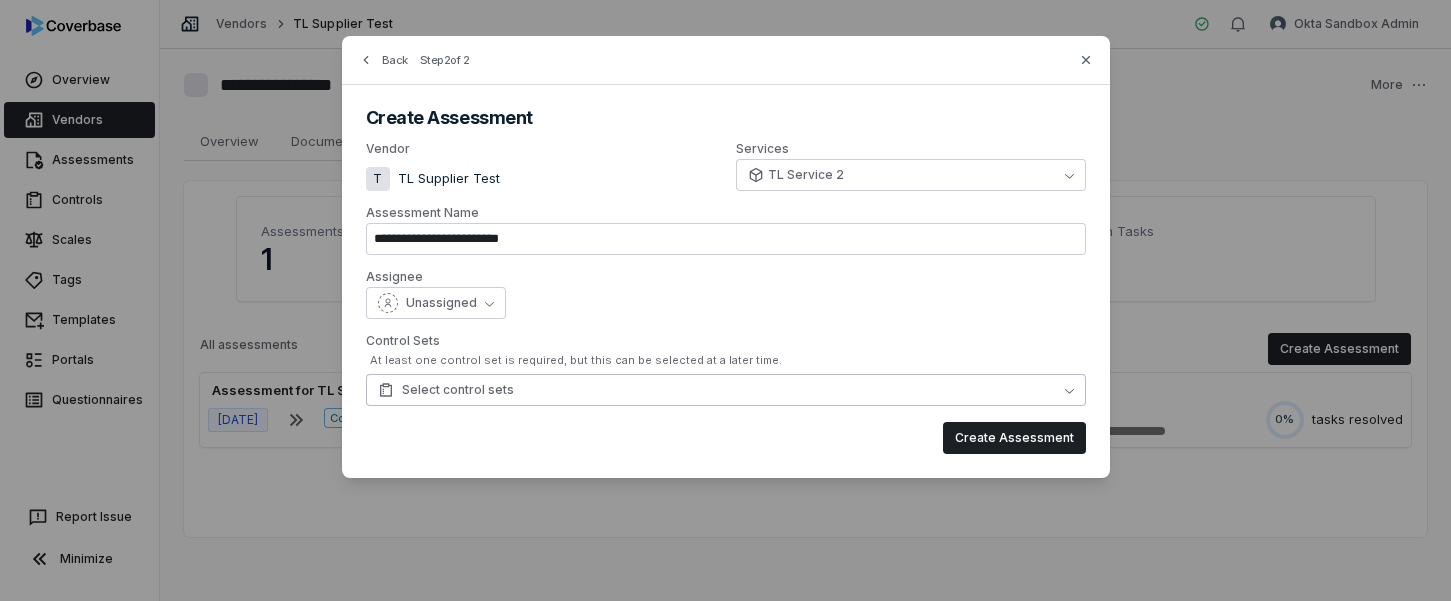 click on "Select control sets" at bounding box center [726, 390] 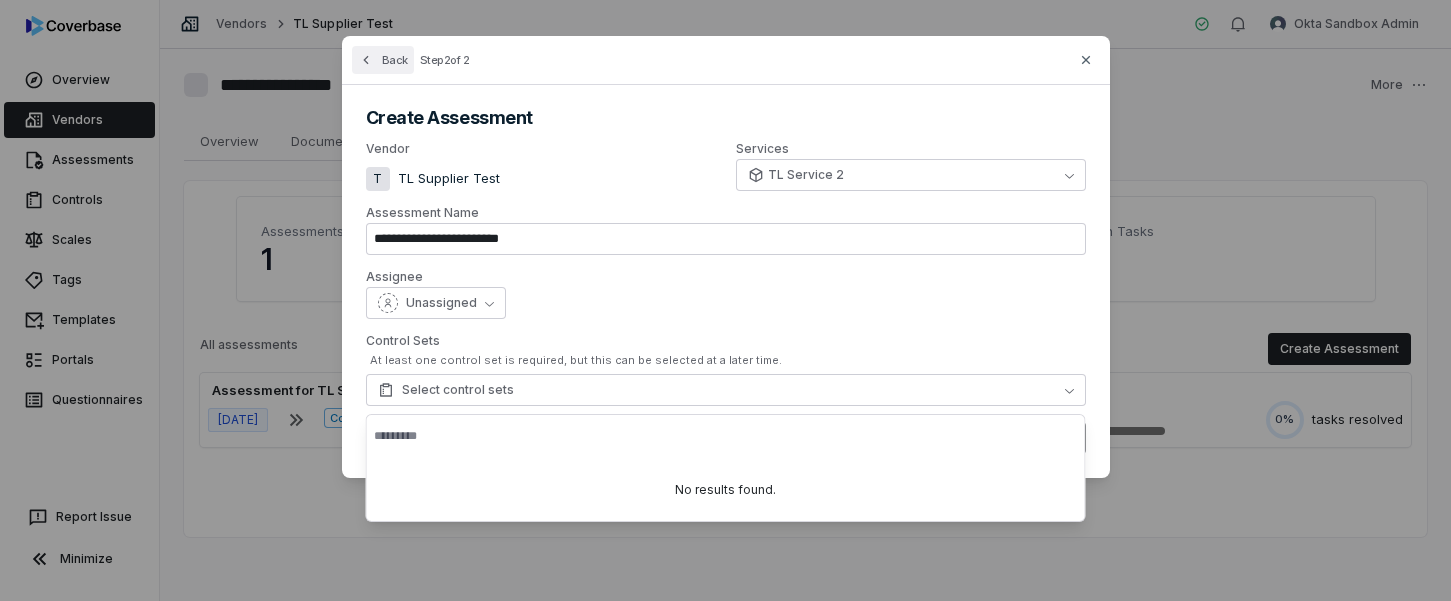 click on "Back" at bounding box center [383, 60] 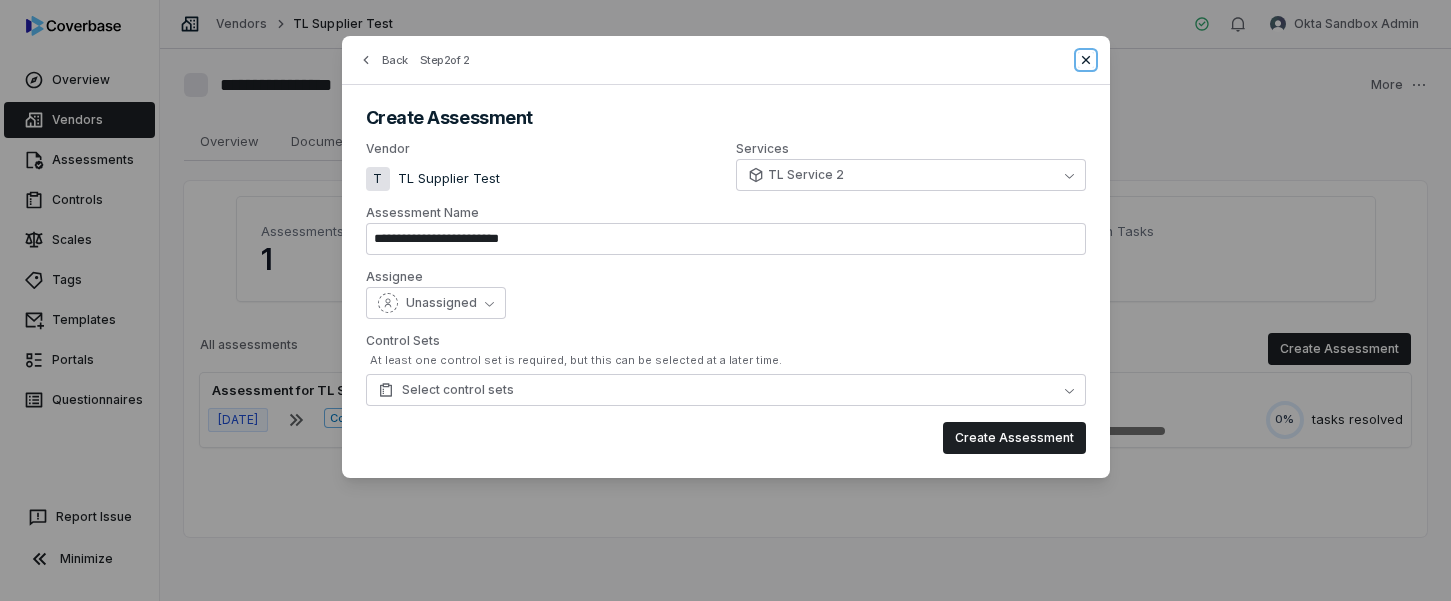 click 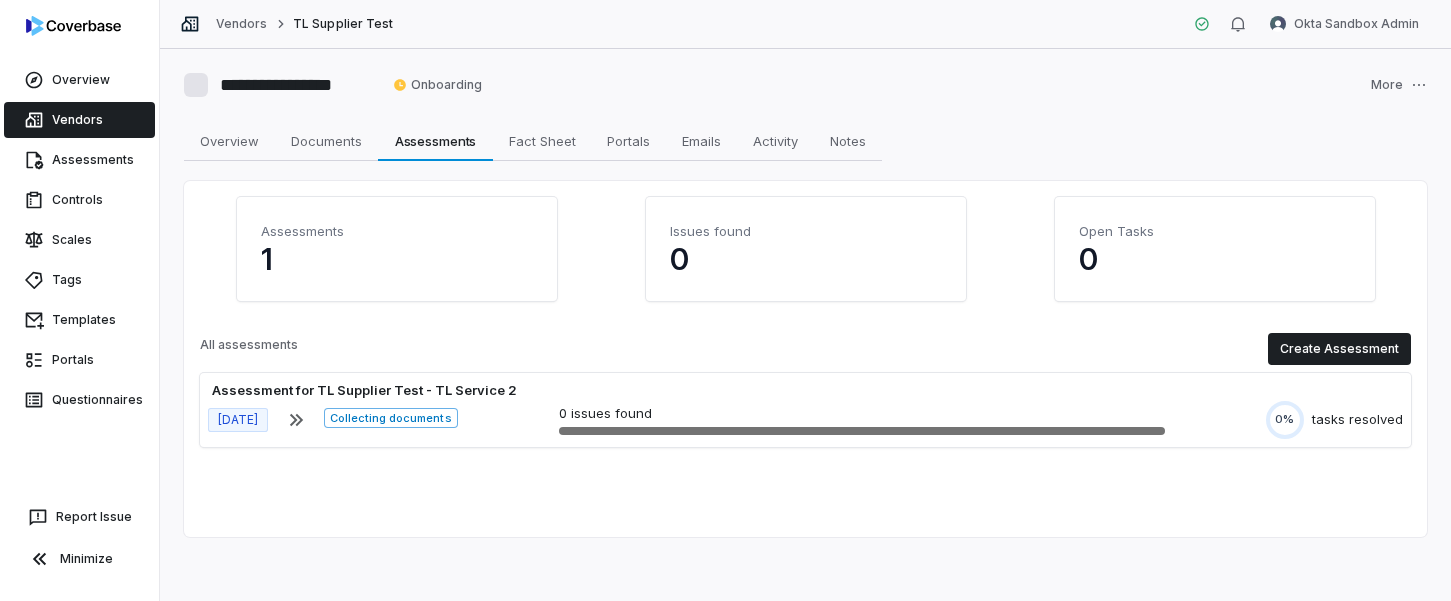 click on "1" at bounding box center (397, 259) 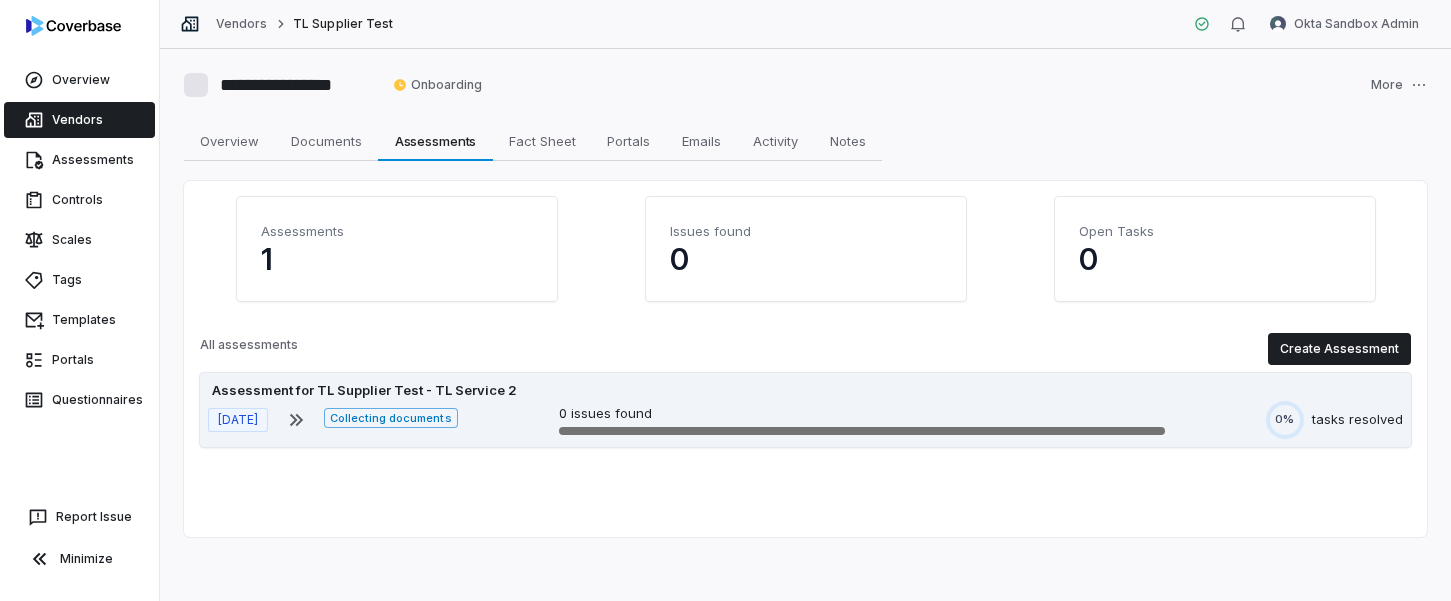 click 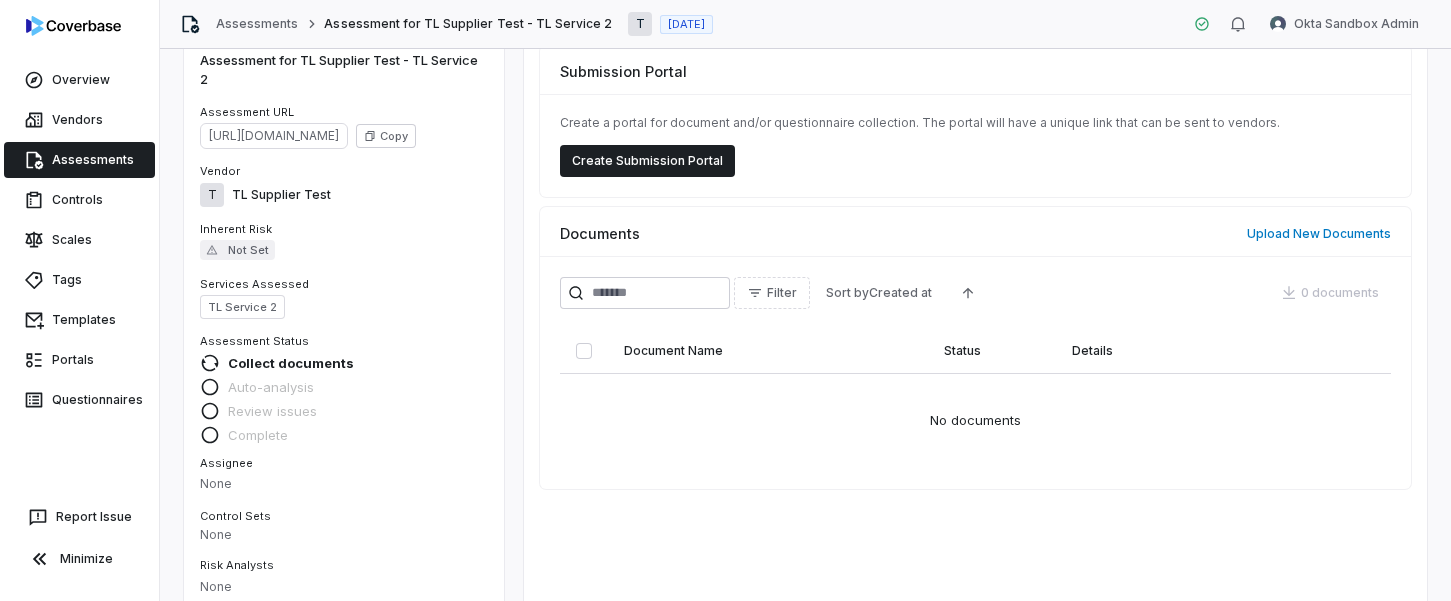 scroll, scrollTop: 0, scrollLeft: 0, axis: both 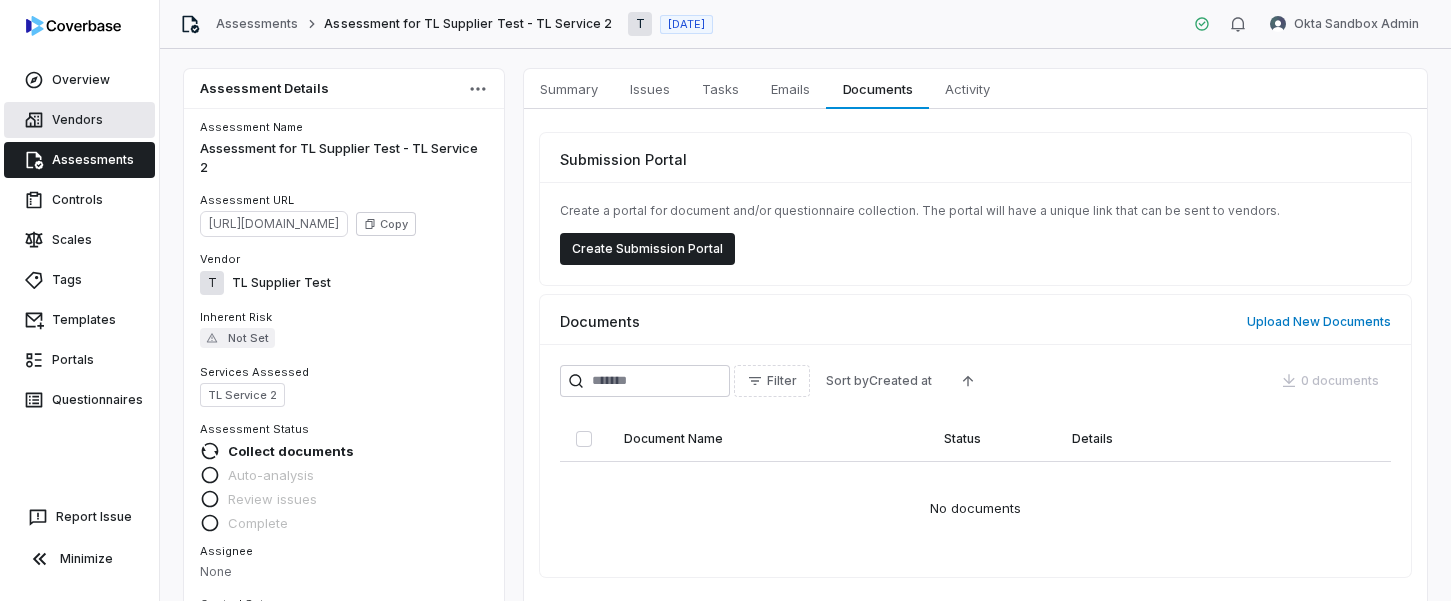 click on "Vendors" at bounding box center [79, 120] 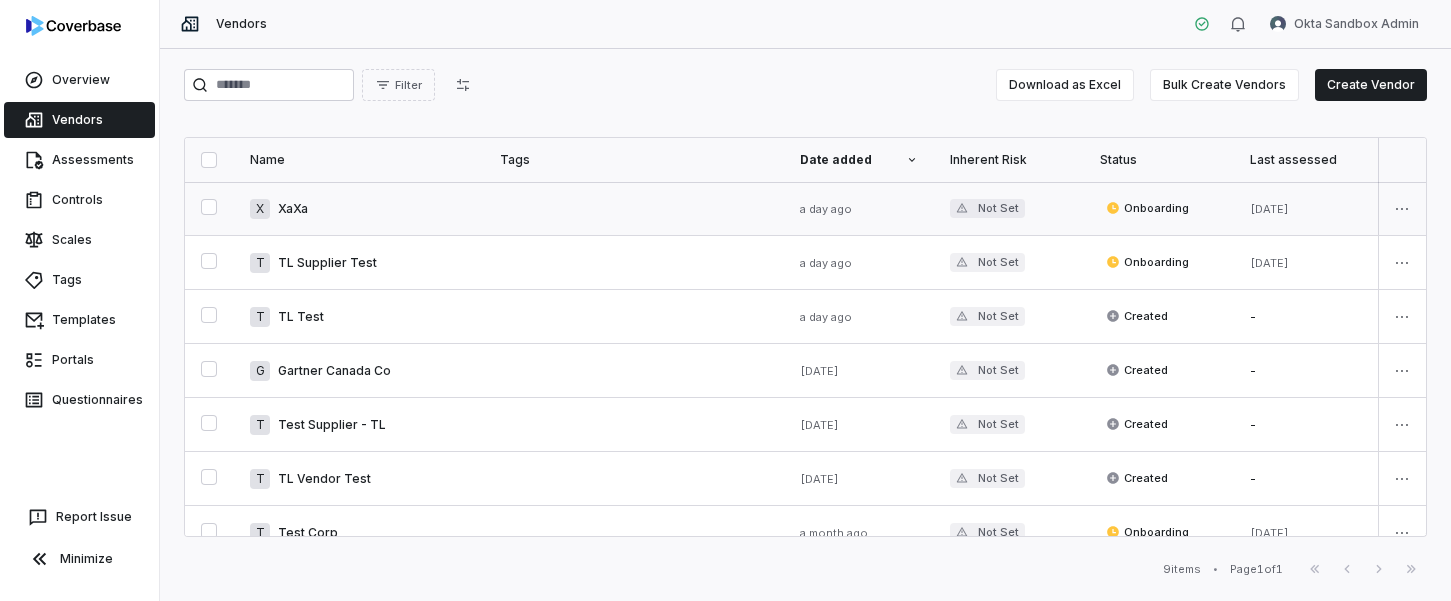 click at bounding box center (359, 208) 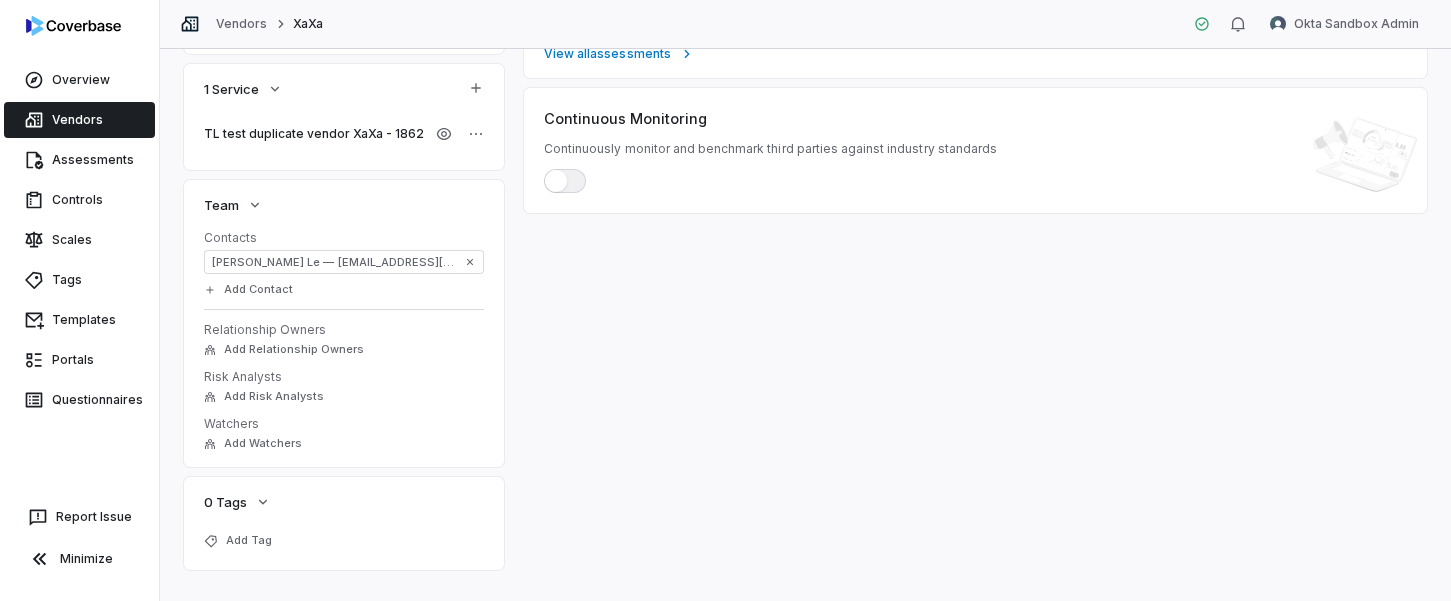 scroll, scrollTop: 474, scrollLeft: 0, axis: vertical 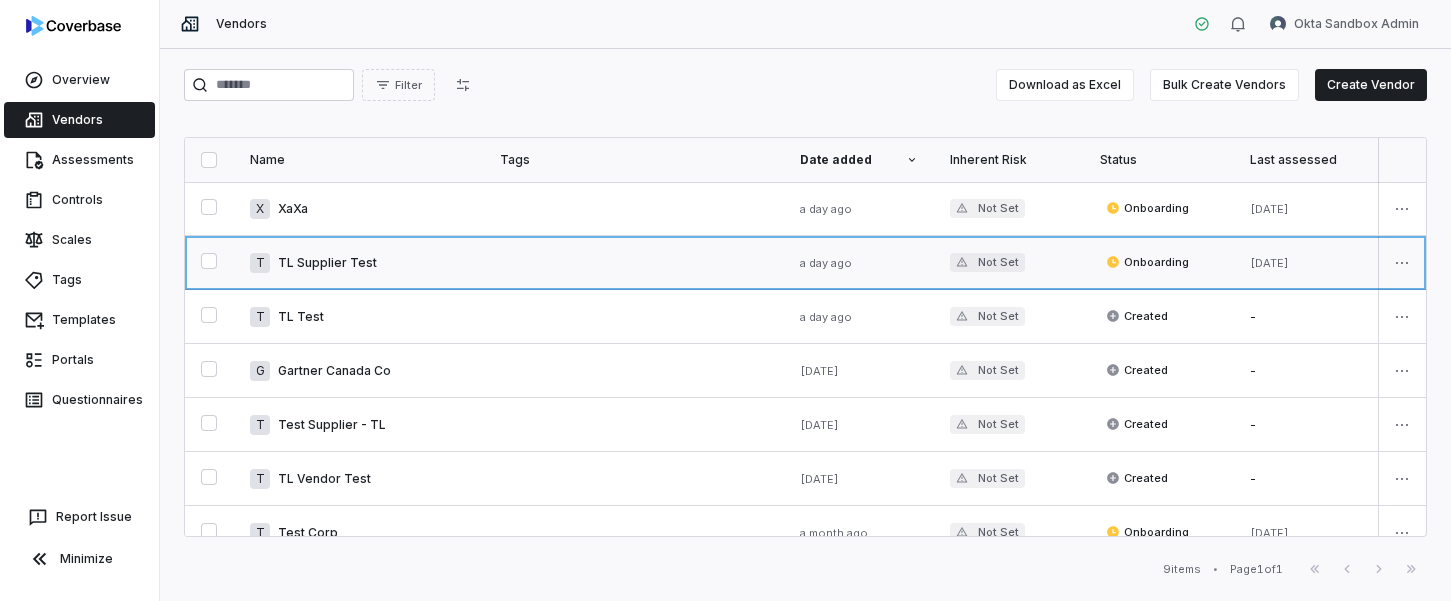 click at bounding box center [359, 262] 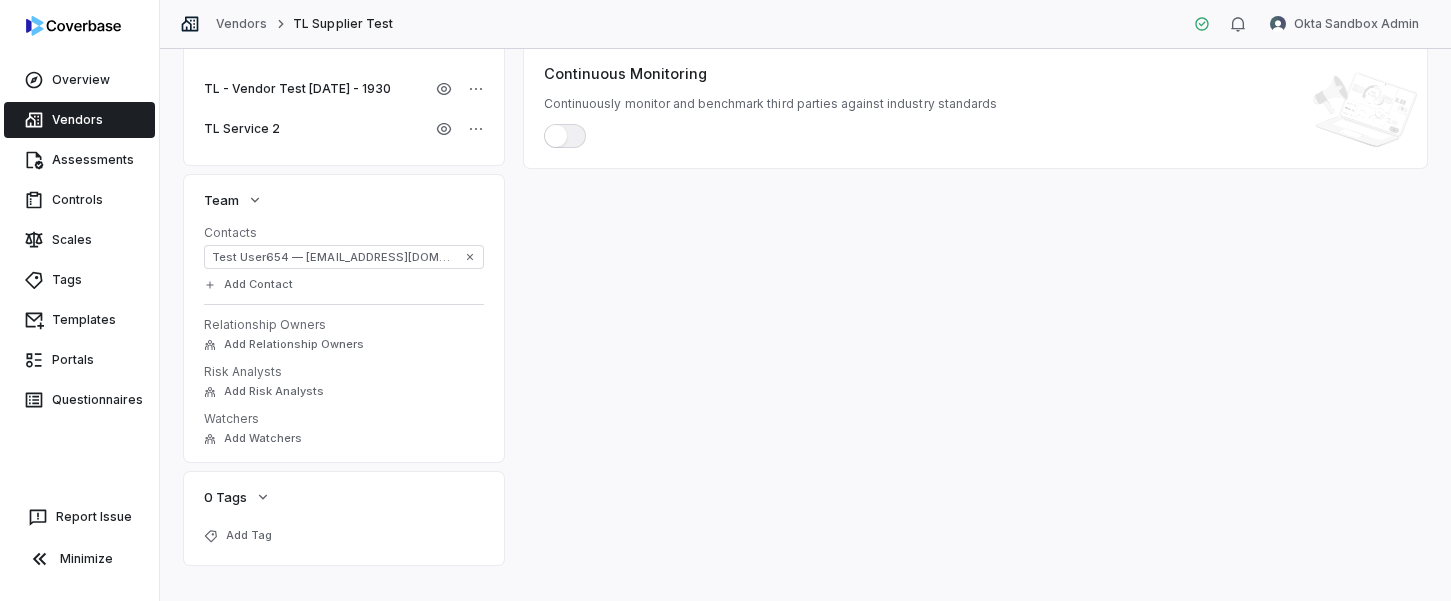 scroll, scrollTop: 479, scrollLeft: 0, axis: vertical 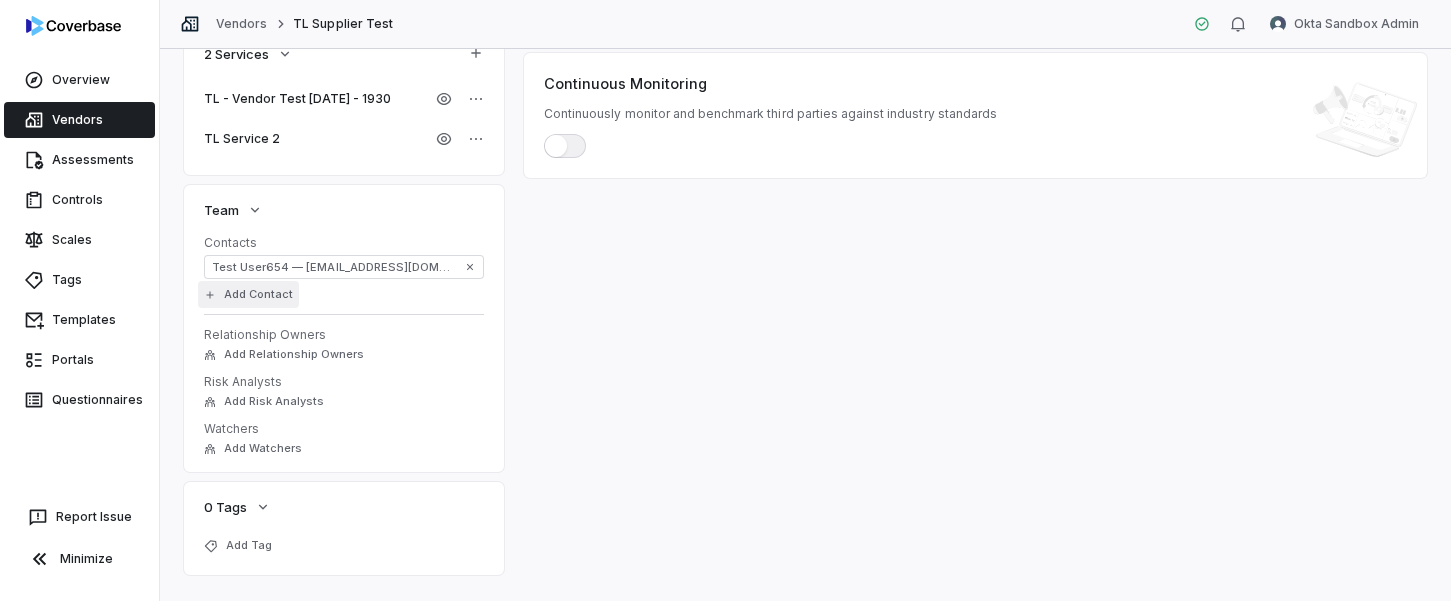 click on "Add Contact" at bounding box center [248, 294] 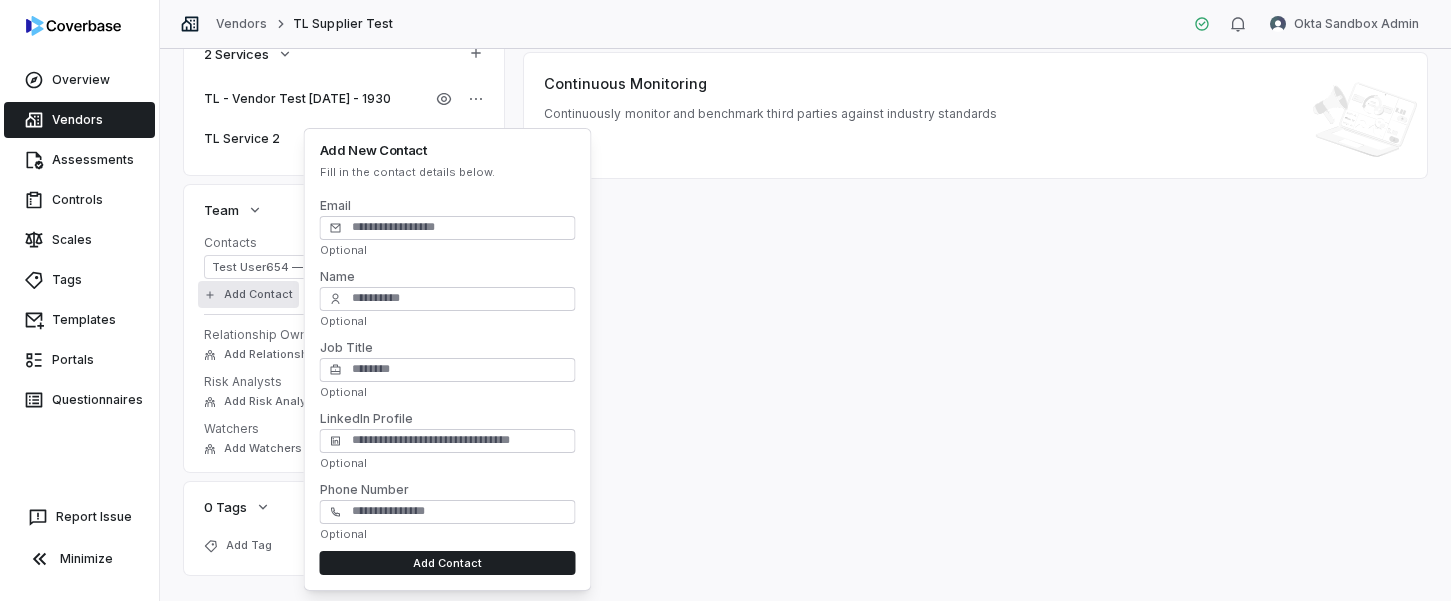 click on "Inherent Risk Set Inherent Risk Can be sent to vendor contacts or internal relationship owners to be filled out Send Inherent Risk Questionnaire Assessments Get risk scores, document analysis, and critical issue insights. Access reports with recommendations Create Assessment Assessments No next assessment date Create Assessment Assessment for TL Supplier Test - TL Service 2 TL Service 2 Created by   ServiceNow SvcAcct Collecting View all  assessments Continuous Monitoring Continuously monitor and benchmark third parties against industry standards" at bounding box center [975, 138] 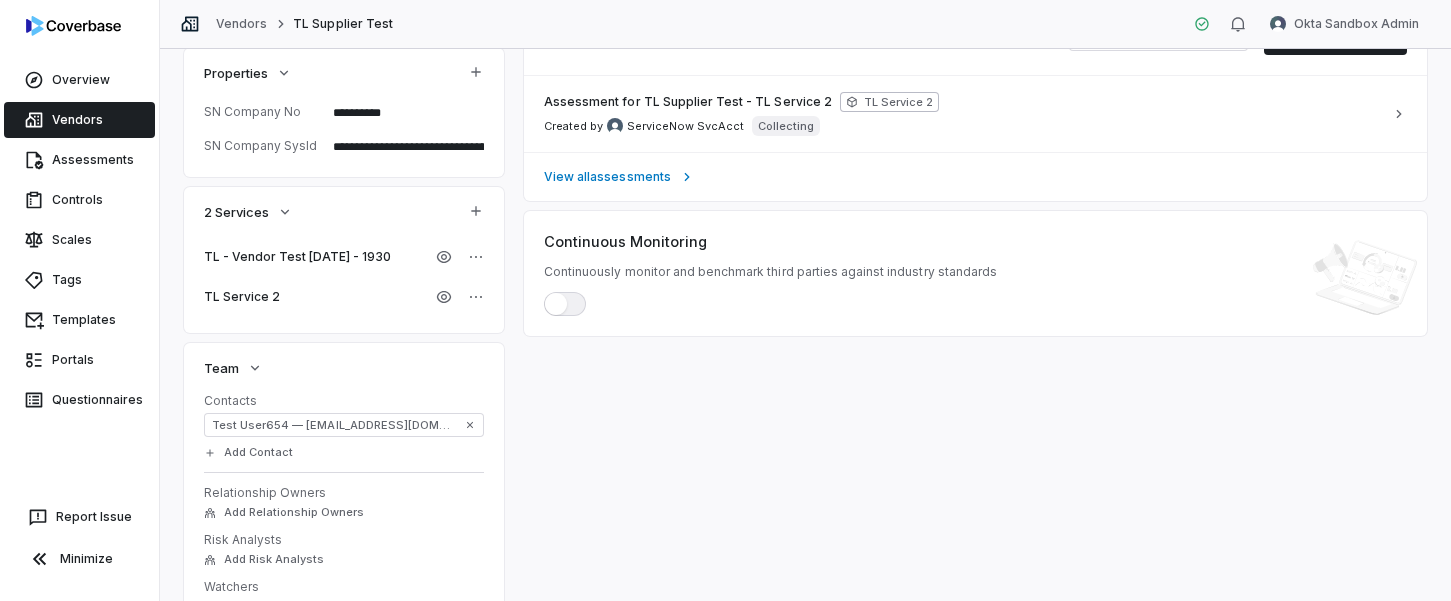 scroll, scrollTop: 319, scrollLeft: 0, axis: vertical 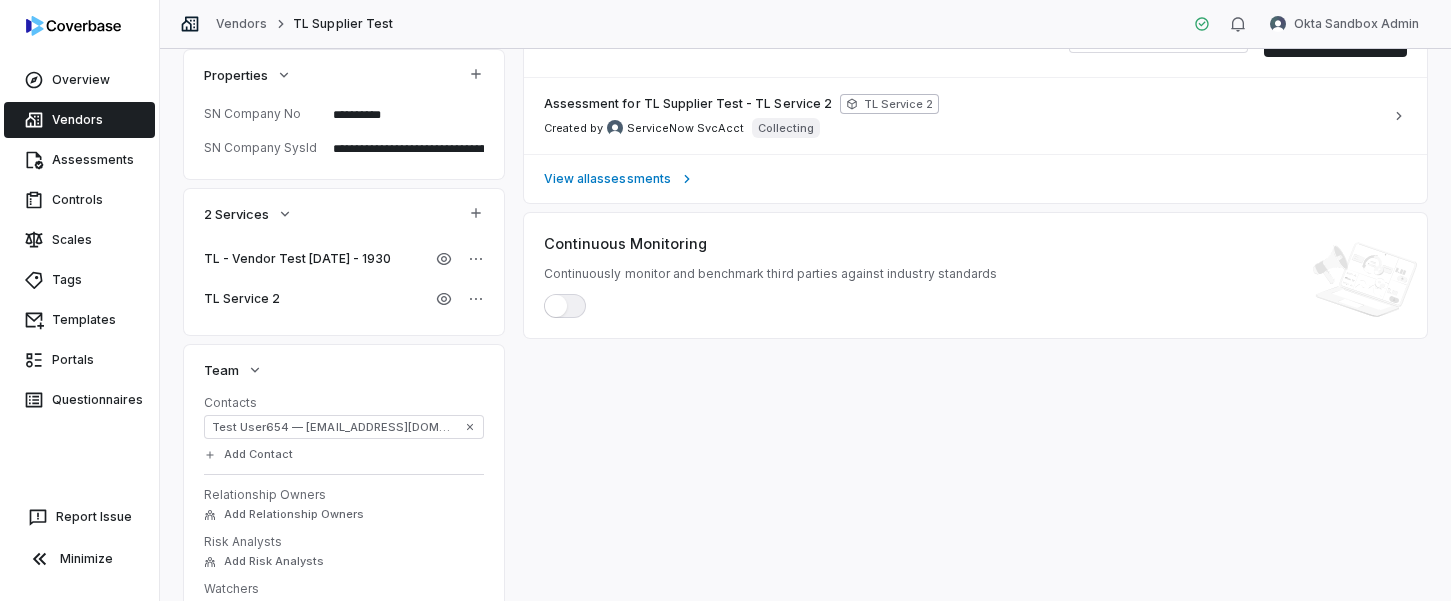 click on "Vendors" at bounding box center (79, 120) 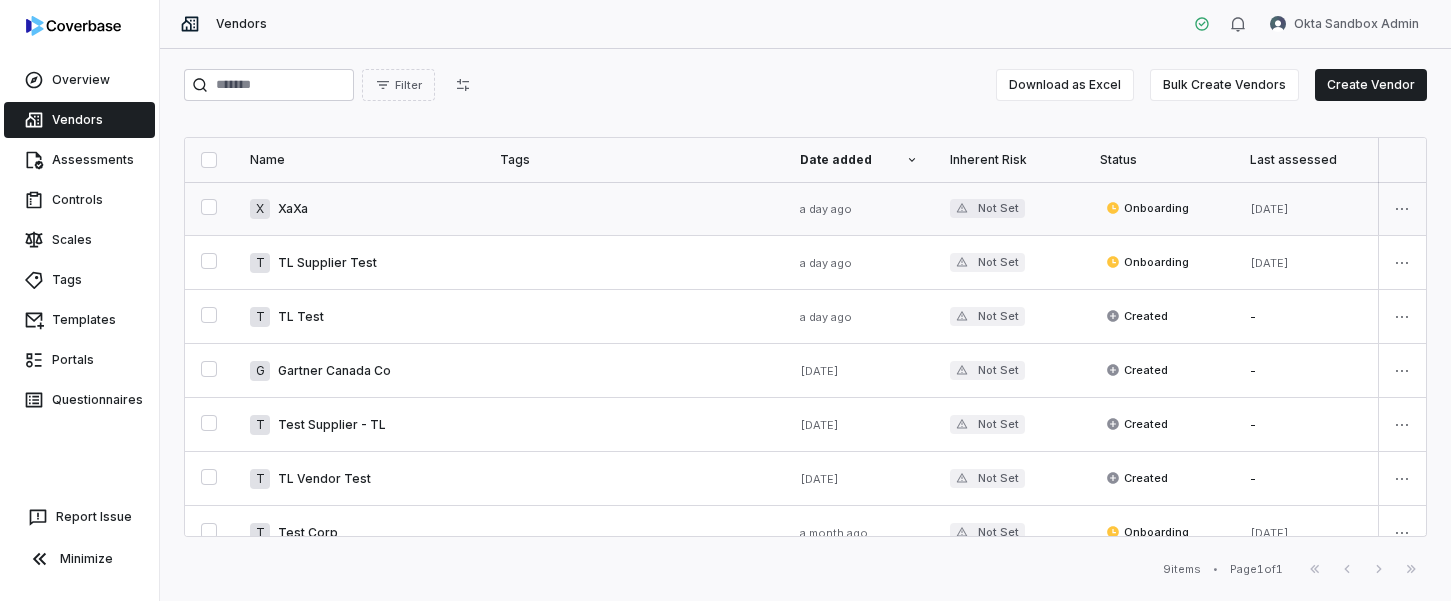 click at bounding box center [359, 208] 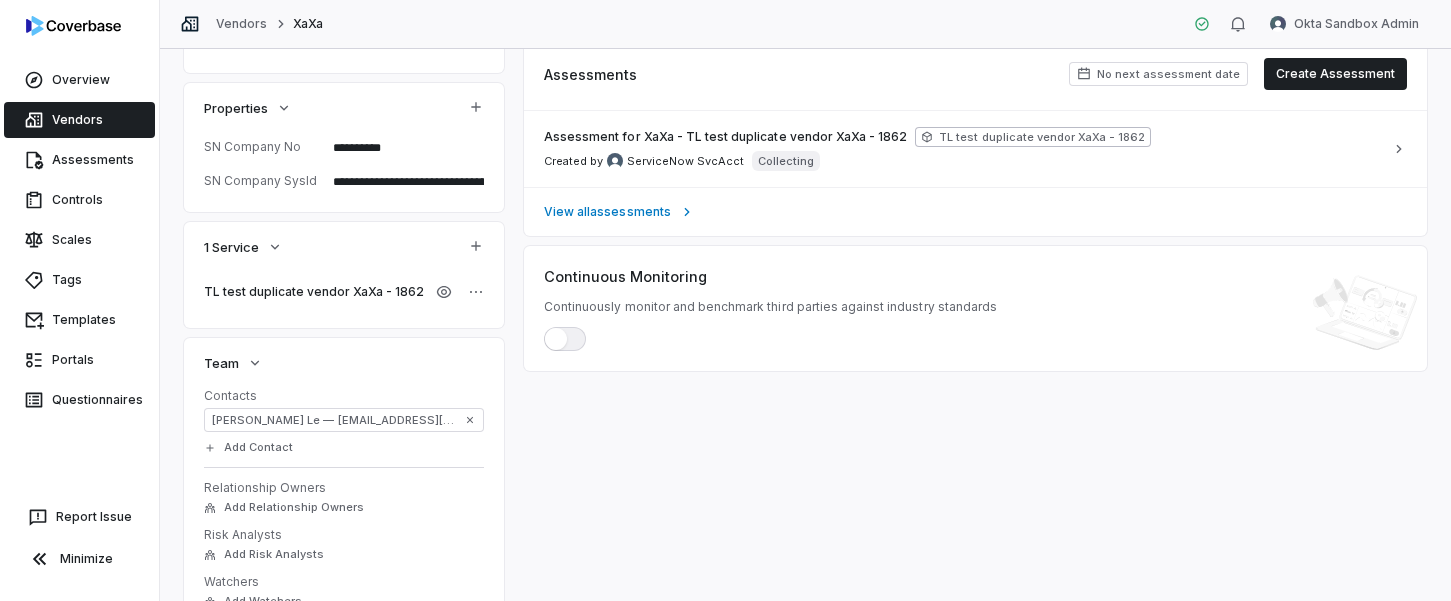 scroll, scrollTop: 289, scrollLeft: 0, axis: vertical 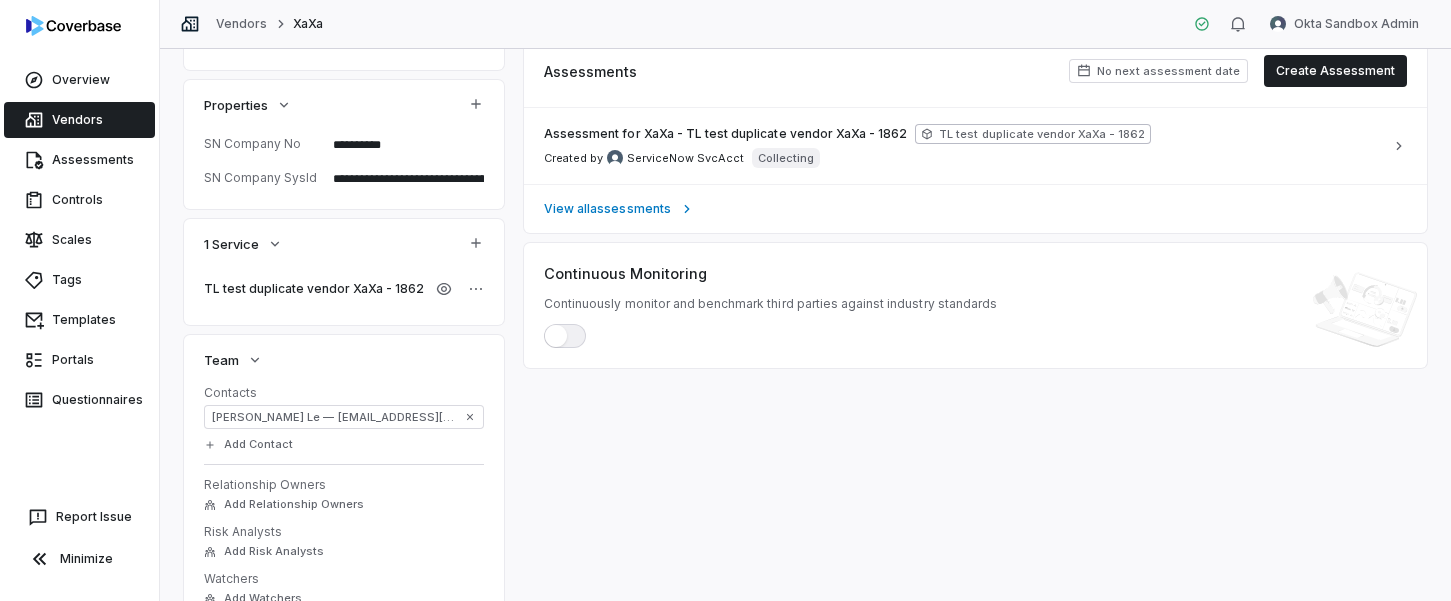 click on "Vendors" at bounding box center [79, 120] 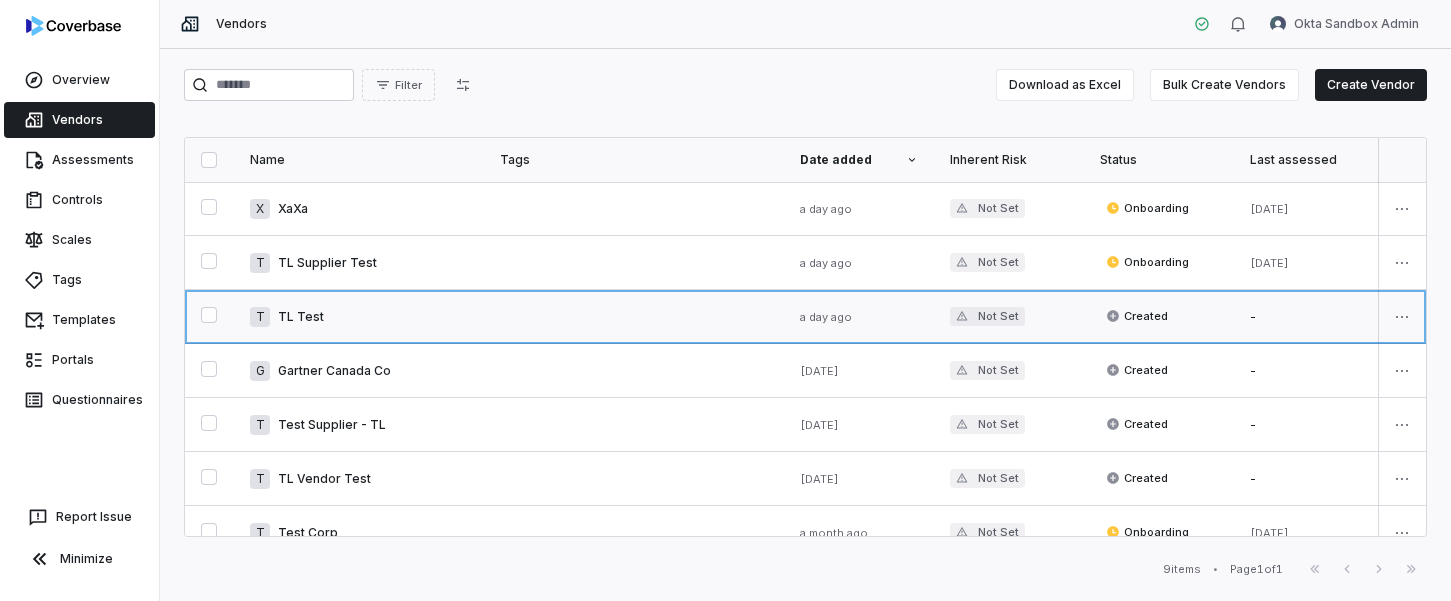 click at bounding box center (359, 316) 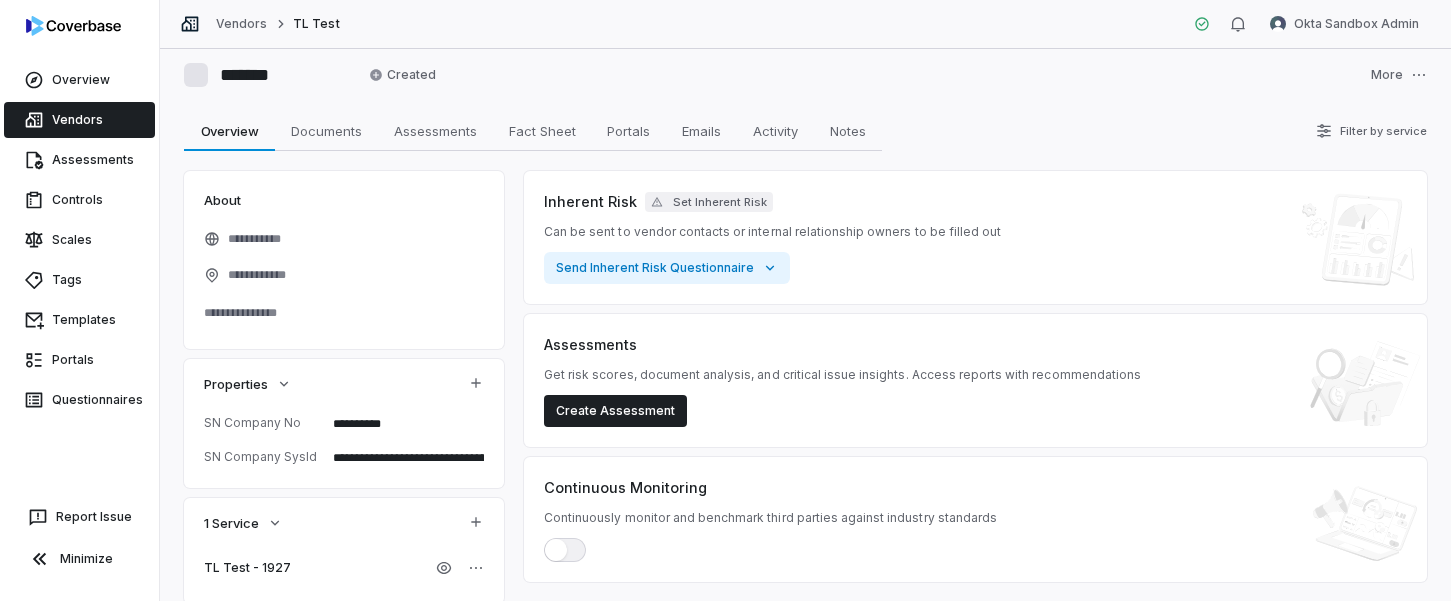 scroll, scrollTop: 0, scrollLeft: 0, axis: both 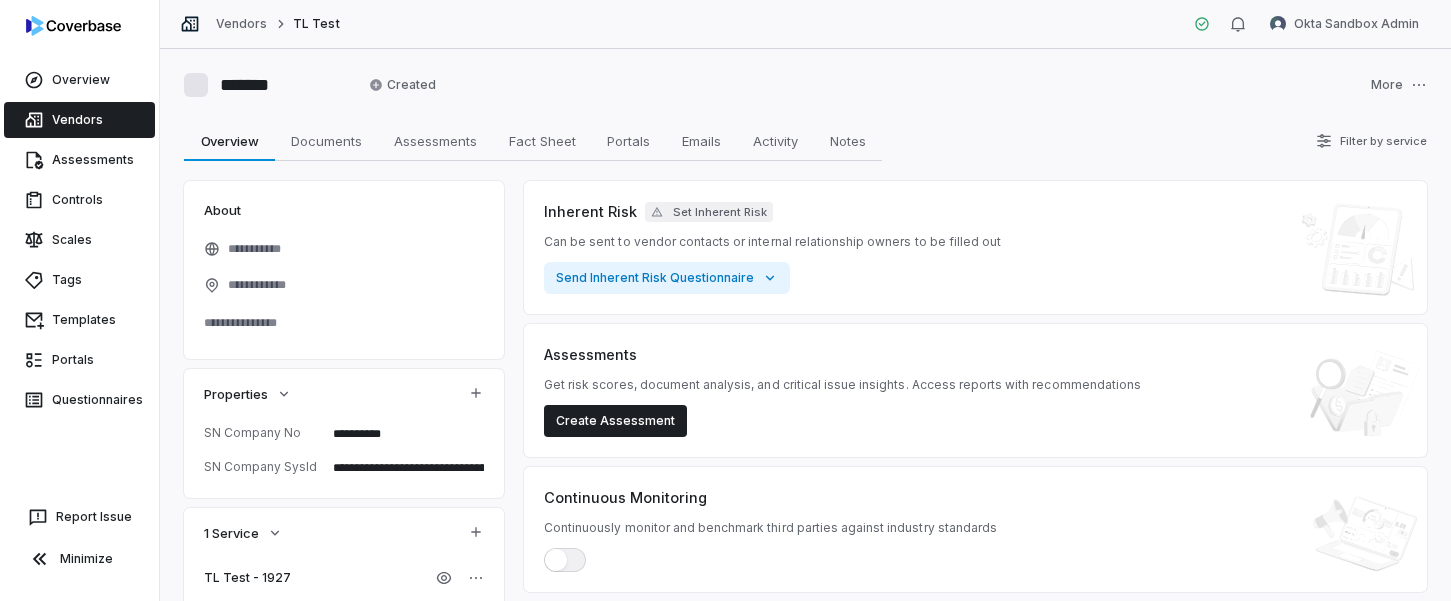 click on "Vendors" at bounding box center [79, 120] 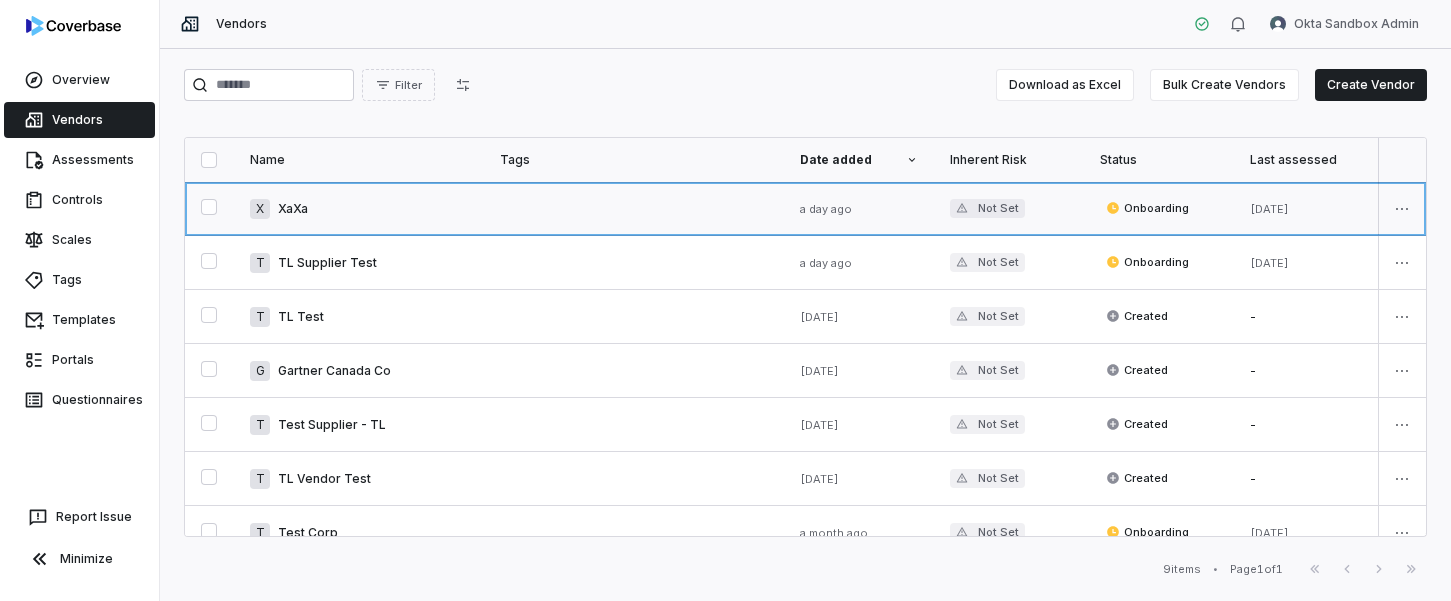click at bounding box center [359, 208] 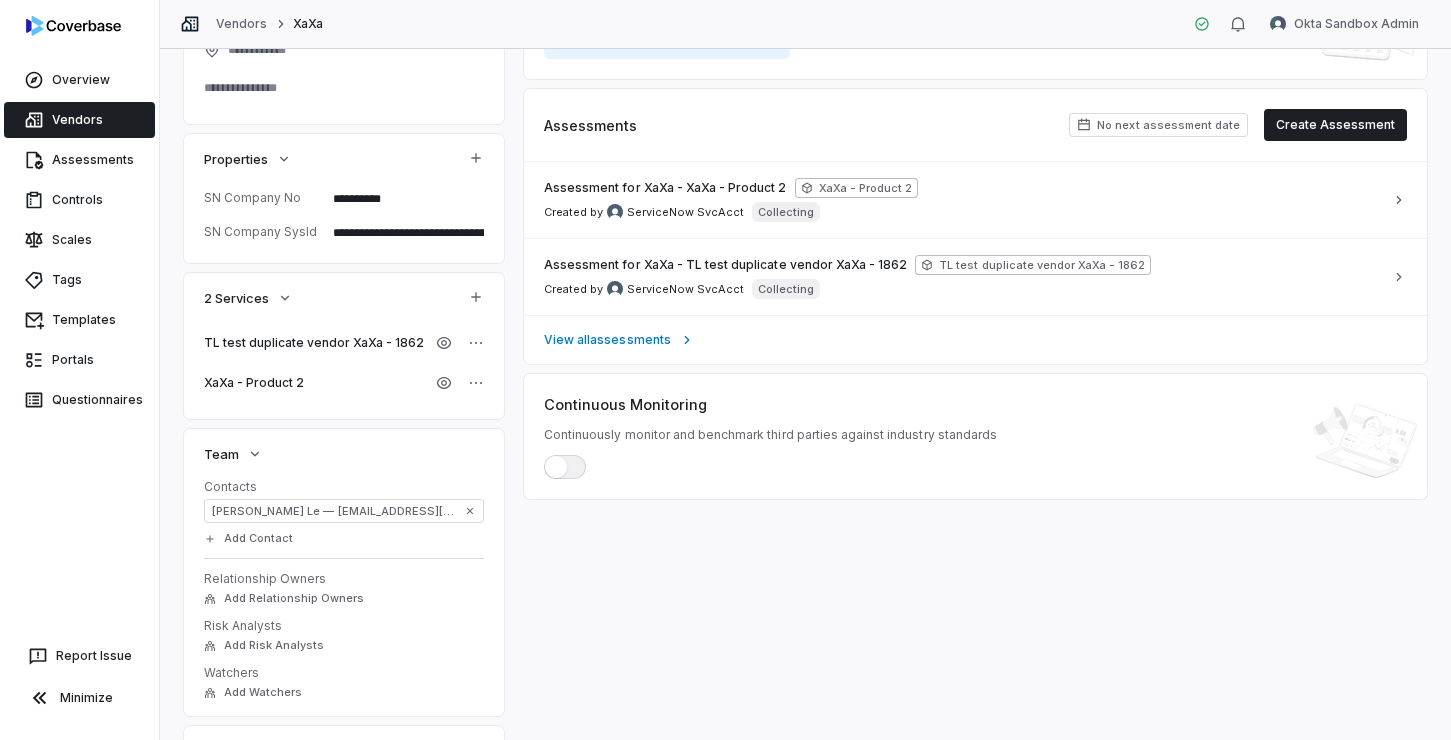 scroll, scrollTop: 240, scrollLeft: 0, axis: vertical 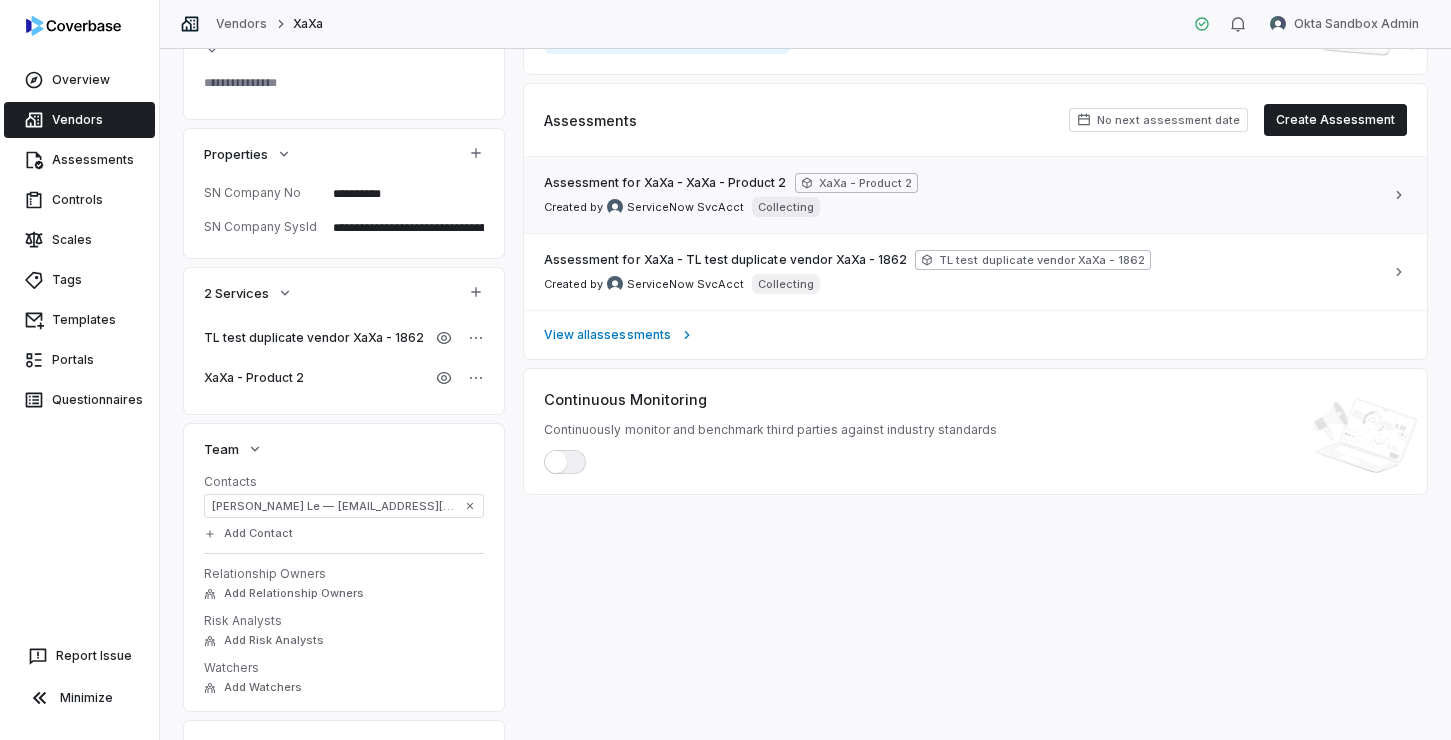 click on "Assessment for XaXa - XaXa - Product 2 XaXa - Product 2 Created by   ServiceNow SvcAcct Collecting" at bounding box center (963, 195) 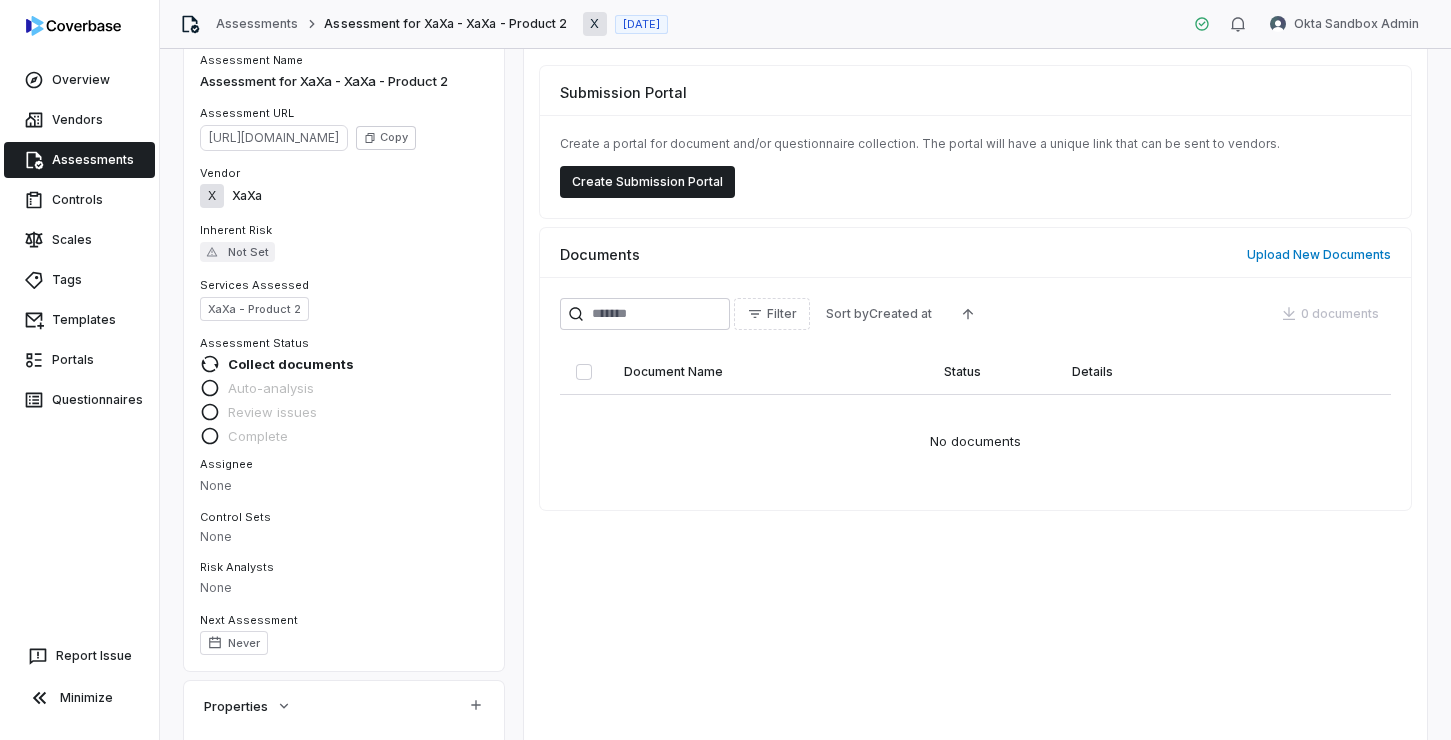 scroll, scrollTop: 0, scrollLeft: 0, axis: both 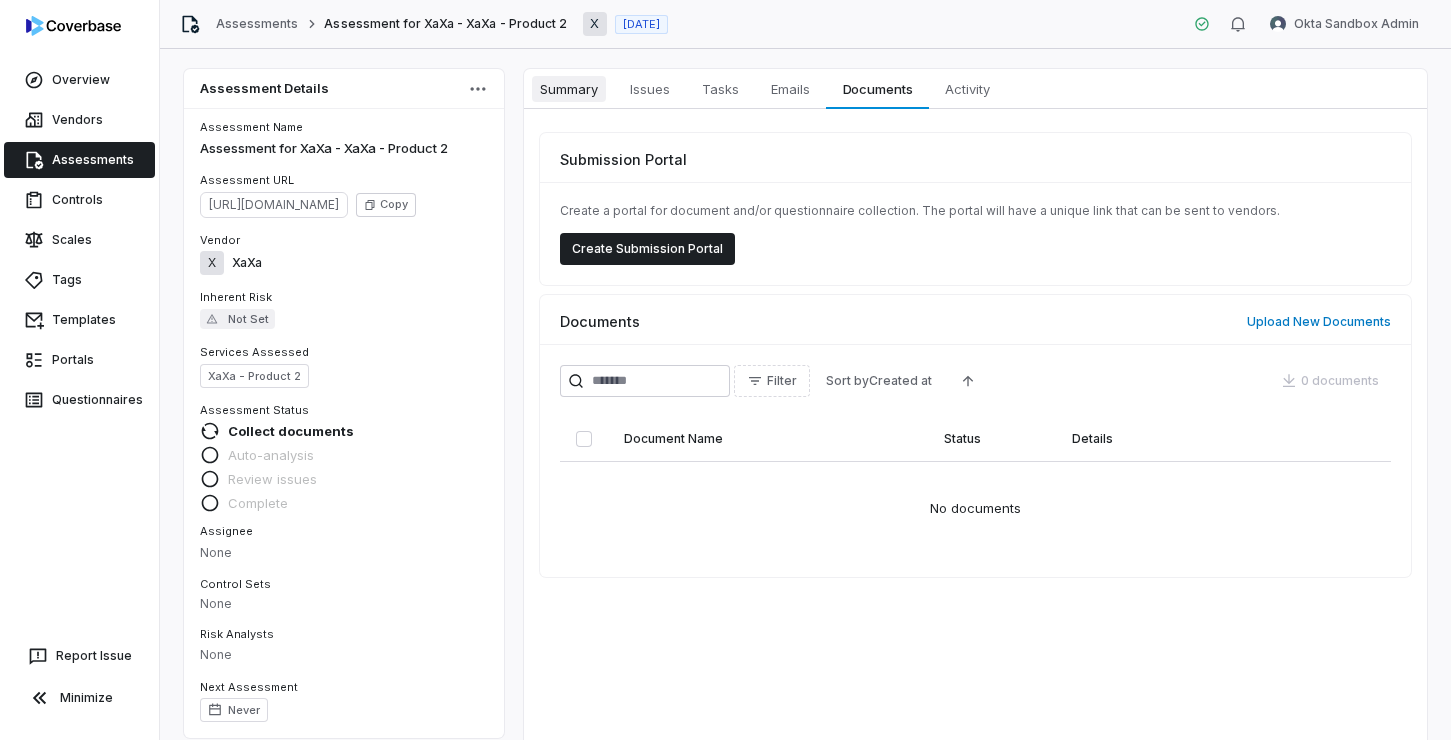 click on "Summary" at bounding box center (569, 89) 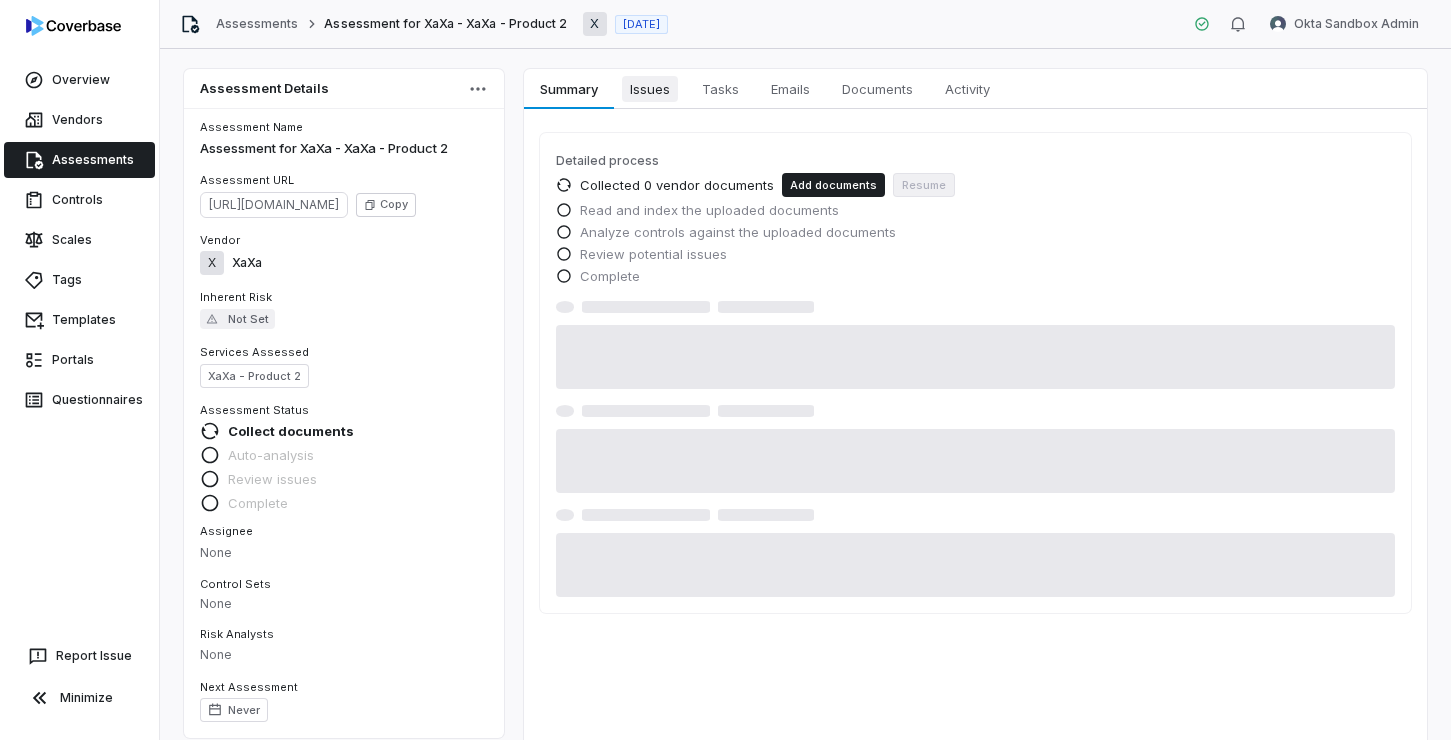 click on "Issues" at bounding box center (650, 89) 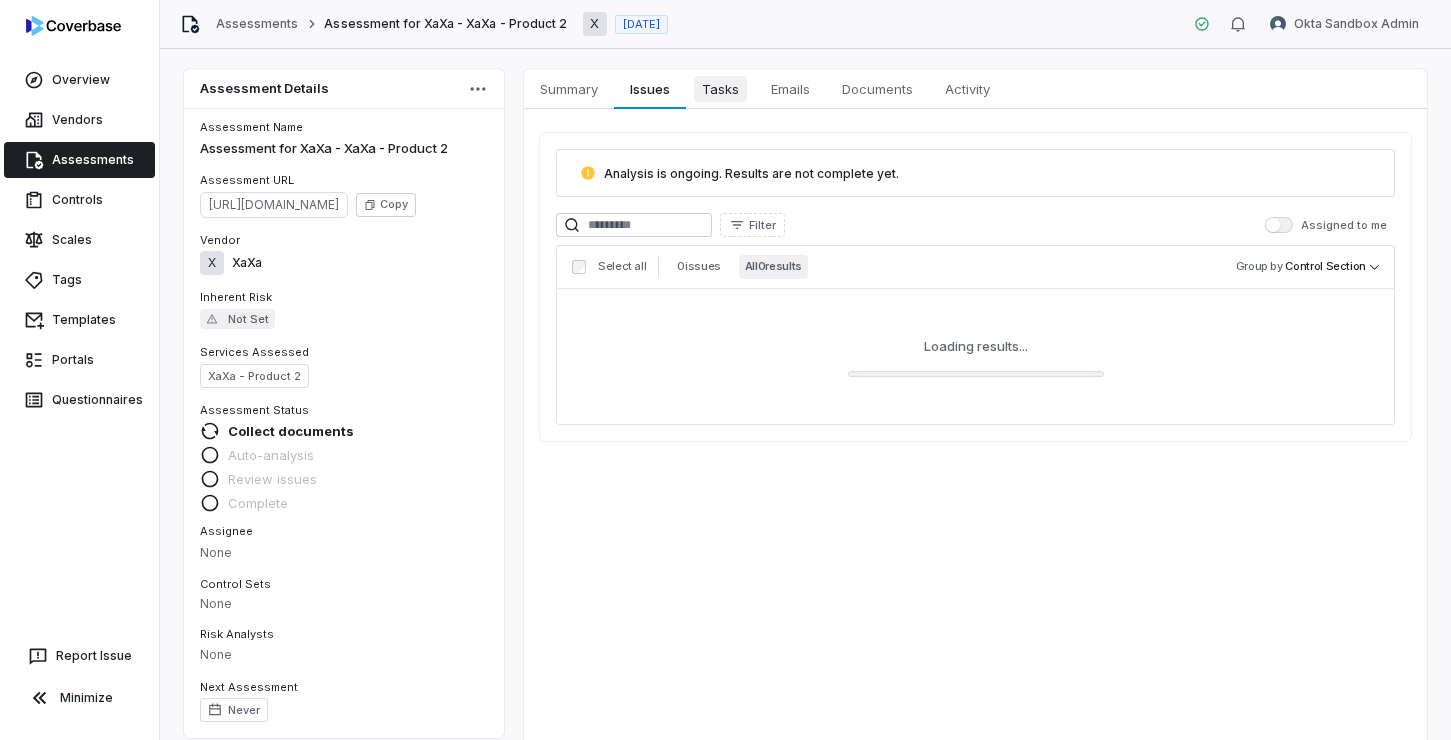 click on "Tasks" at bounding box center [720, 89] 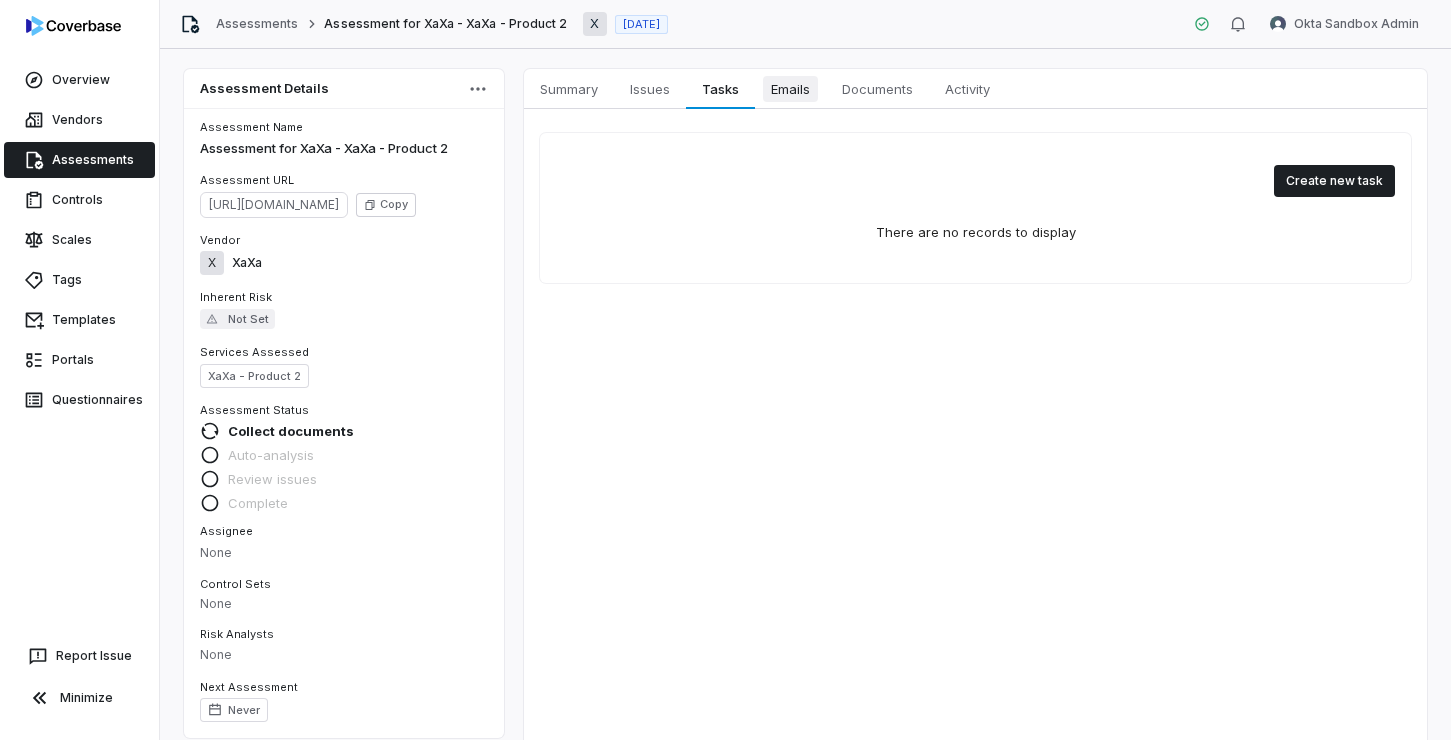 click on "Emails" at bounding box center [790, 89] 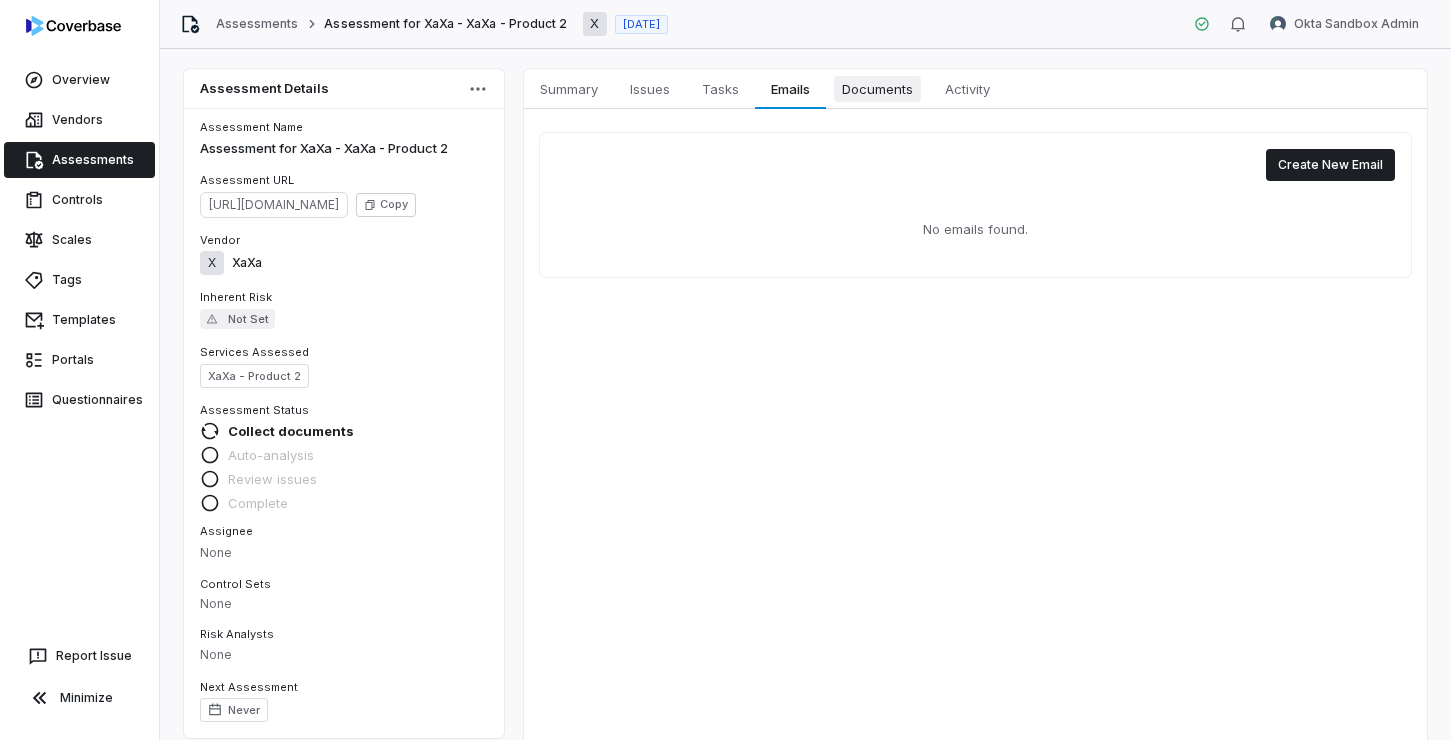 click on "Documents" at bounding box center (877, 89) 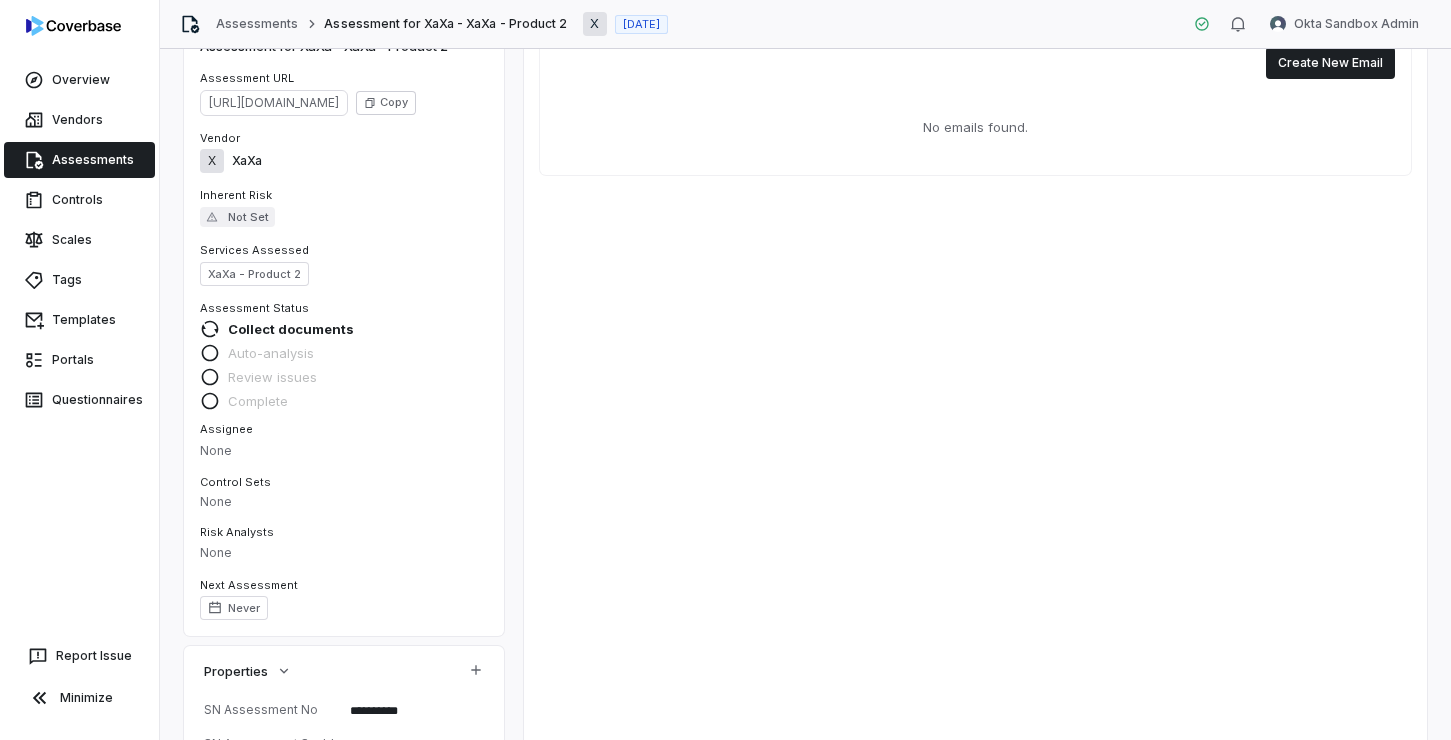 scroll, scrollTop: 0, scrollLeft: 0, axis: both 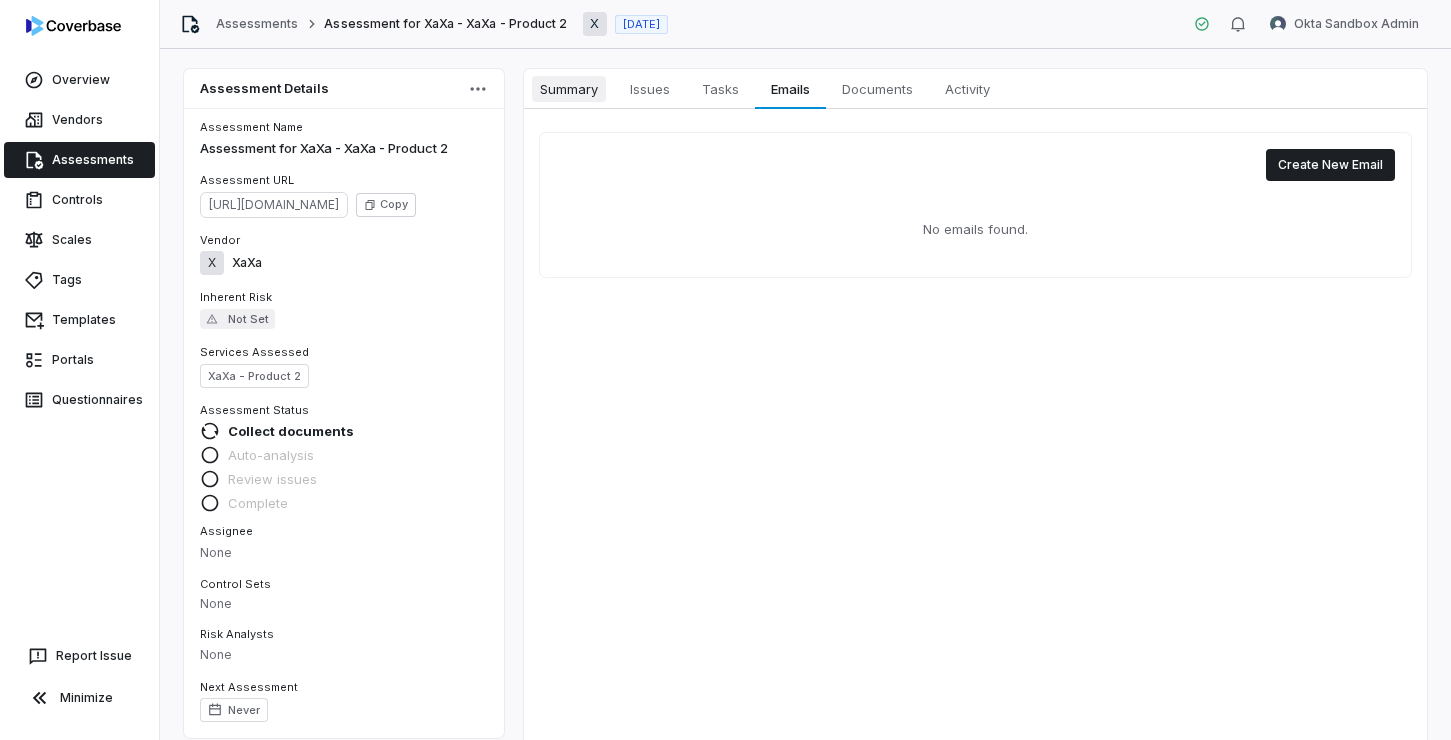 click on "Summary" at bounding box center [569, 89] 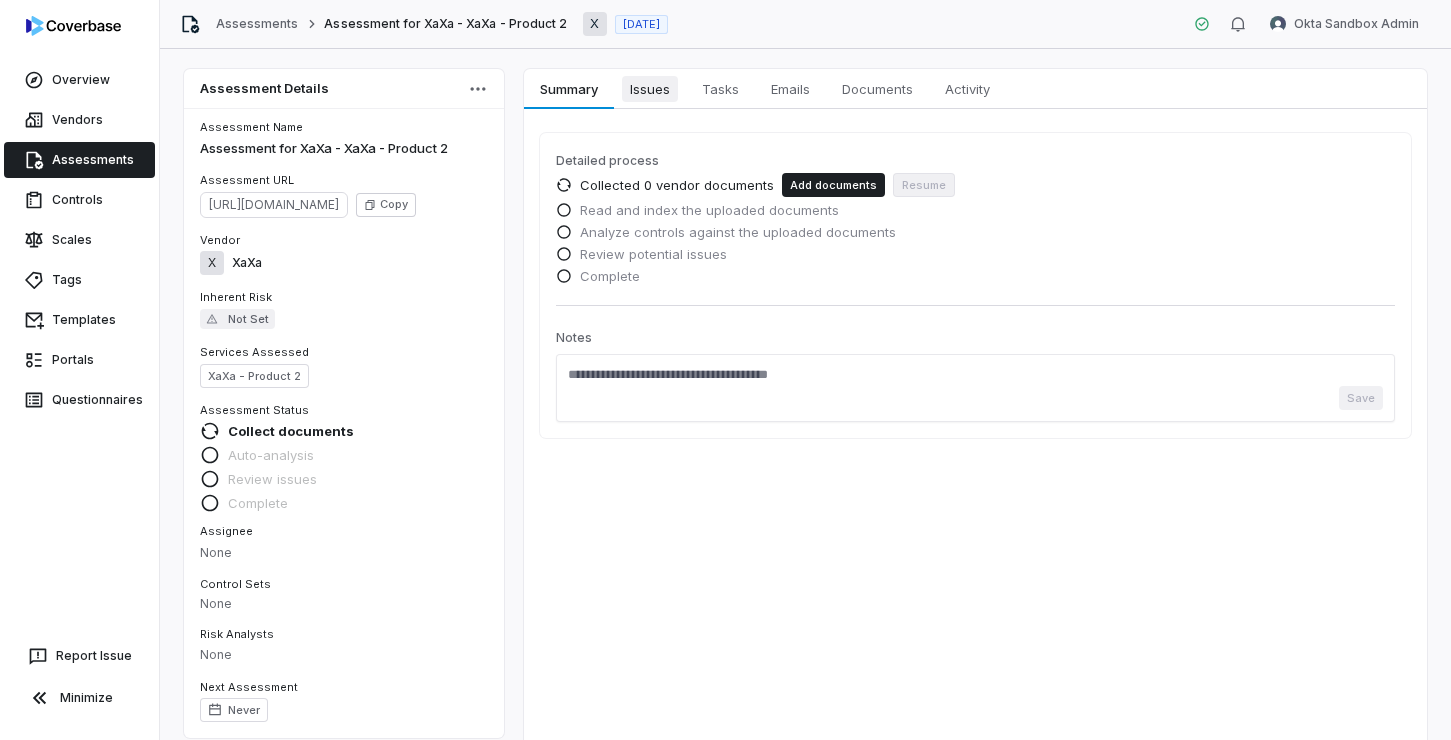 click on "Issues" at bounding box center (650, 89) 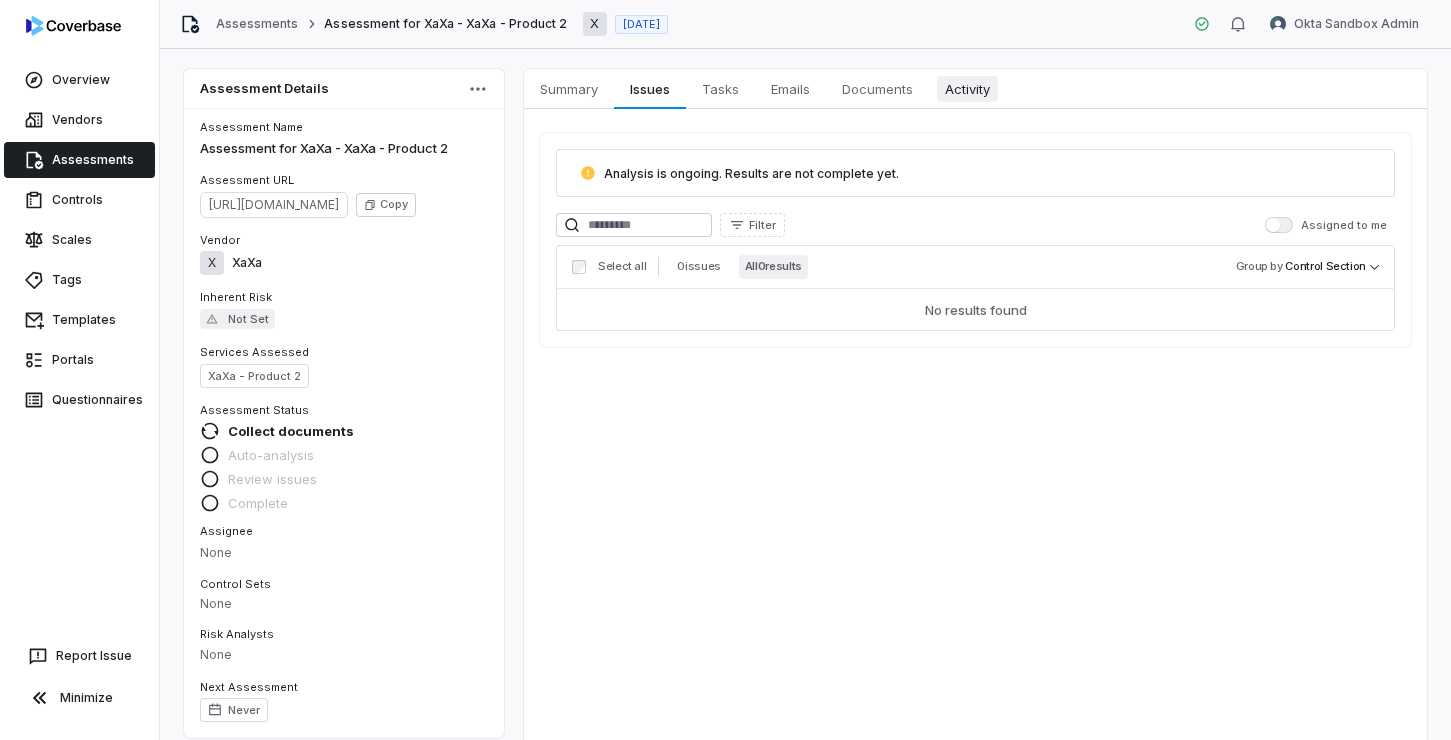 click on "Activity" at bounding box center (967, 89) 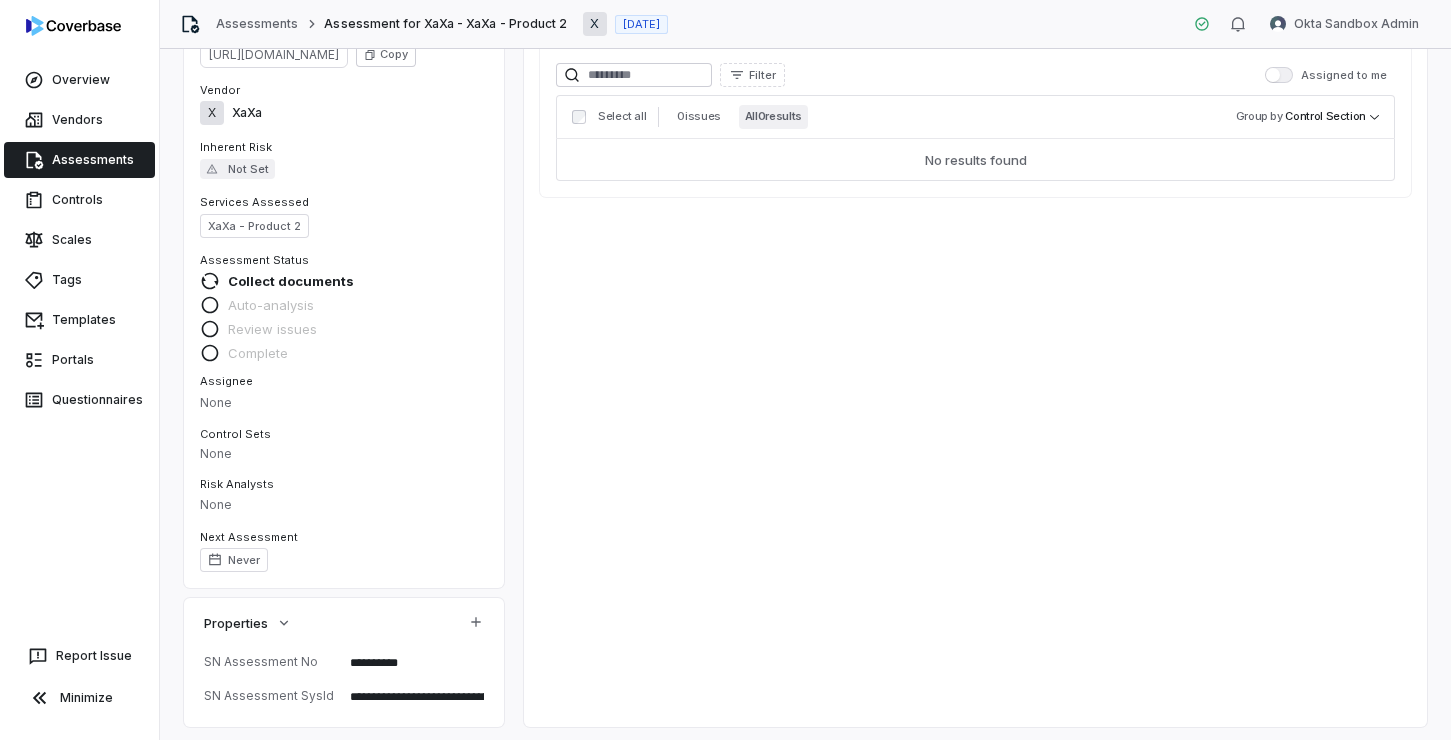 scroll, scrollTop: 154, scrollLeft: 0, axis: vertical 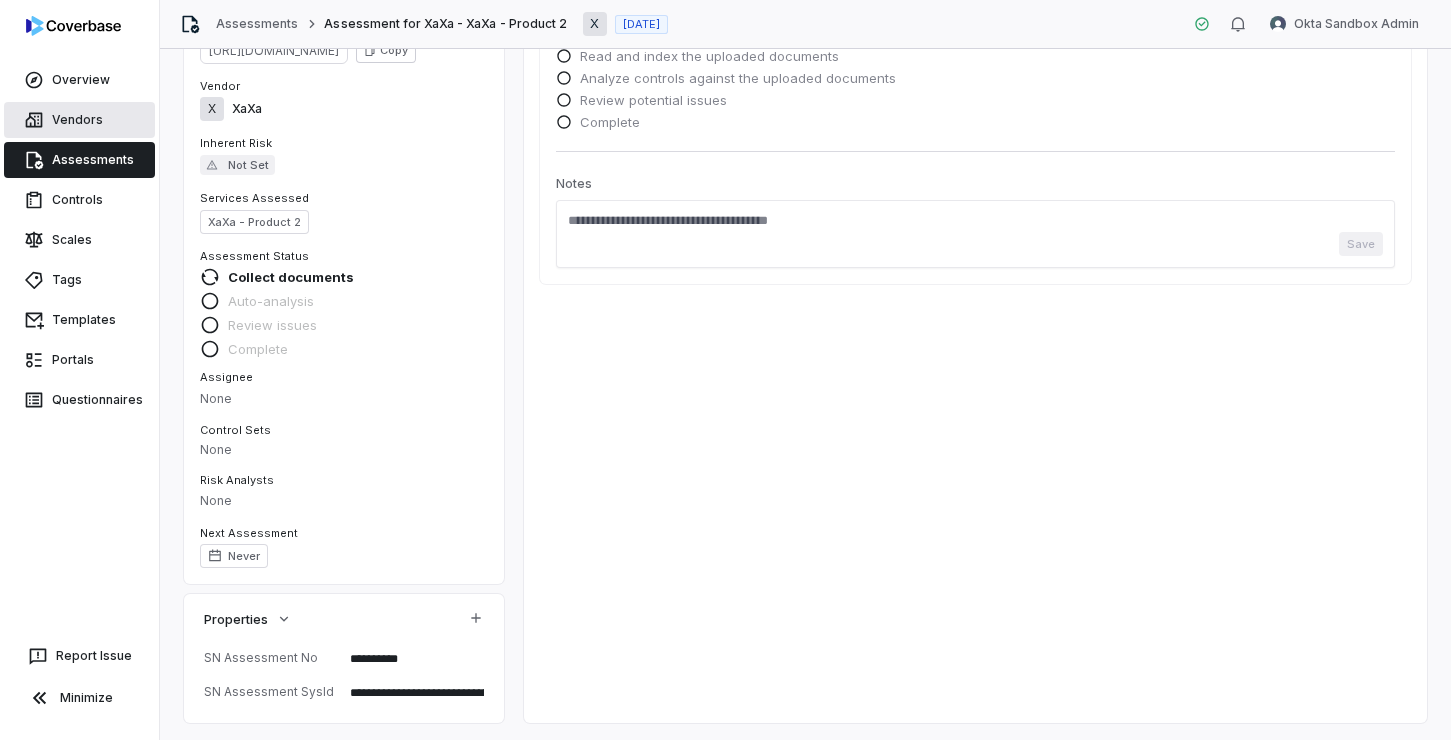 click on "Vendors" at bounding box center [79, 120] 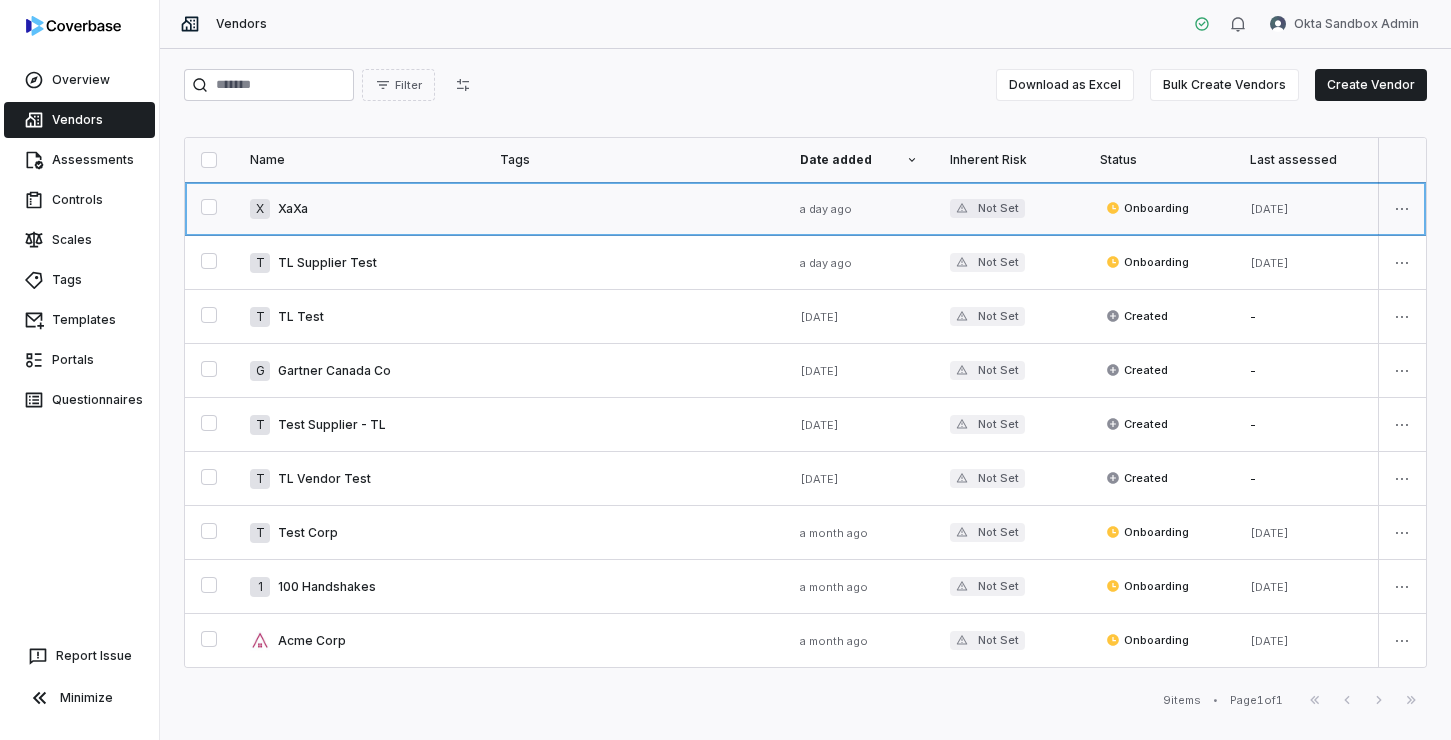 click at bounding box center (359, 208) 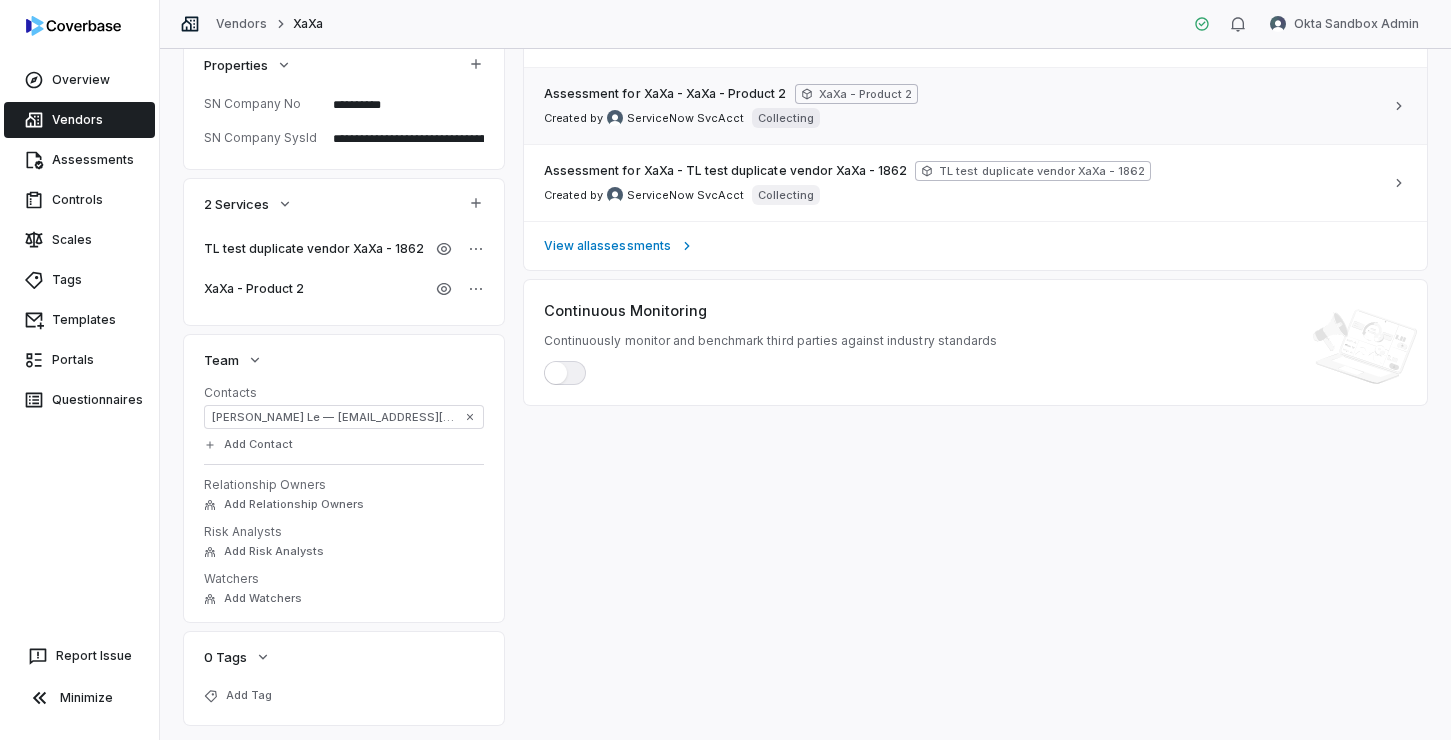 scroll, scrollTop: 375, scrollLeft: 0, axis: vertical 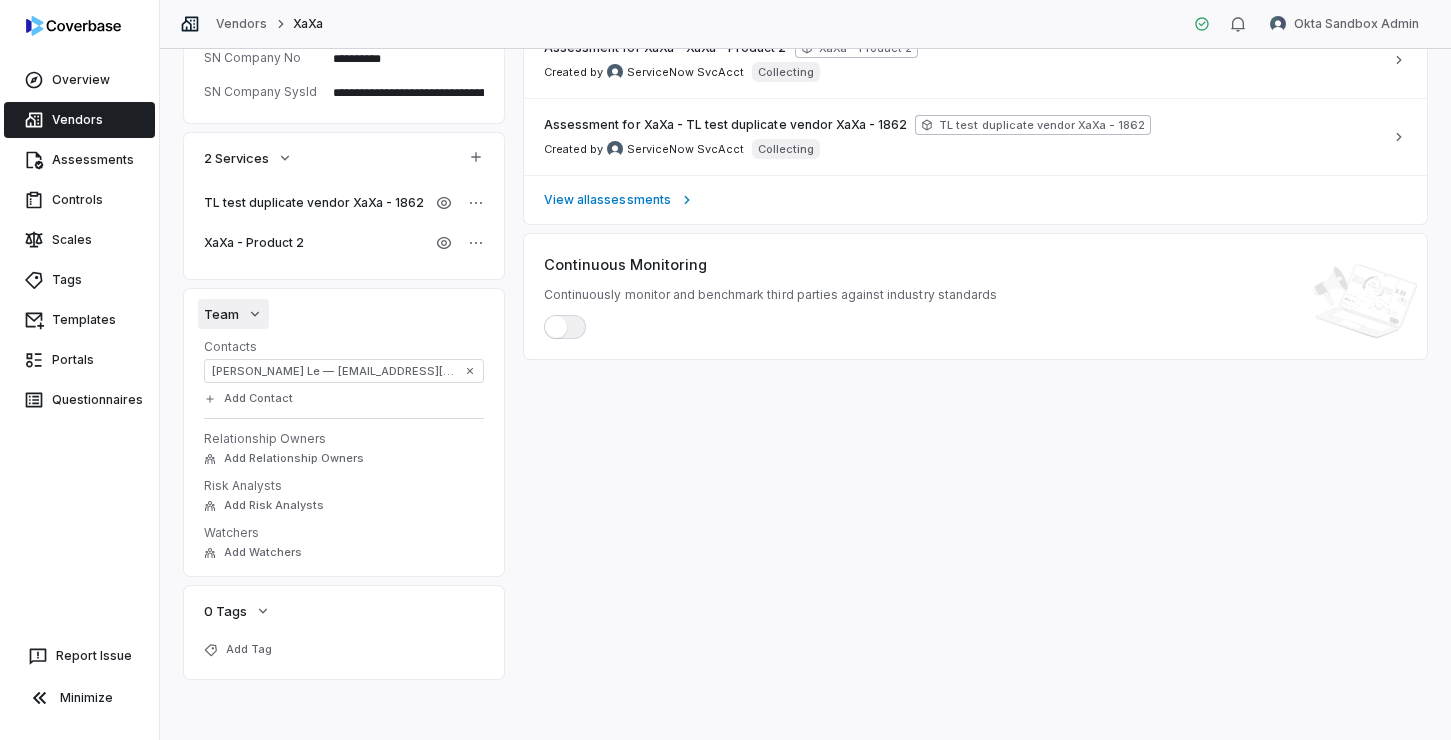 click 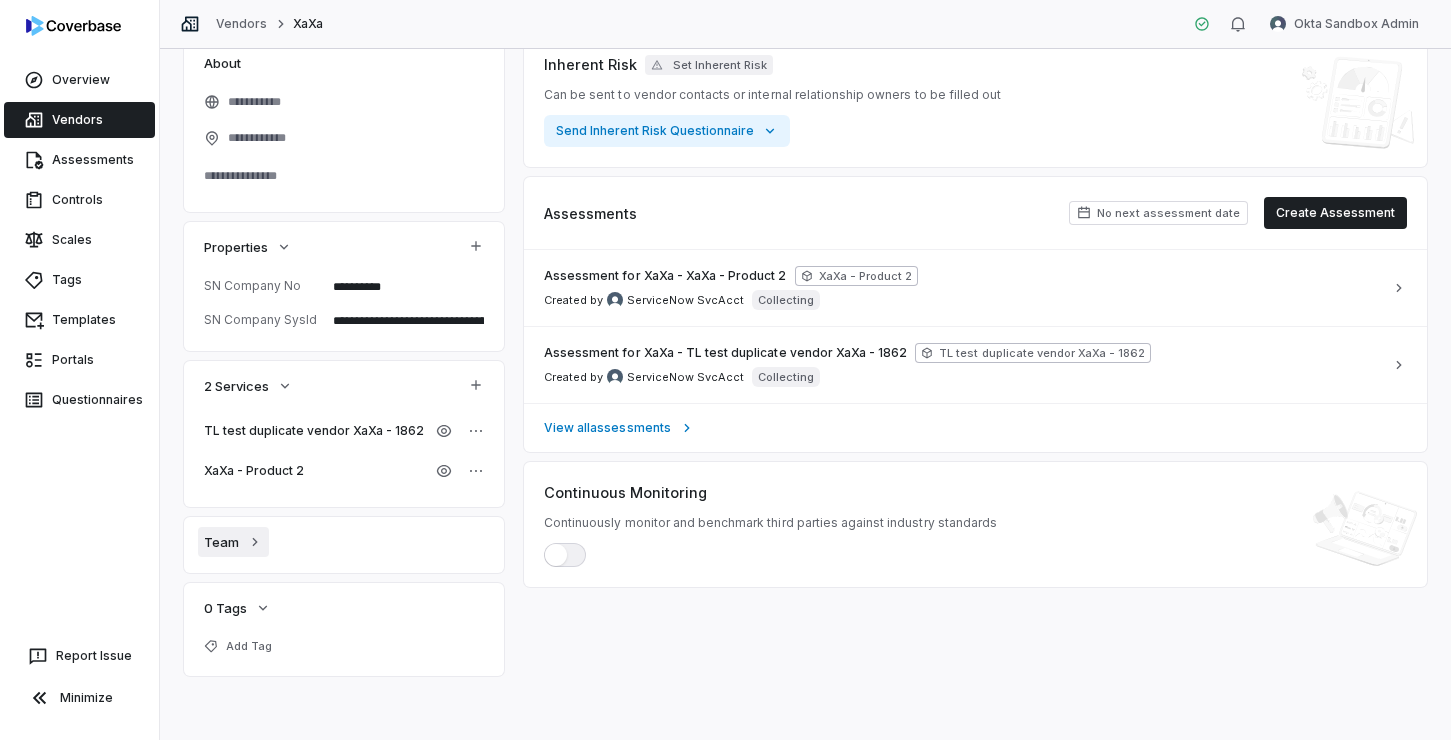 scroll, scrollTop: 138, scrollLeft: 0, axis: vertical 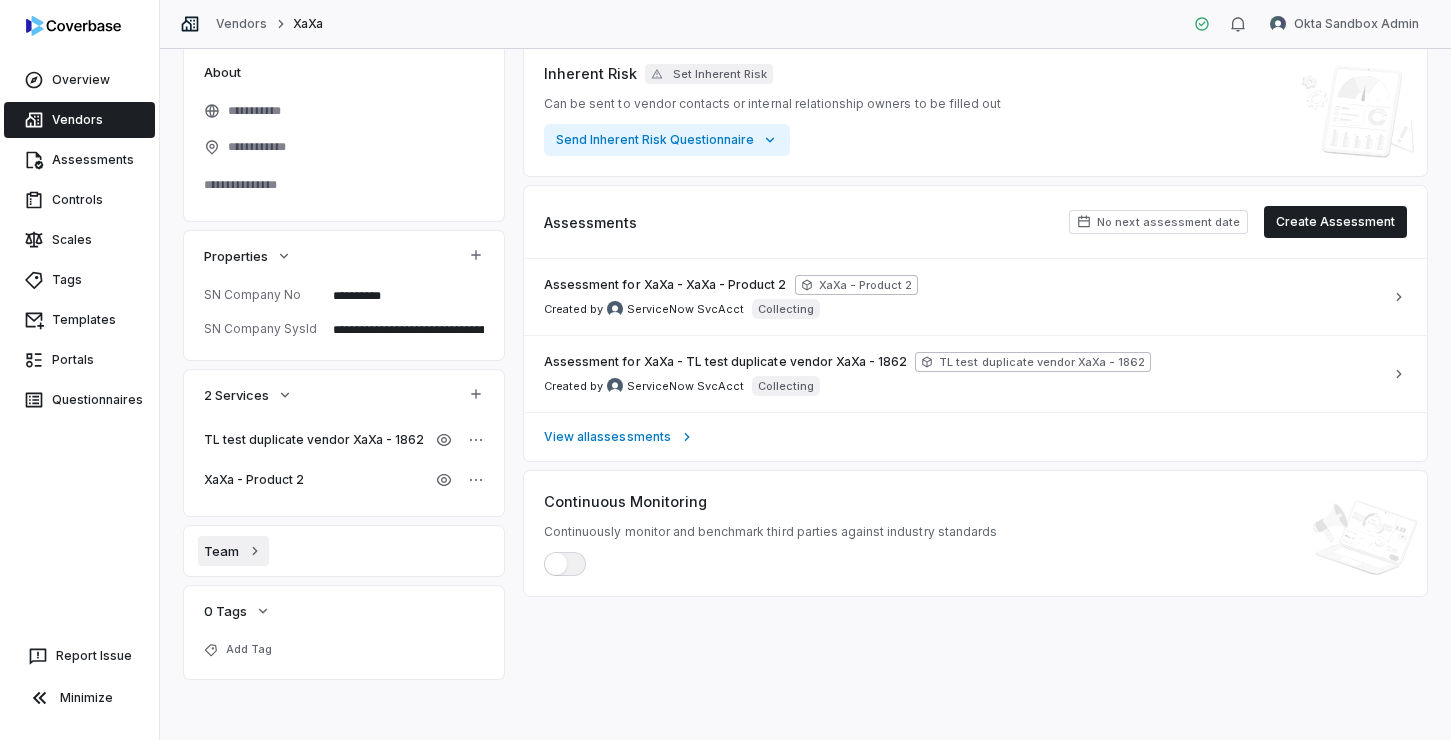 click 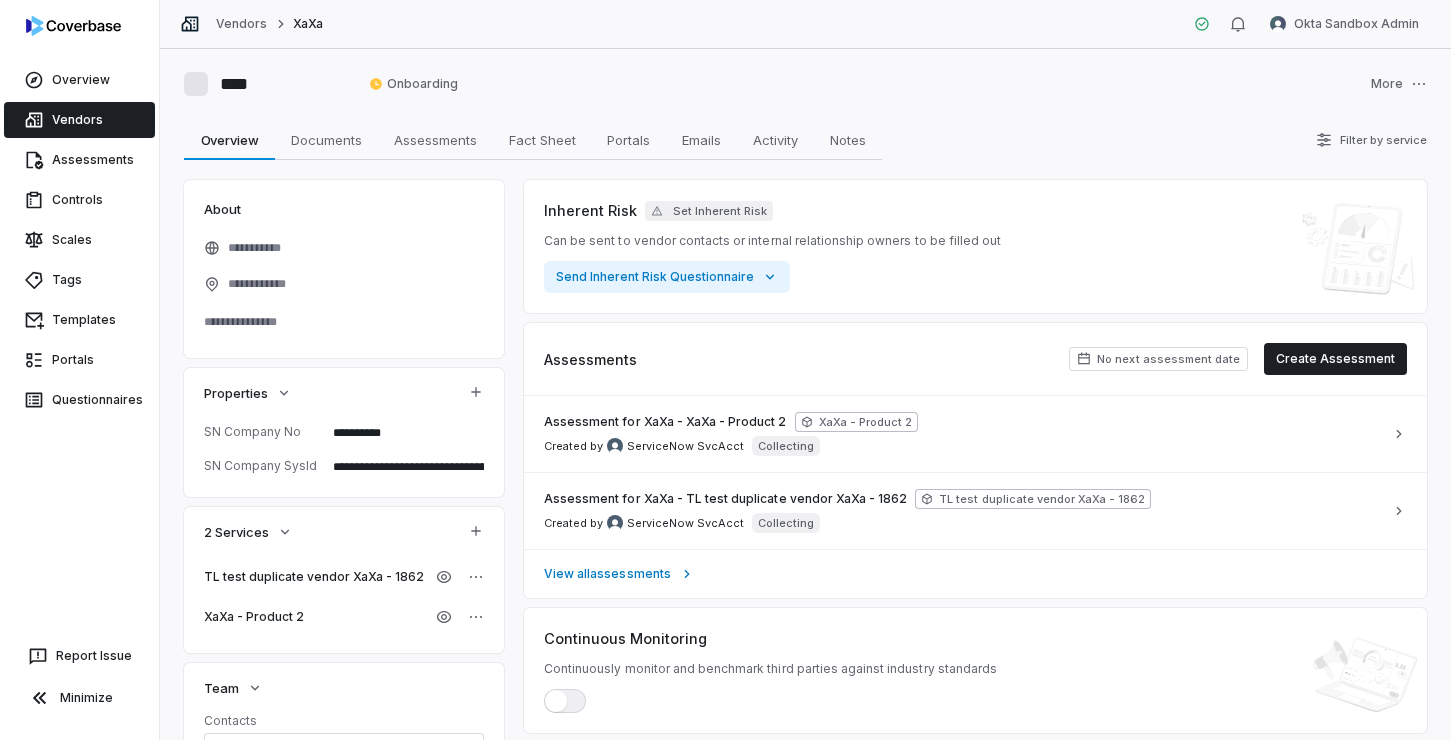 scroll, scrollTop: 0, scrollLeft: 0, axis: both 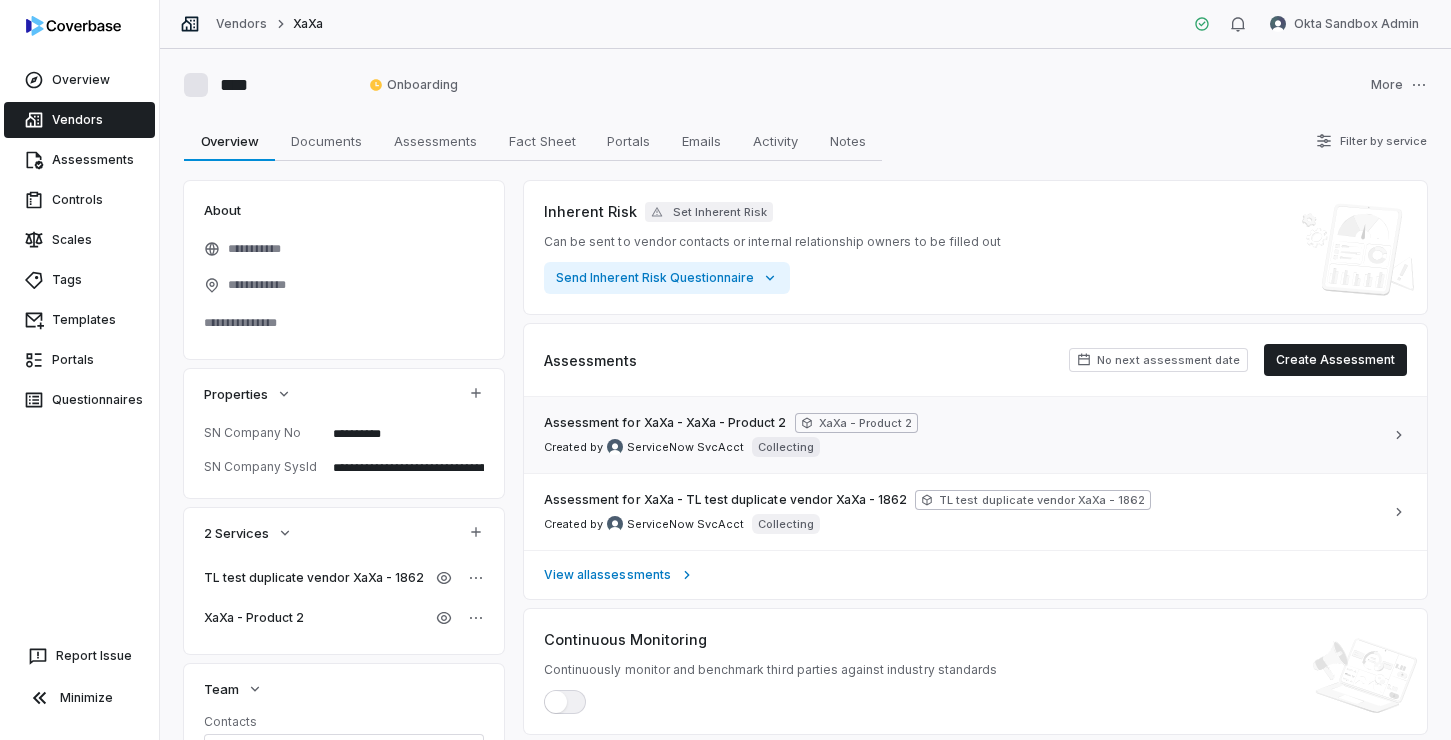 click 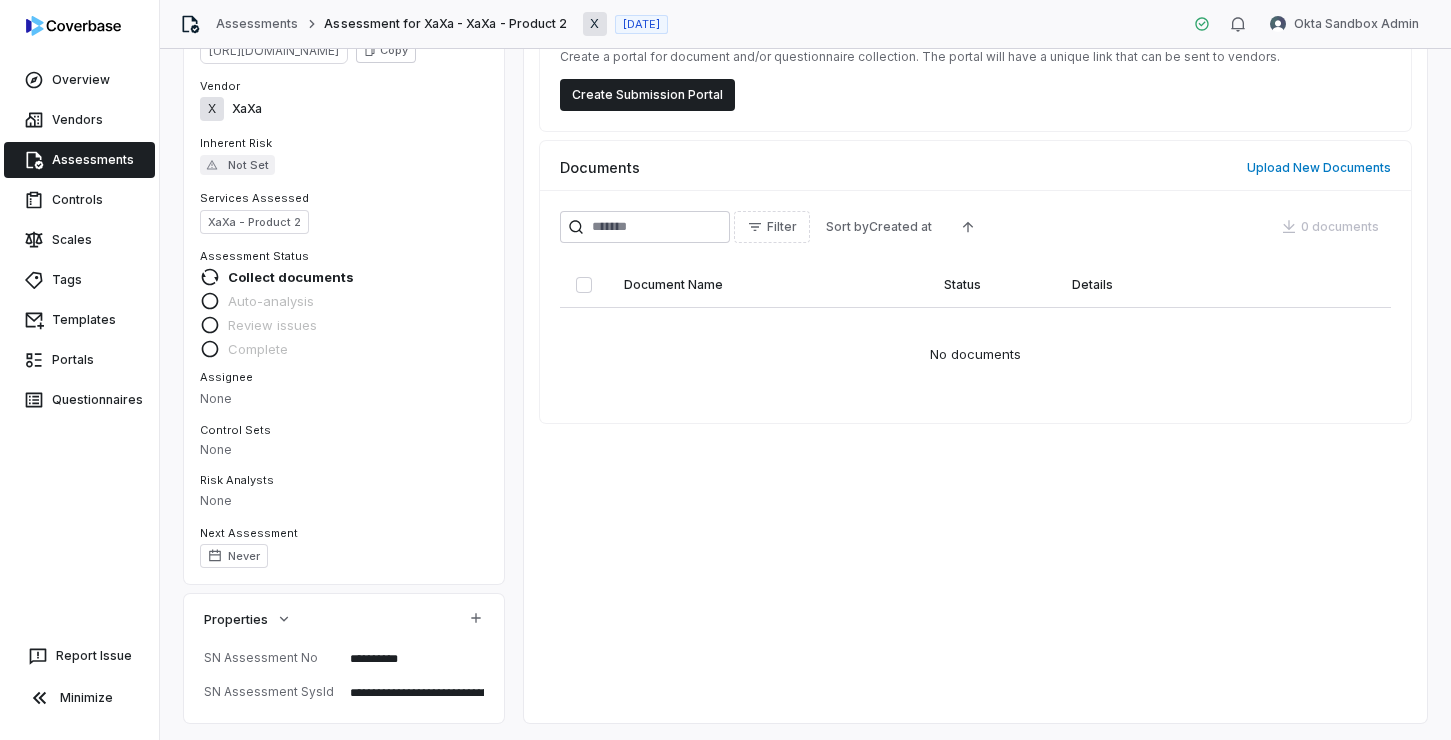scroll, scrollTop: 0, scrollLeft: 0, axis: both 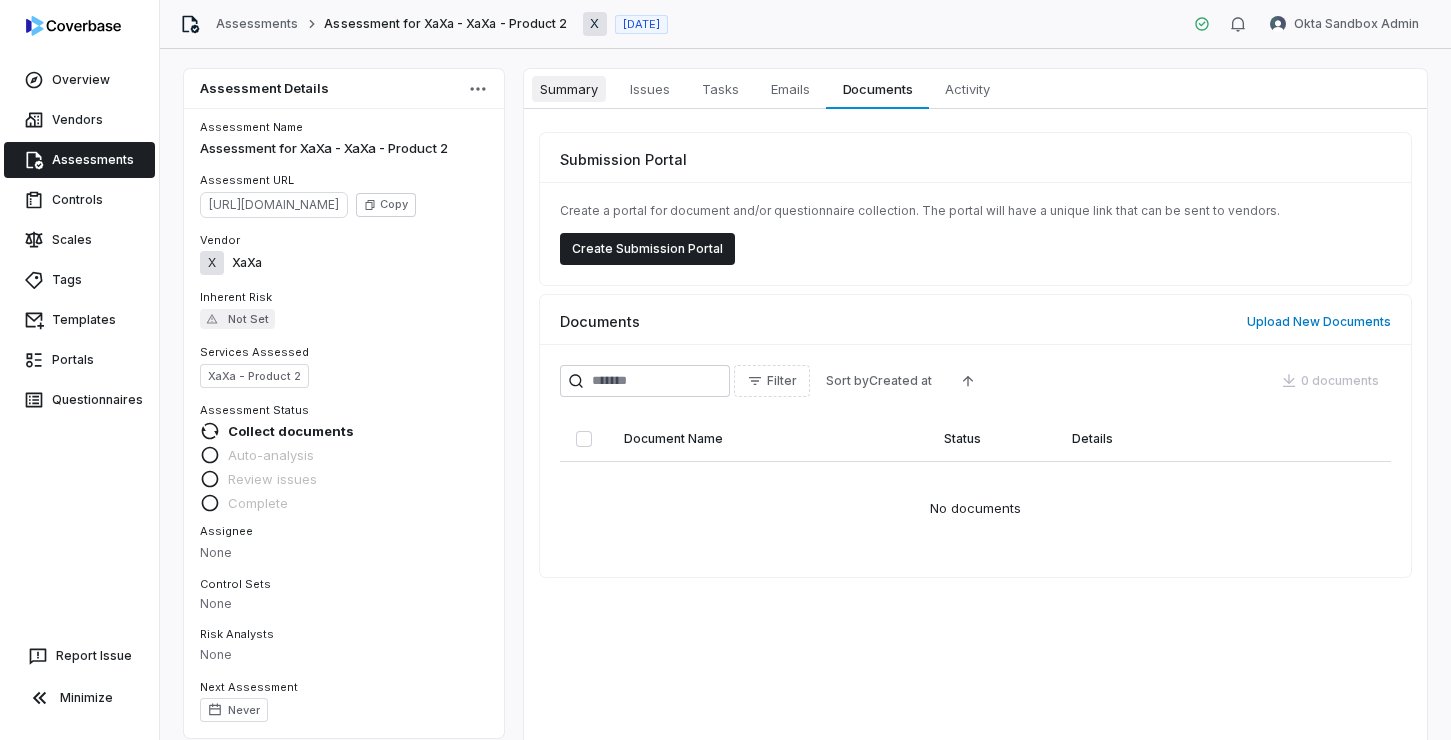 click on "Summary" at bounding box center (569, 89) 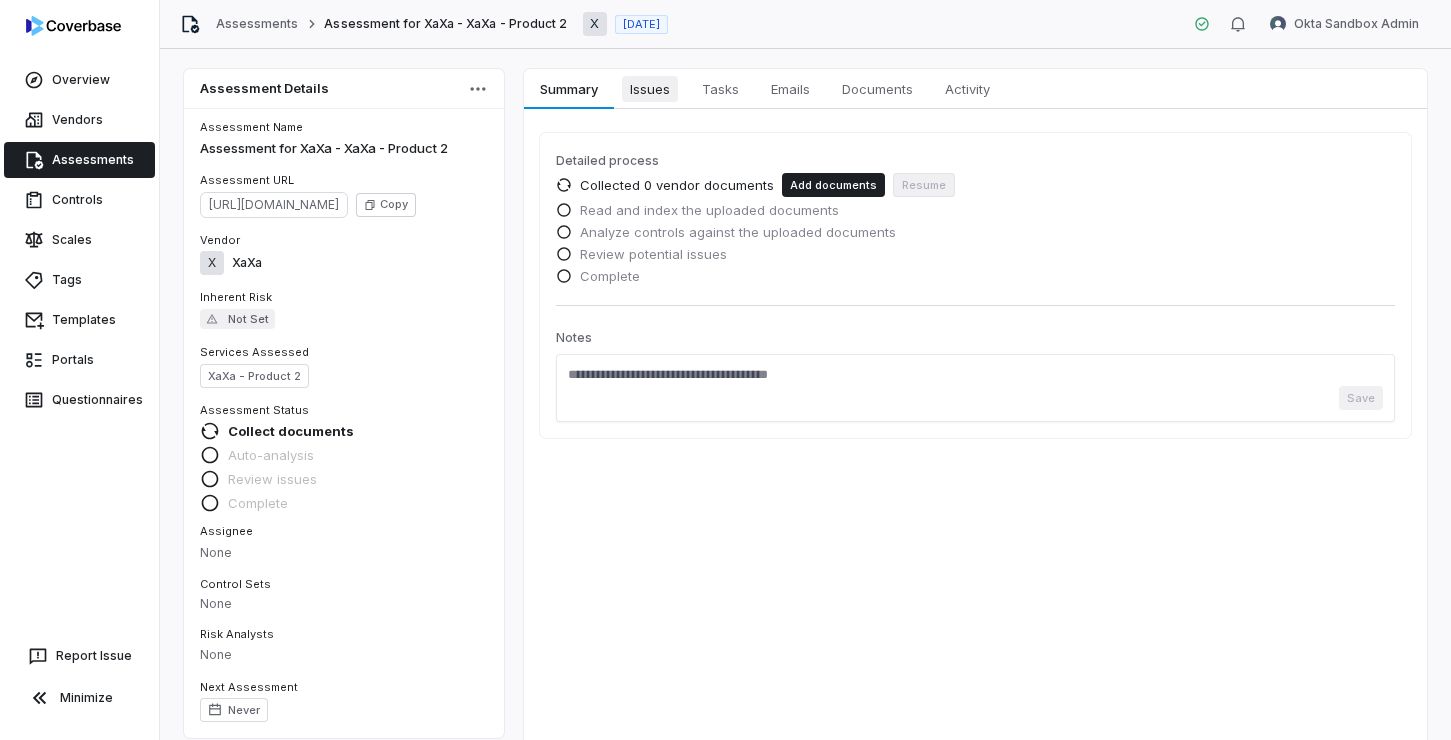 click on "Issues" at bounding box center (650, 89) 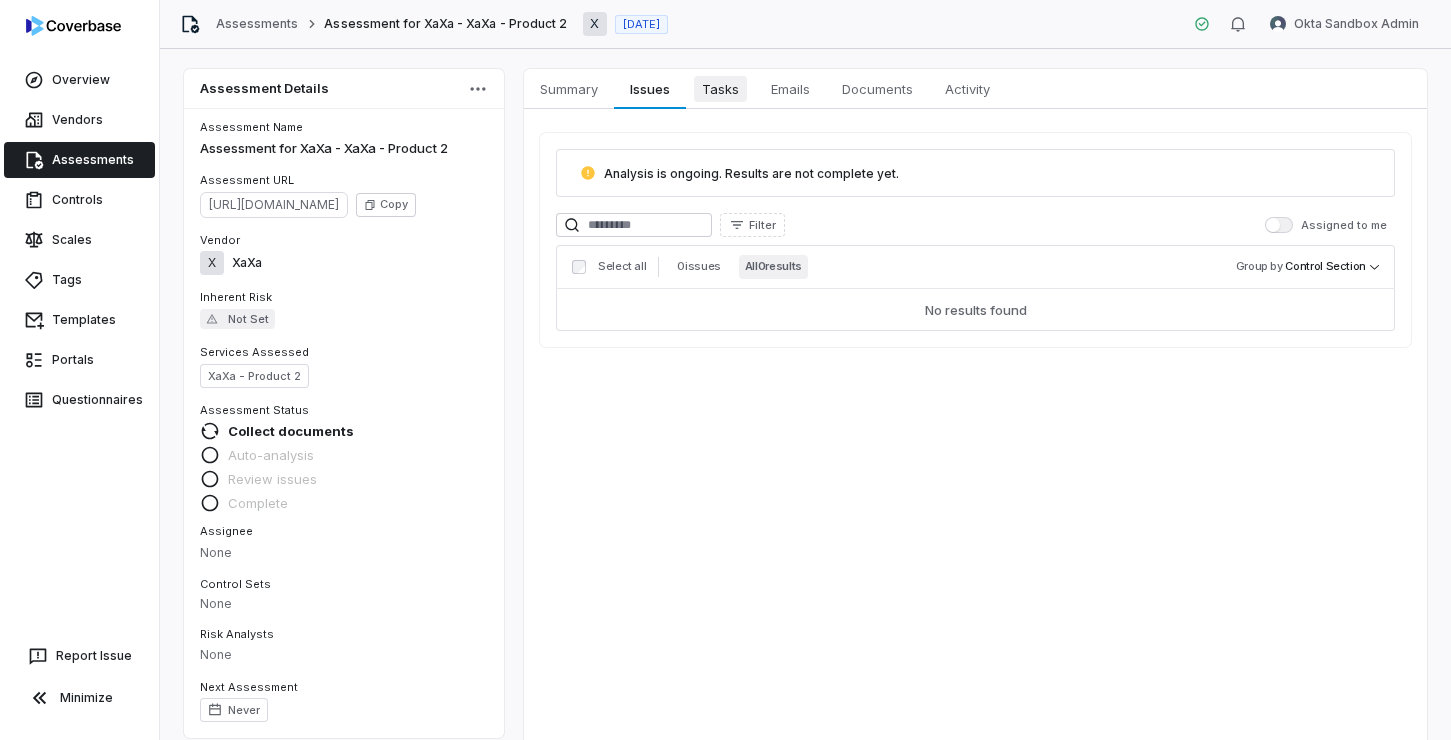 click on "Tasks" at bounding box center (720, 89) 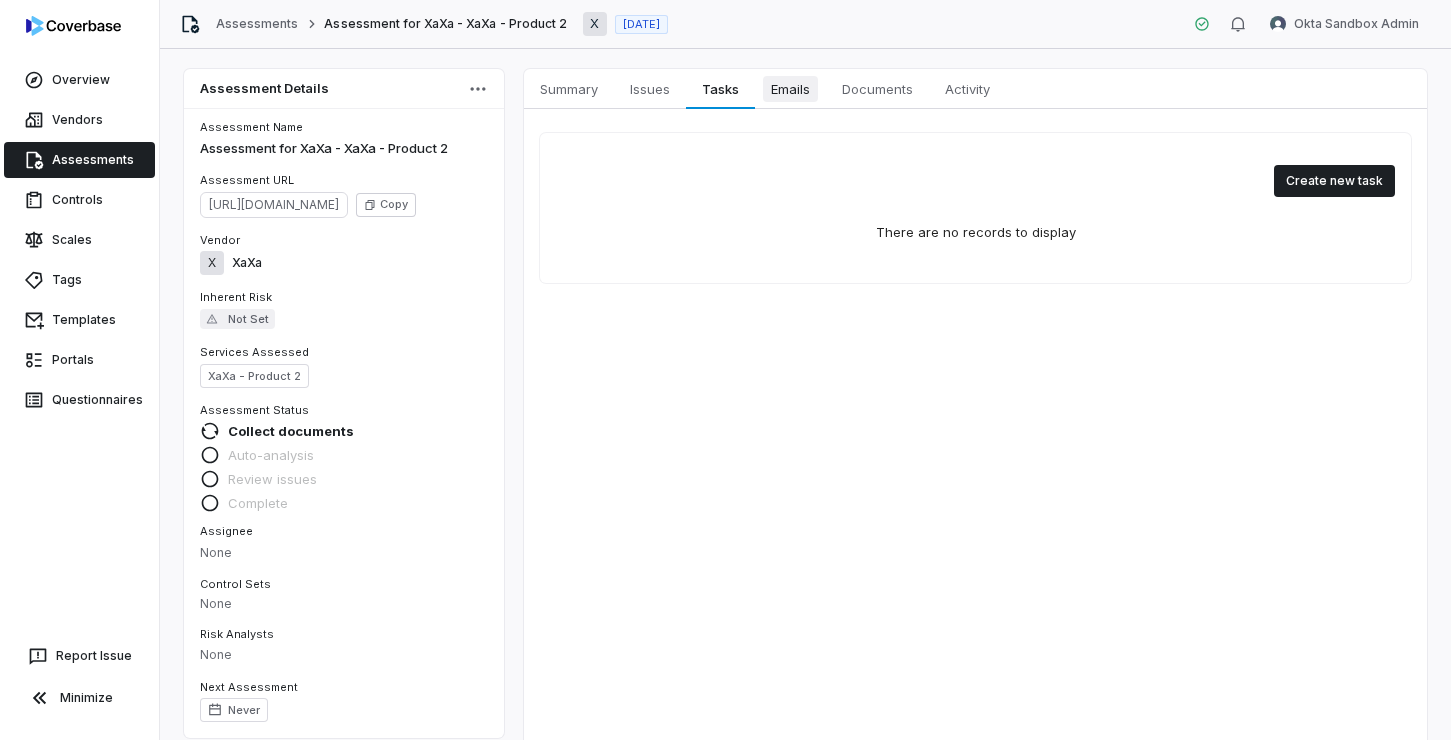 click on "Emails" at bounding box center (790, 89) 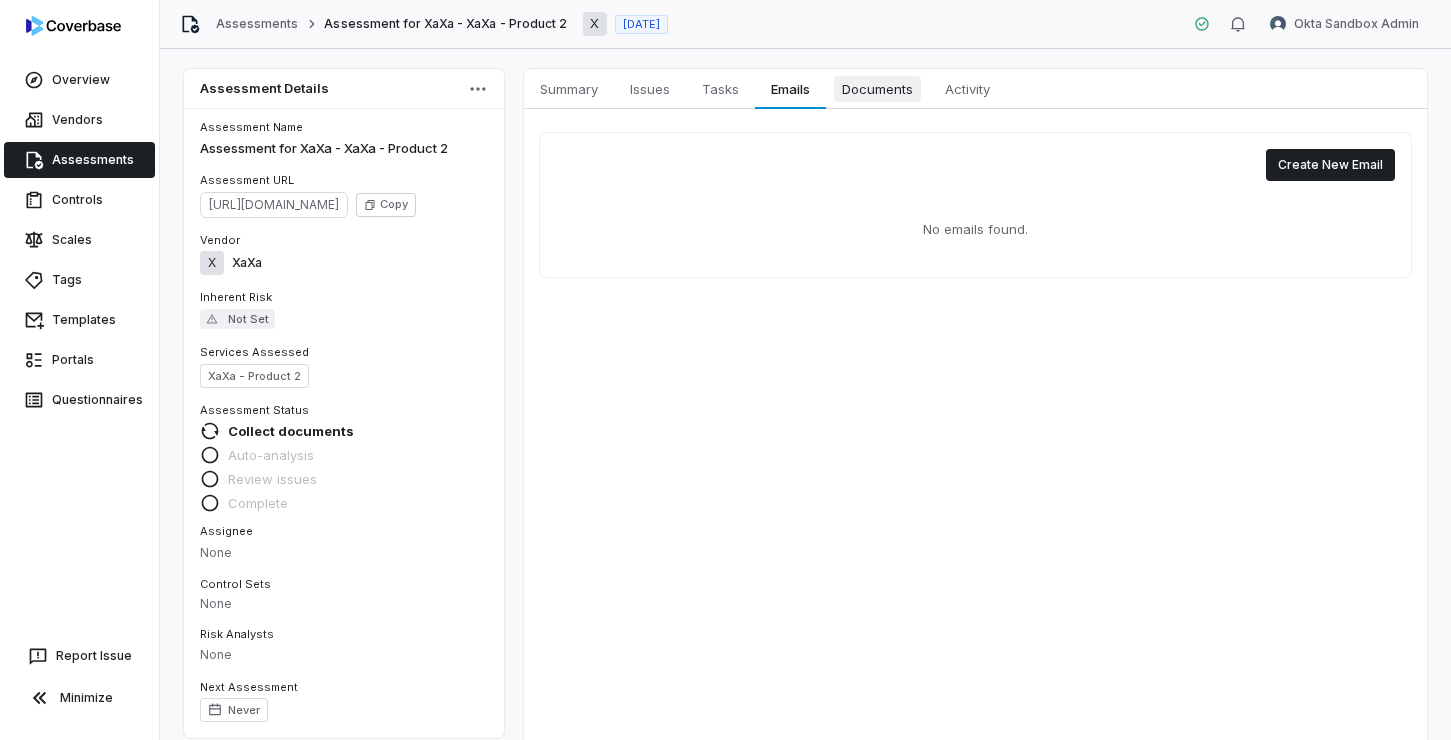 click on "Documents" at bounding box center [877, 89] 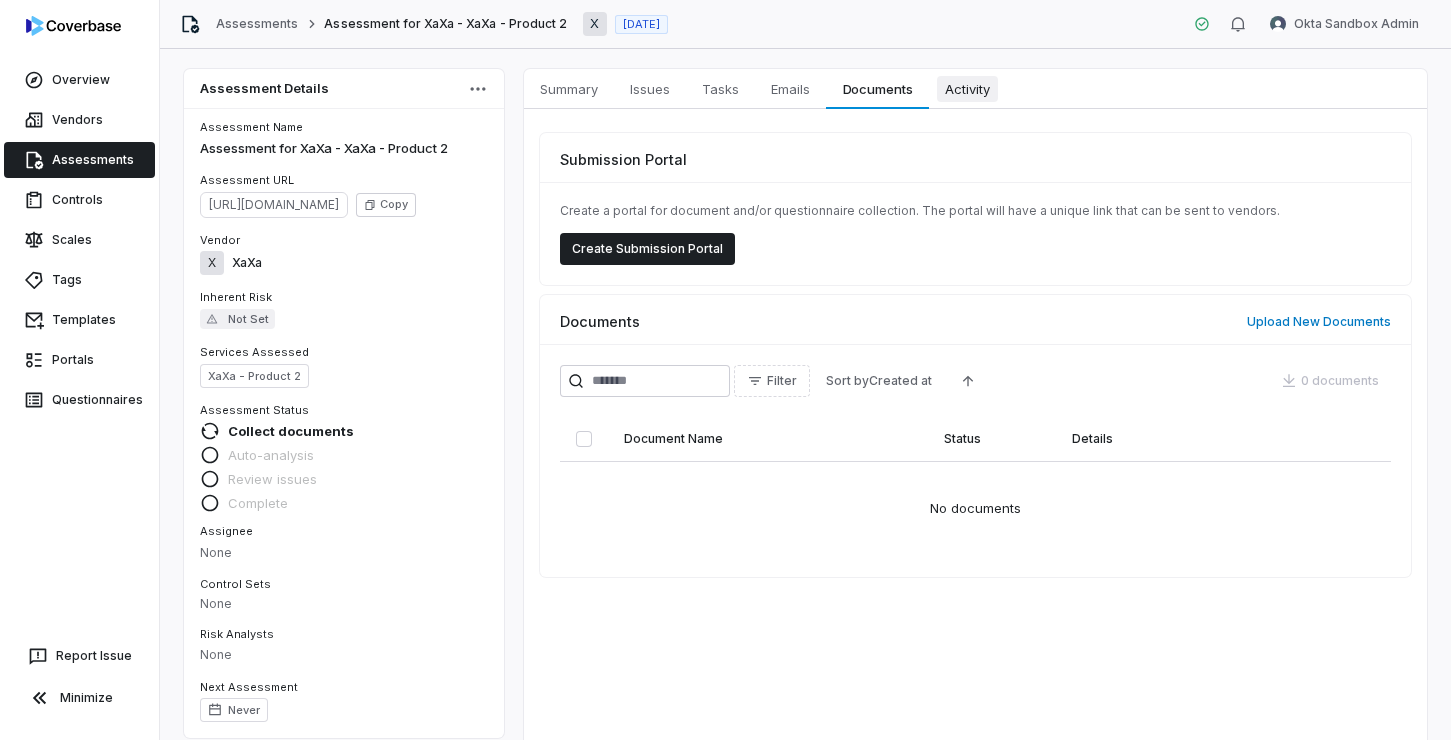 click on "Activity" at bounding box center (967, 89) 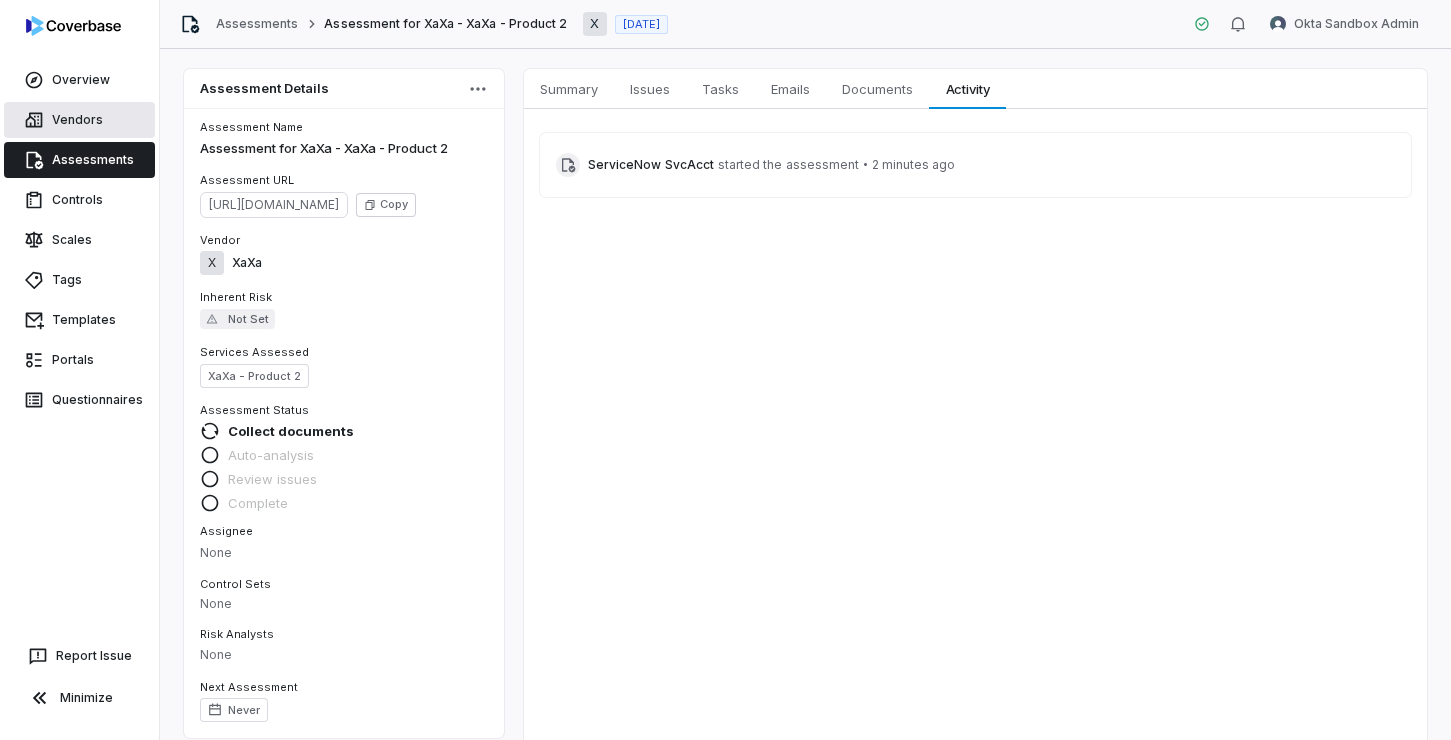 click on "Vendors" at bounding box center (79, 120) 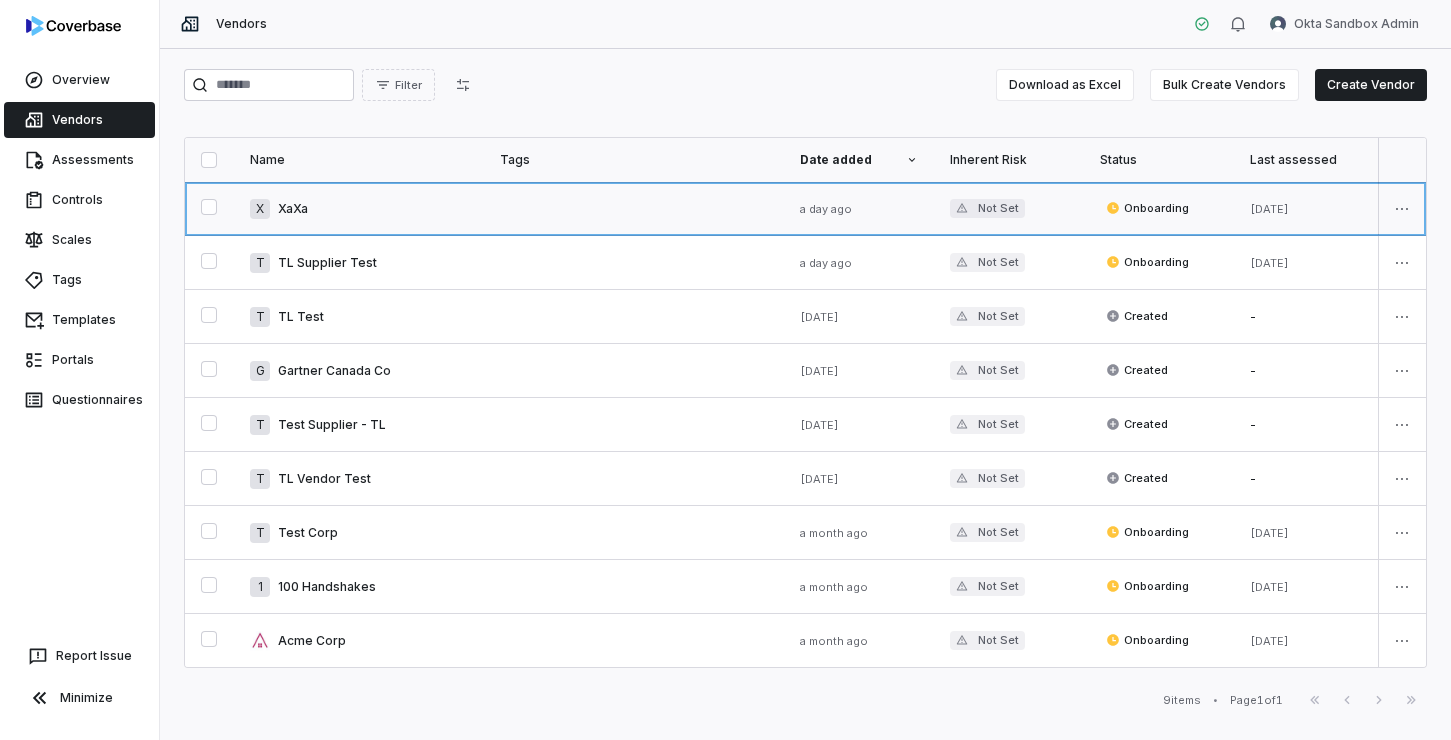 click at bounding box center [359, 208] 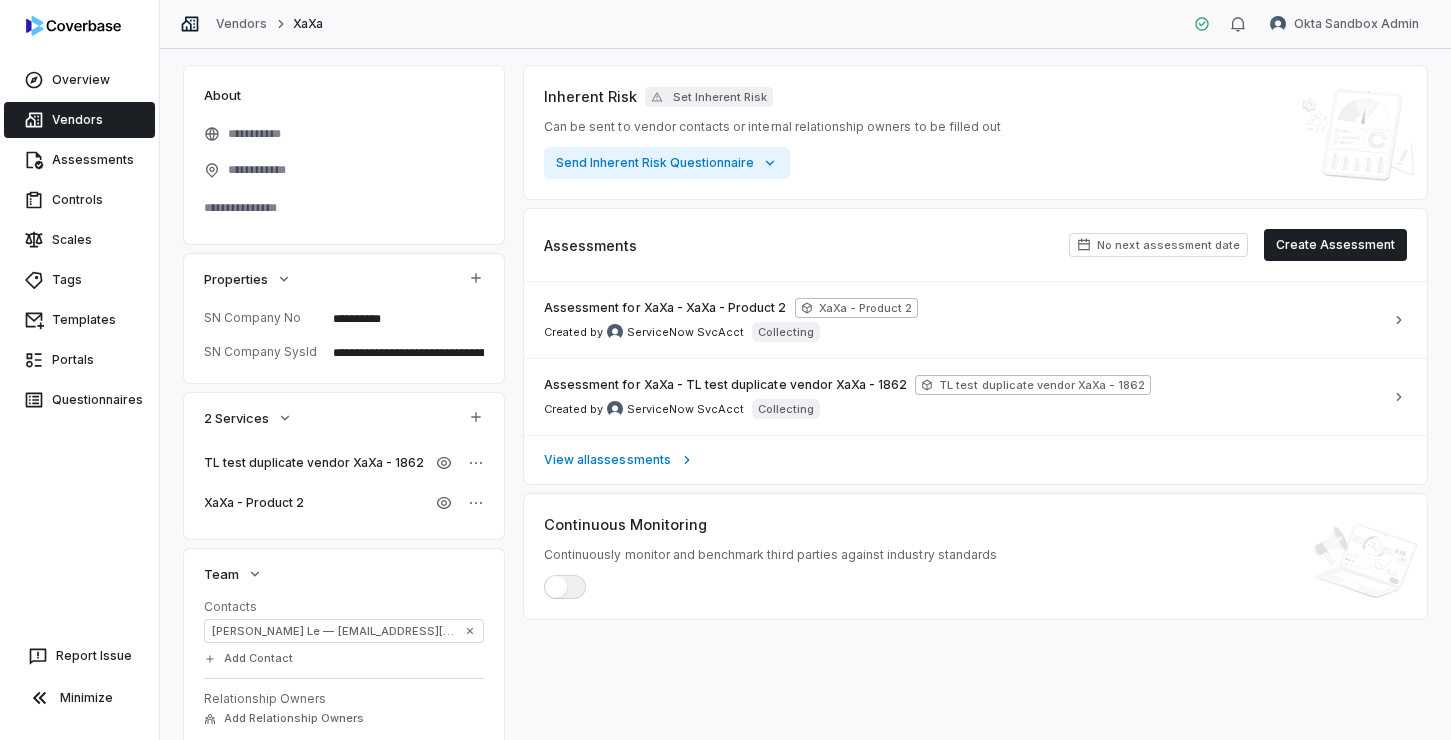 scroll, scrollTop: 112, scrollLeft: 0, axis: vertical 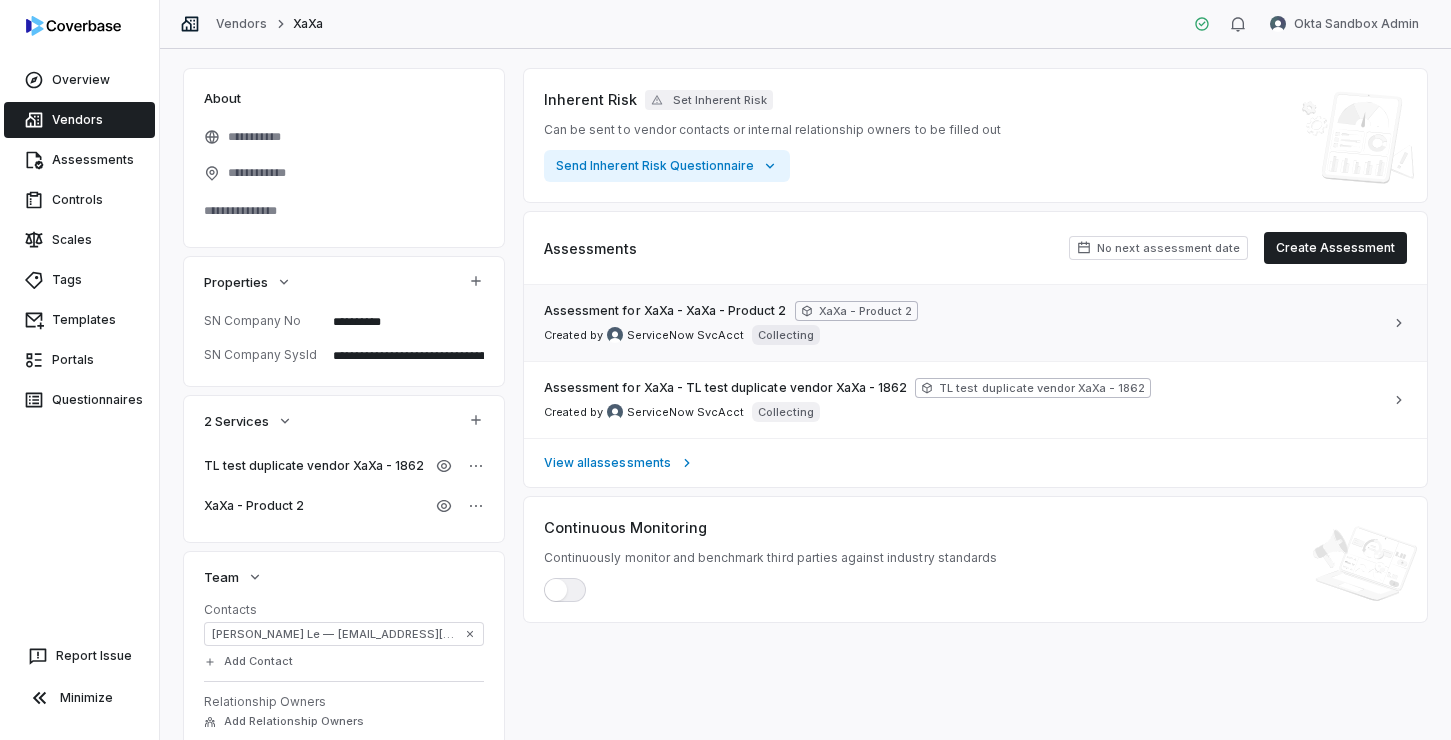 click 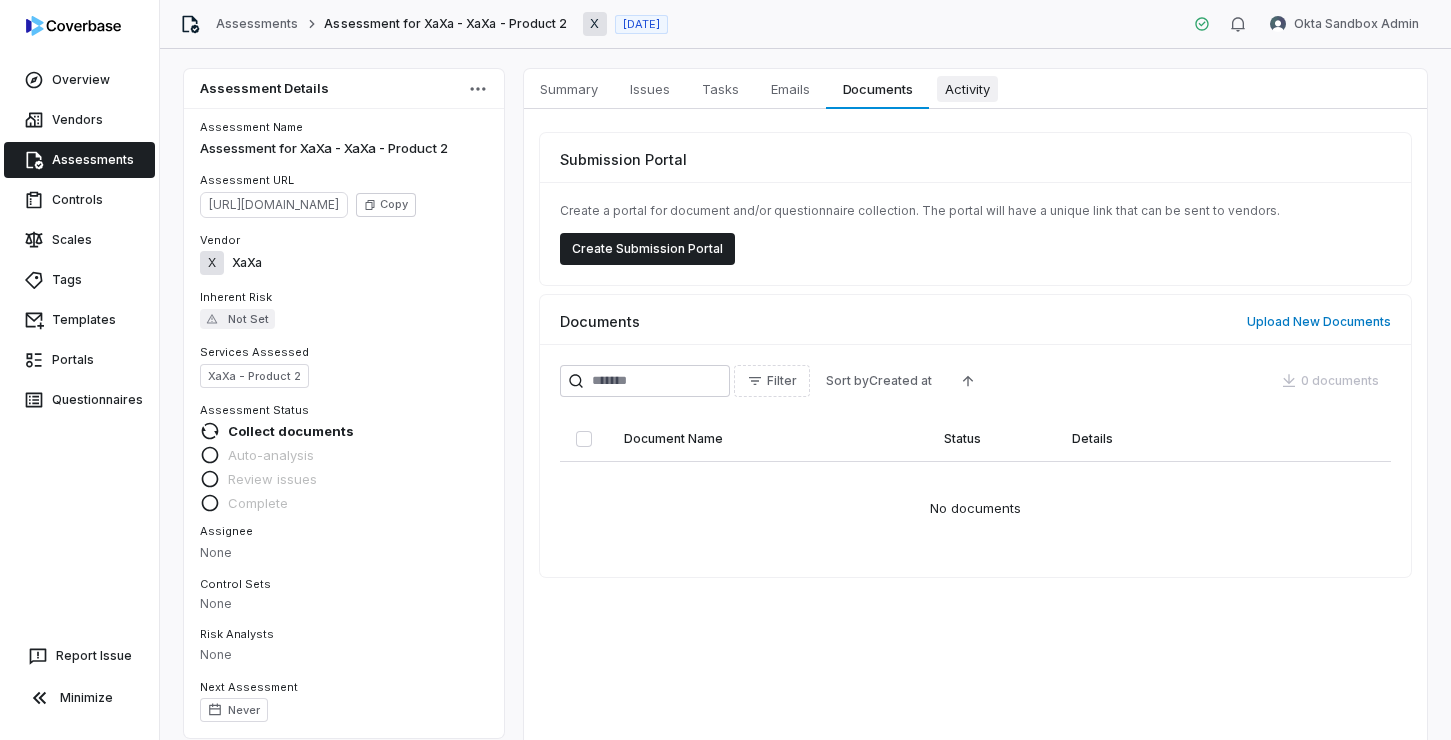 click on "Activity" at bounding box center [967, 89] 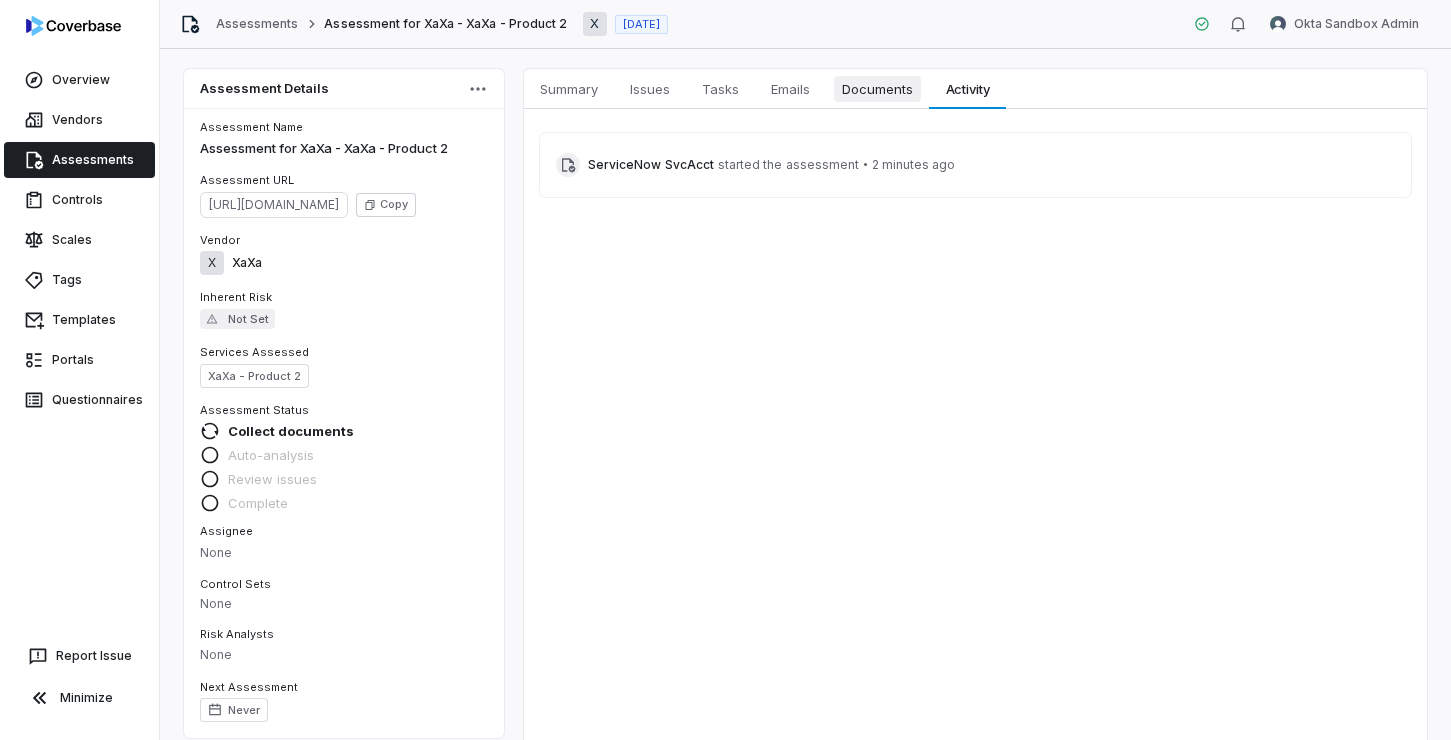 click on "Documents" at bounding box center (877, 89) 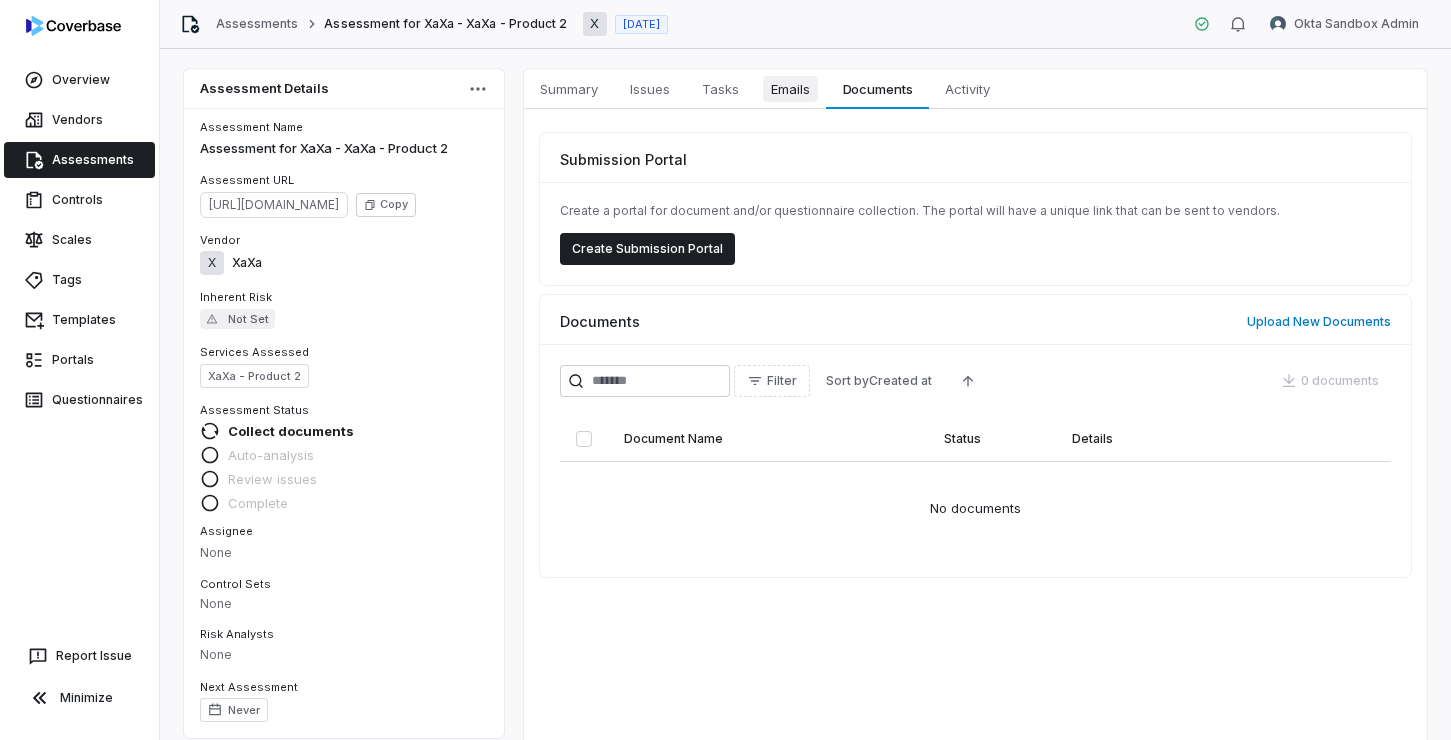 click on "Emails Emails" at bounding box center [790, 89] 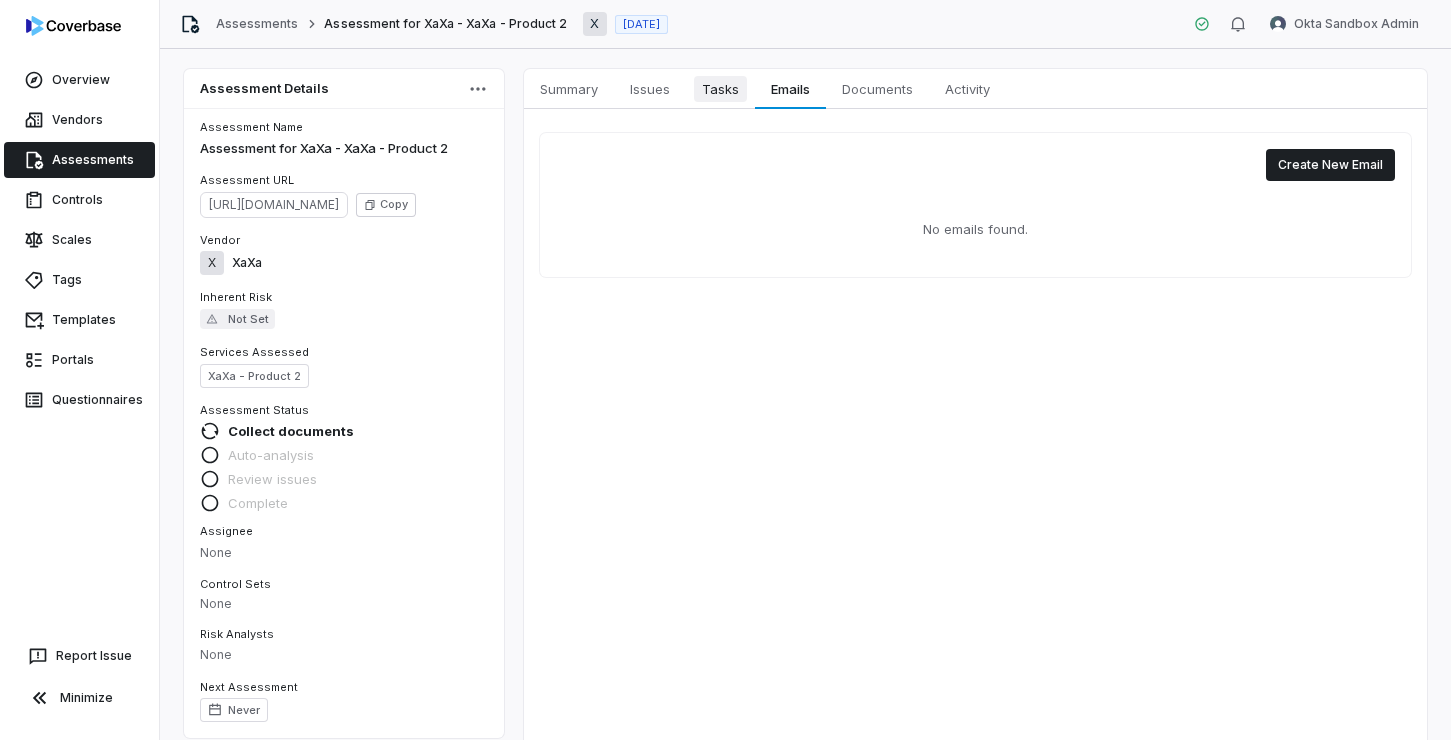 click on "Tasks" at bounding box center (720, 89) 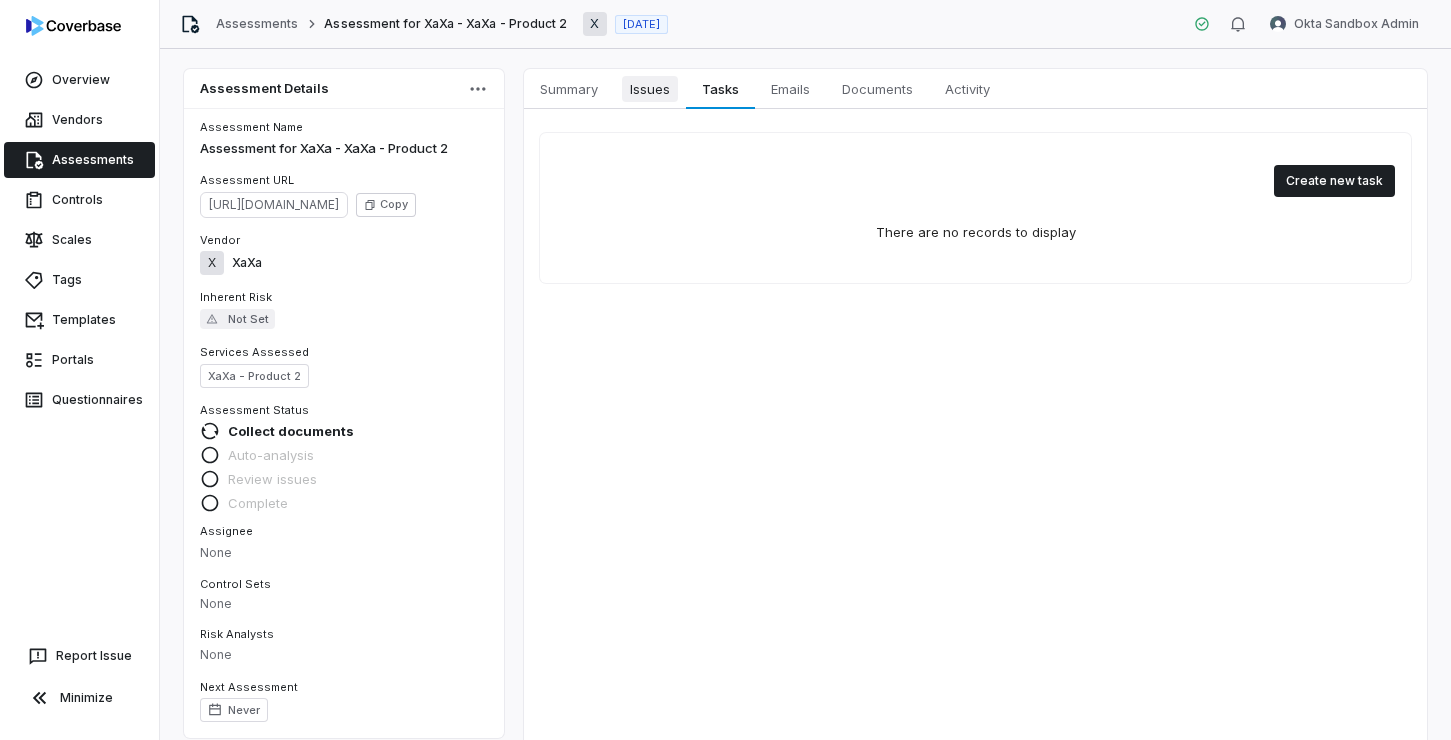 click on "Issues" at bounding box center [650, 89] 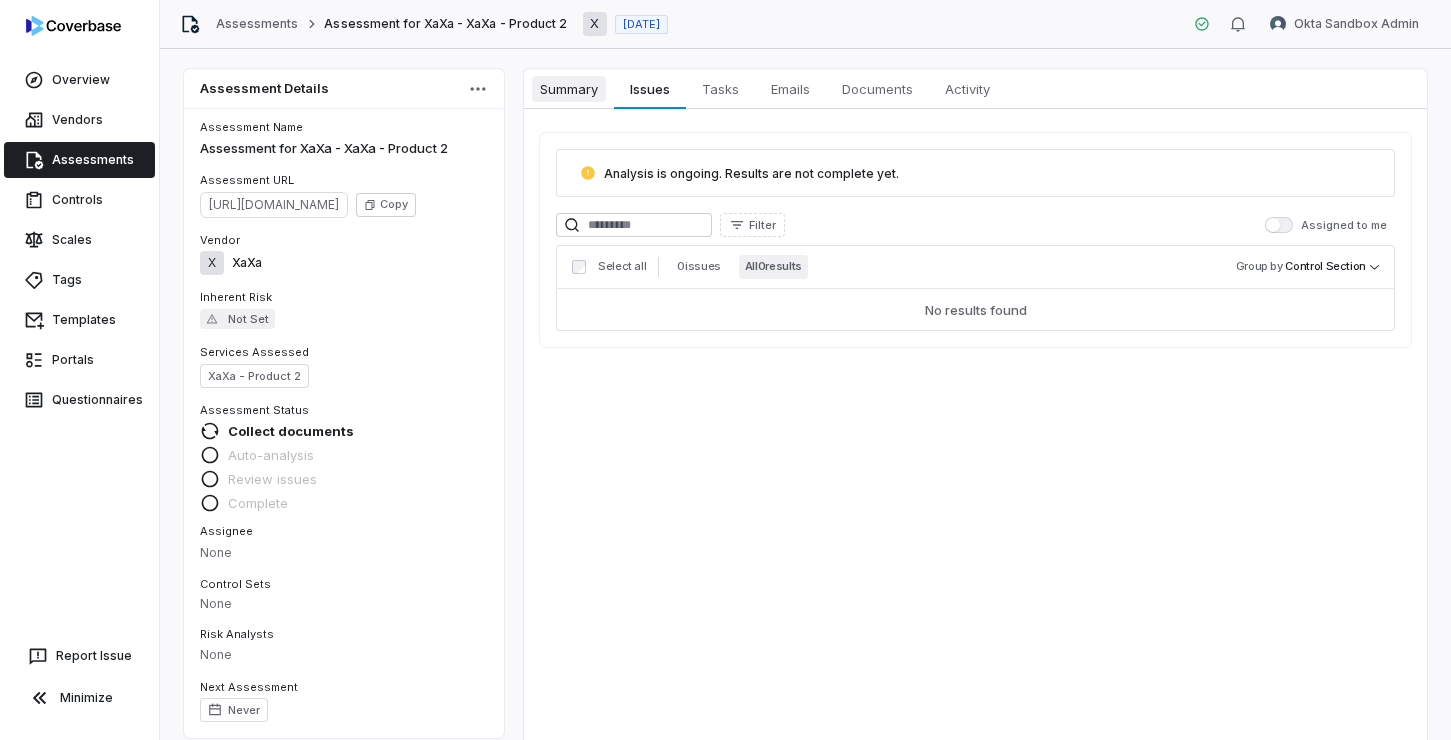 click on "Summary" at bounding box center (569, 89) 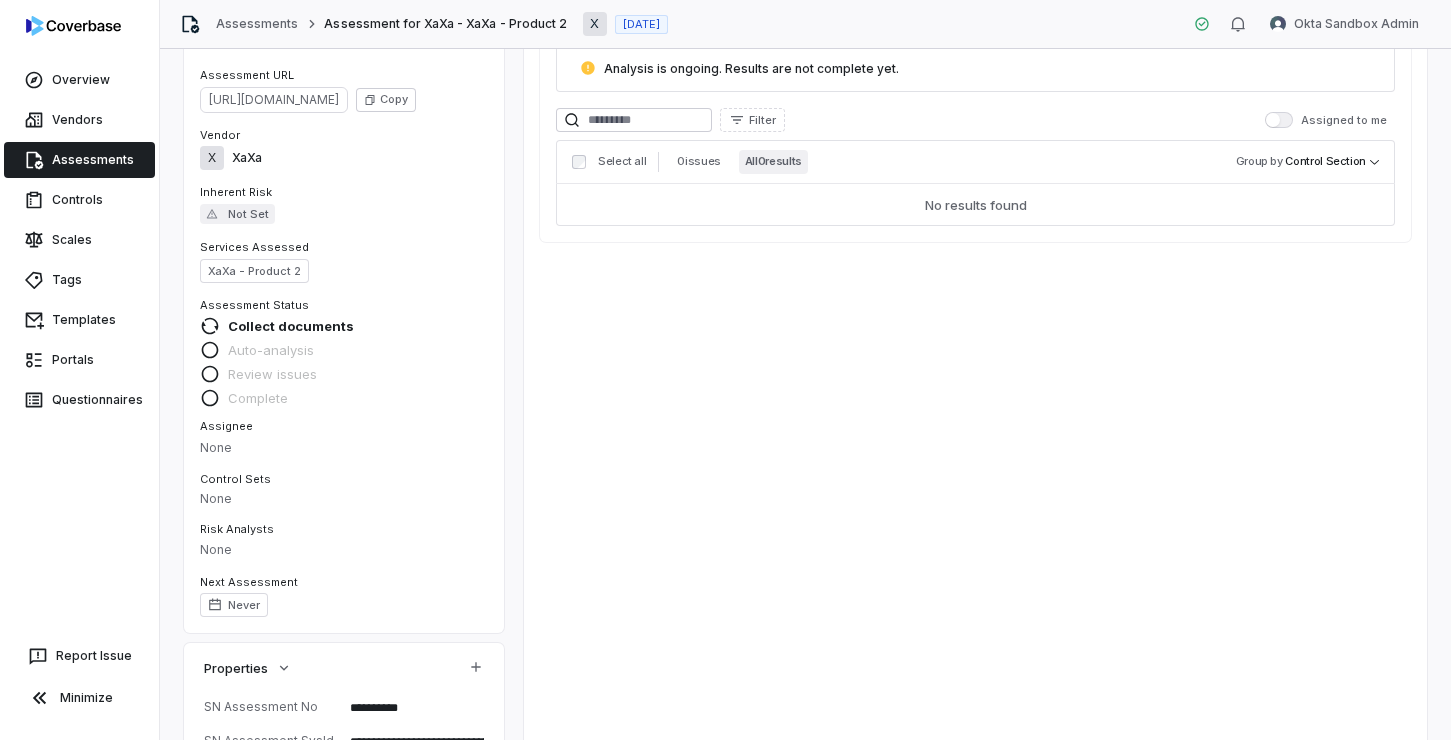scroll, scrollTop: 154, scrollLeft: 0, axis: vertical 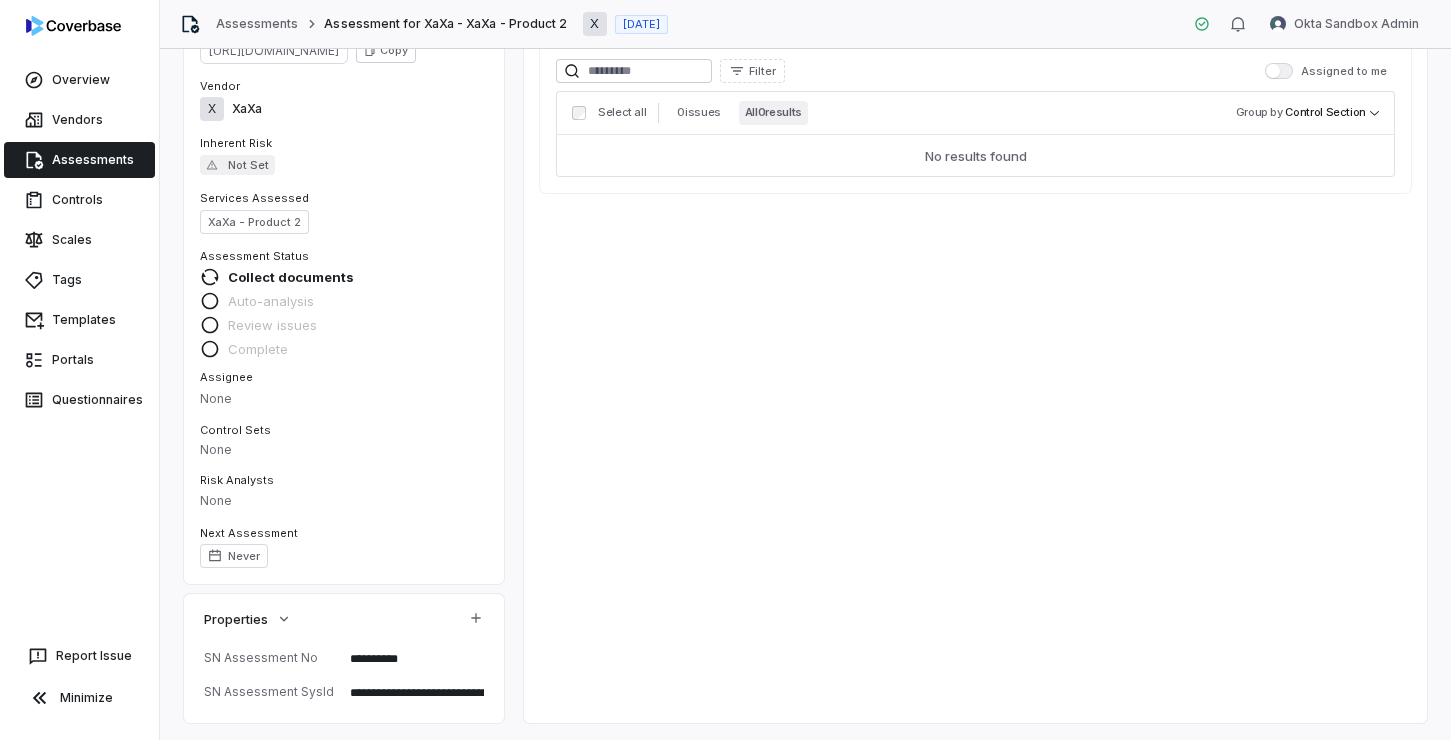 click on "None" at bounding box center (344, 399) 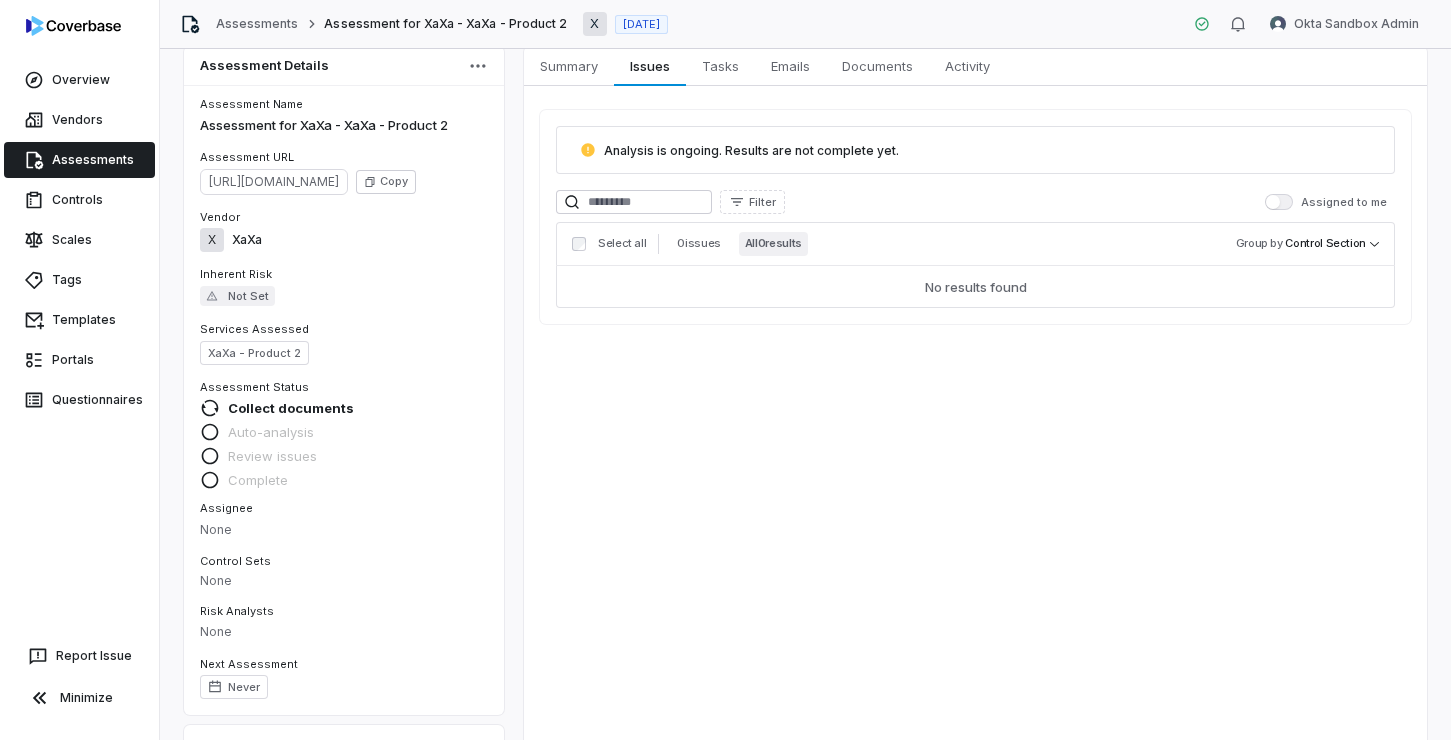 scroll, scrollTop: 0, scrollLeft: 0, axis: both 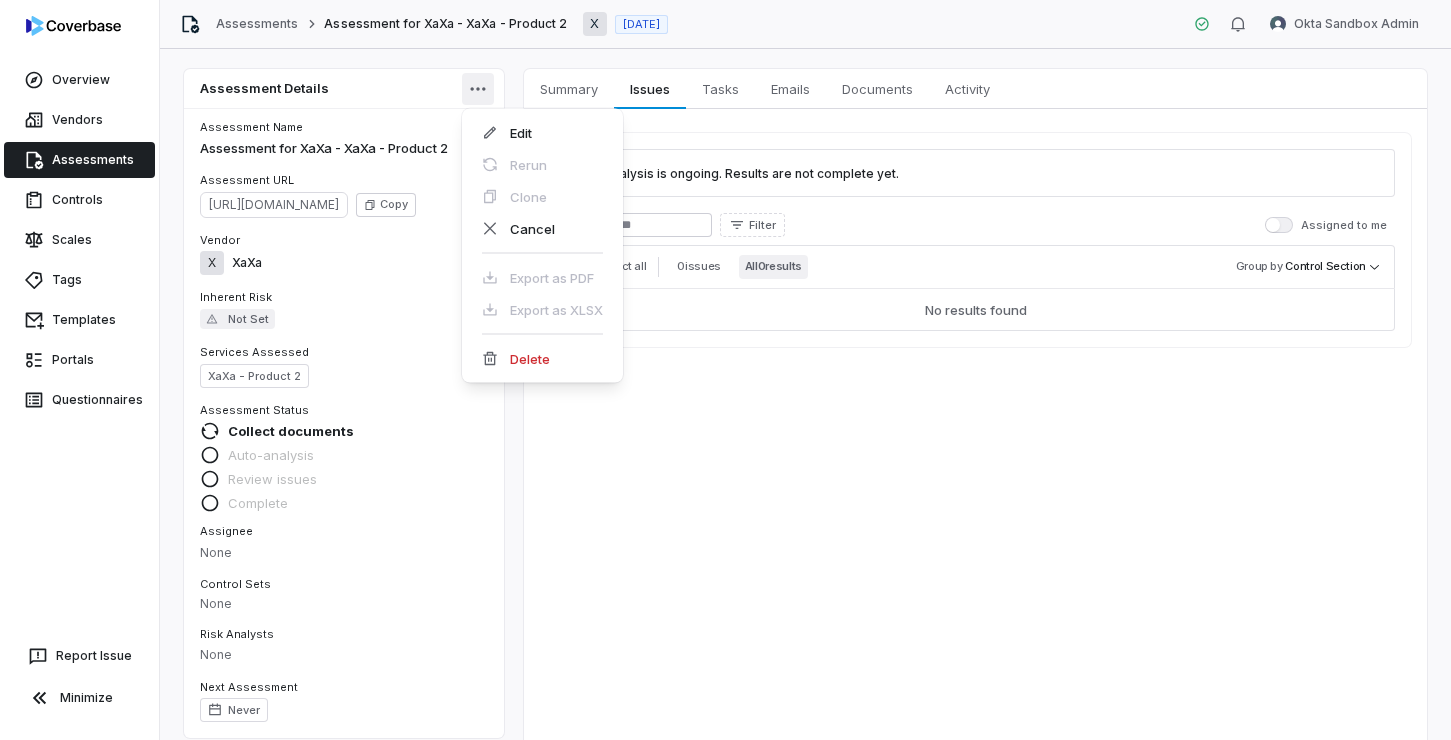 click on "**********" at bounding box center [725, 370] 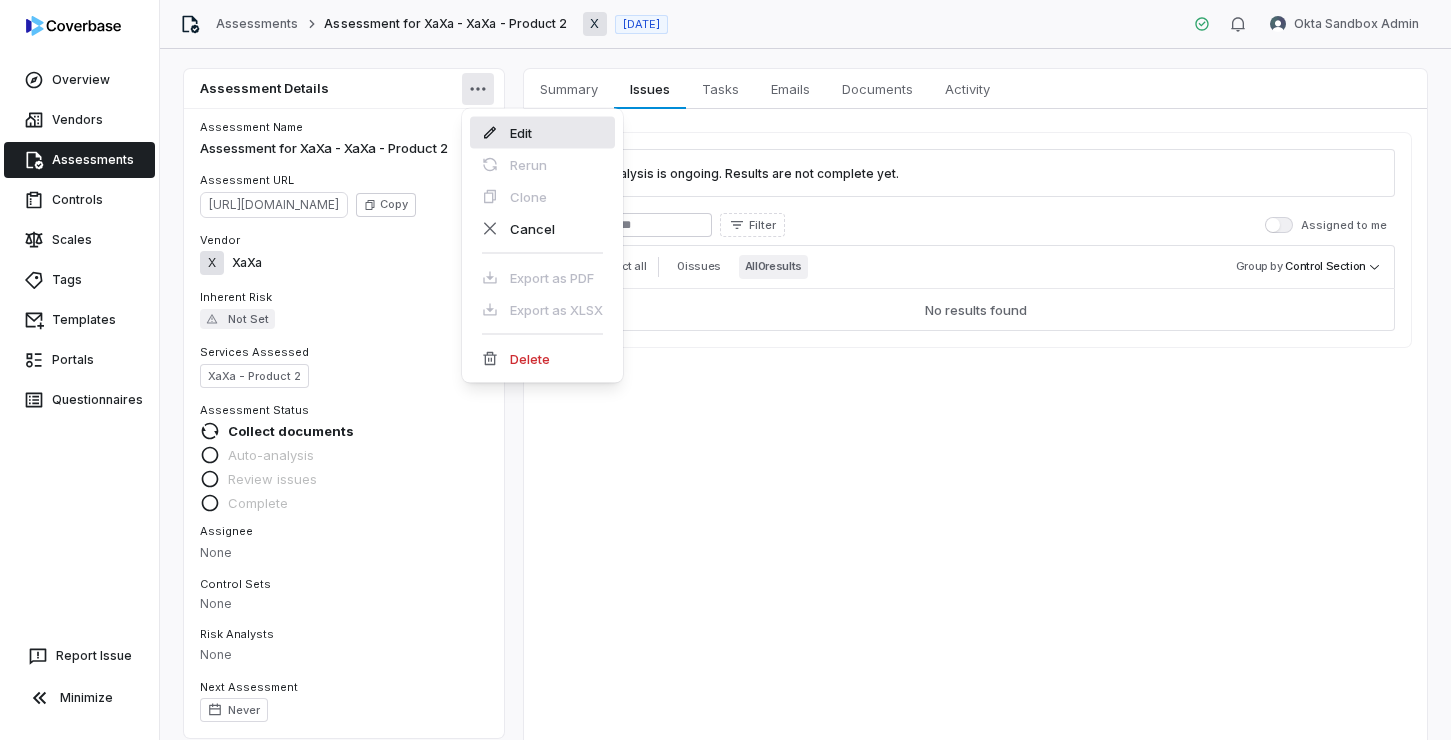 click on "Edit" at bounding box center (542, 133) 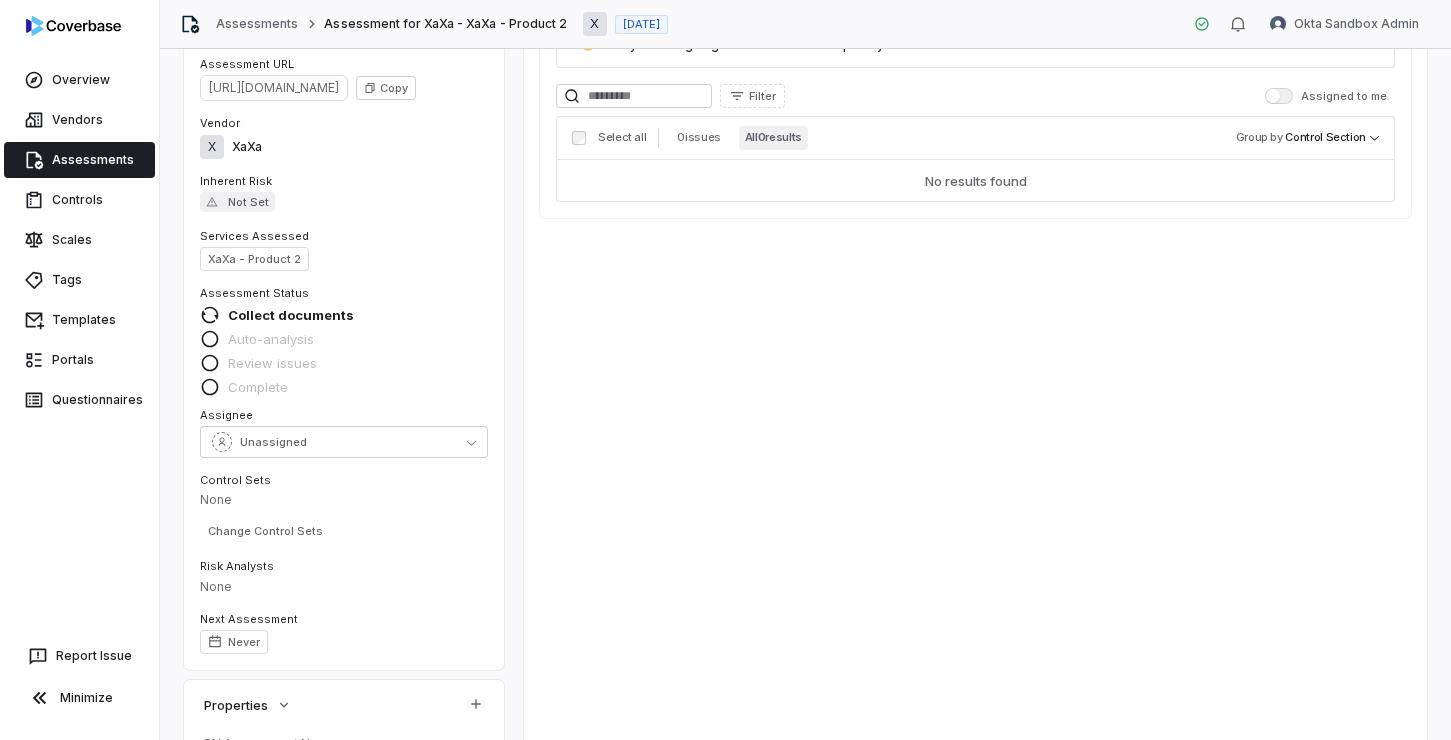 scroll, scrollTop: 215, scrollLeft: 0, axis: vertical 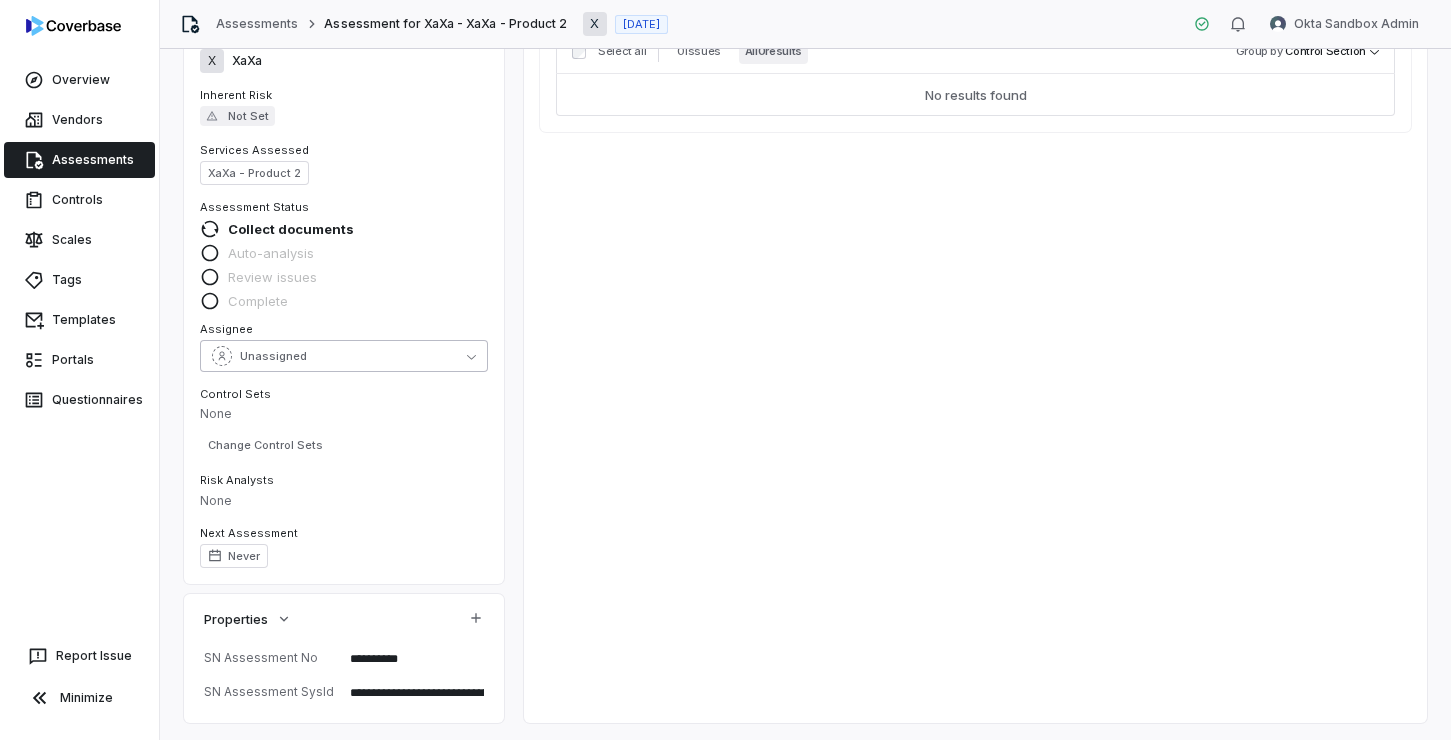 click on "Unassigned" at bounding box center (344, 356) 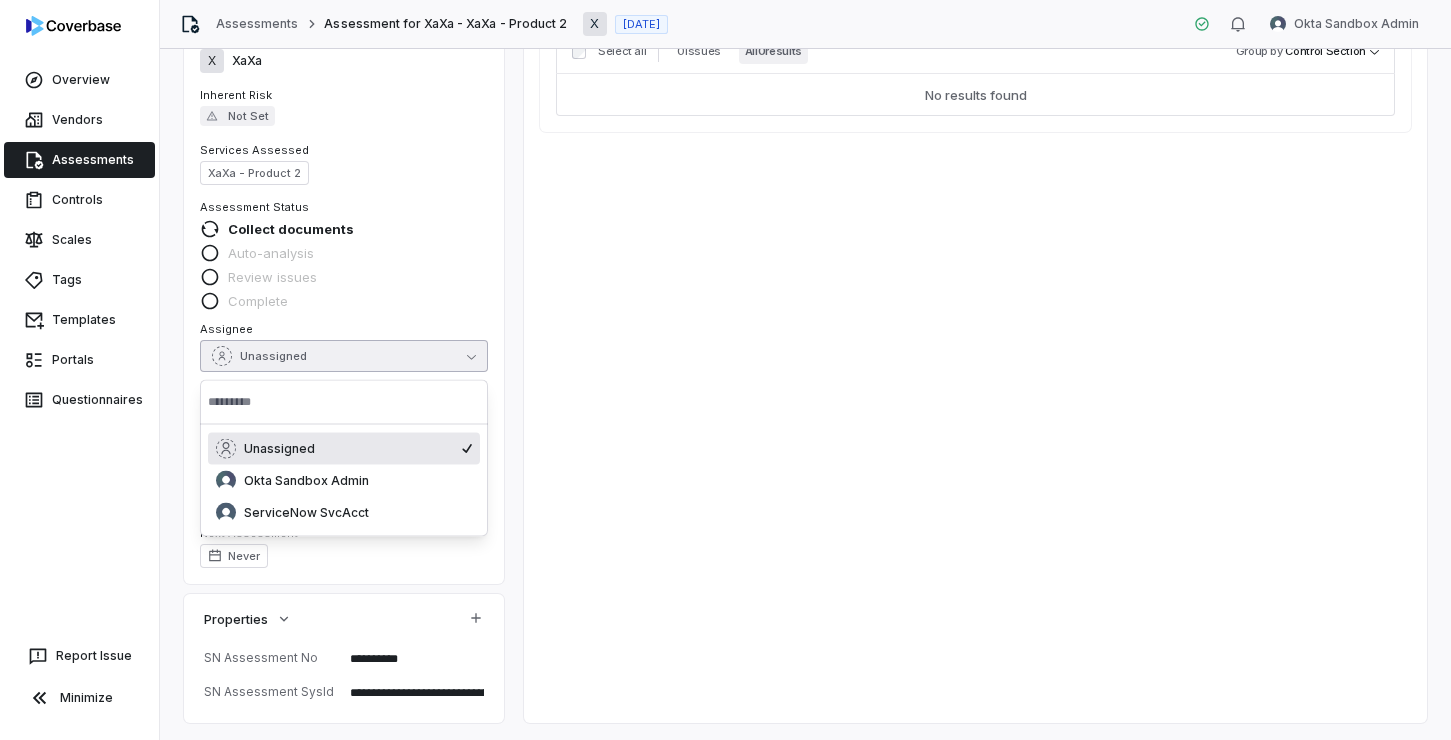 click on "Assessment Status Collect documents Auto-analysis Review issues Complete" at bounding box center [344, 256] 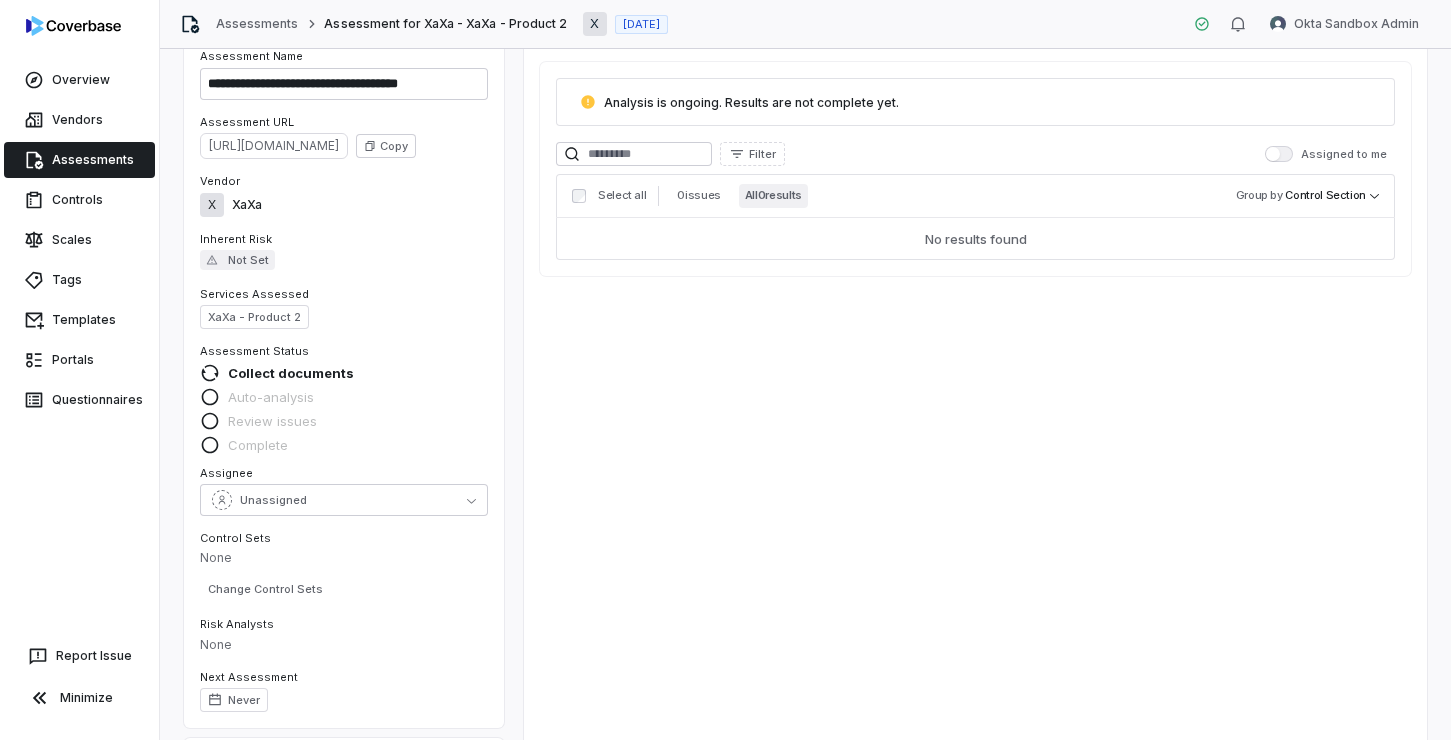scroll, scrollTop: 0, scrollLeft: 0, axis: both 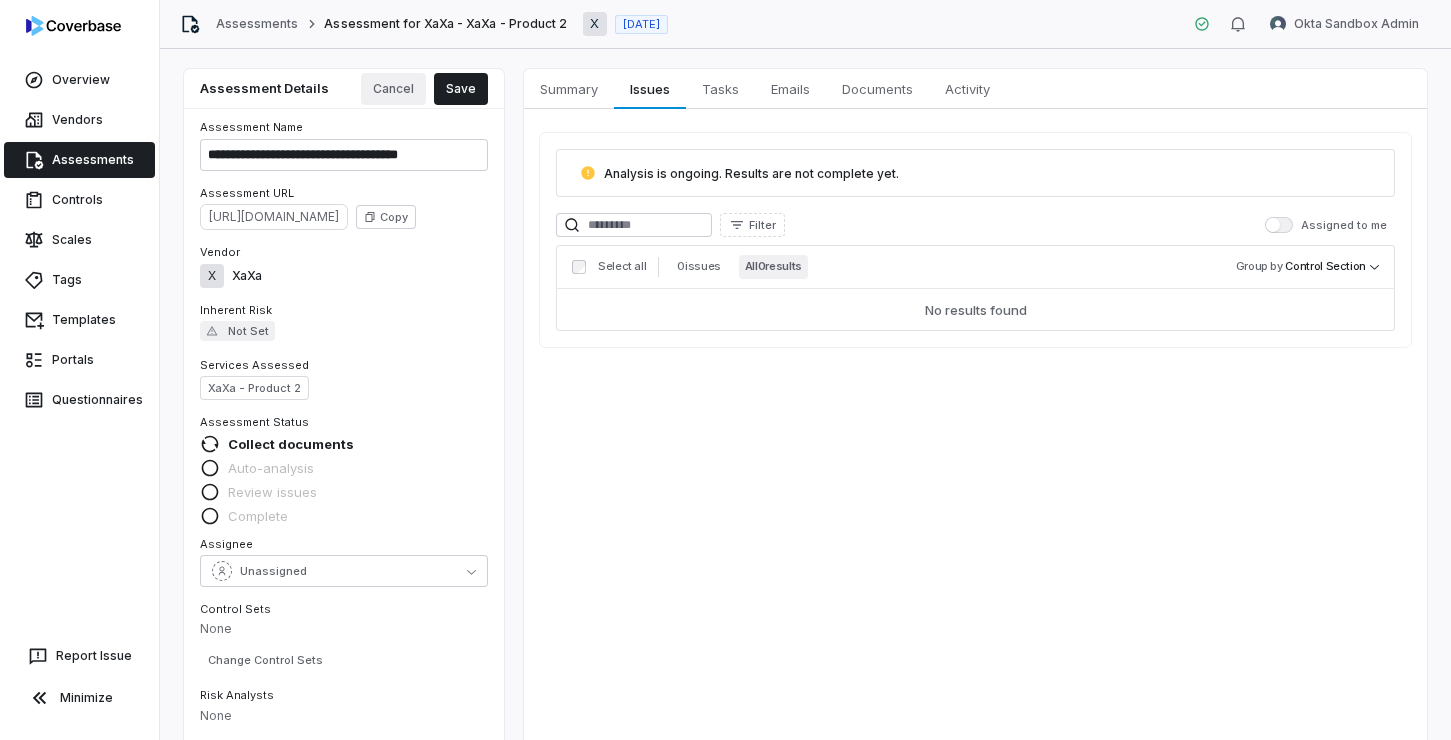 click on "Cancel" at bounding box center [393, 89] 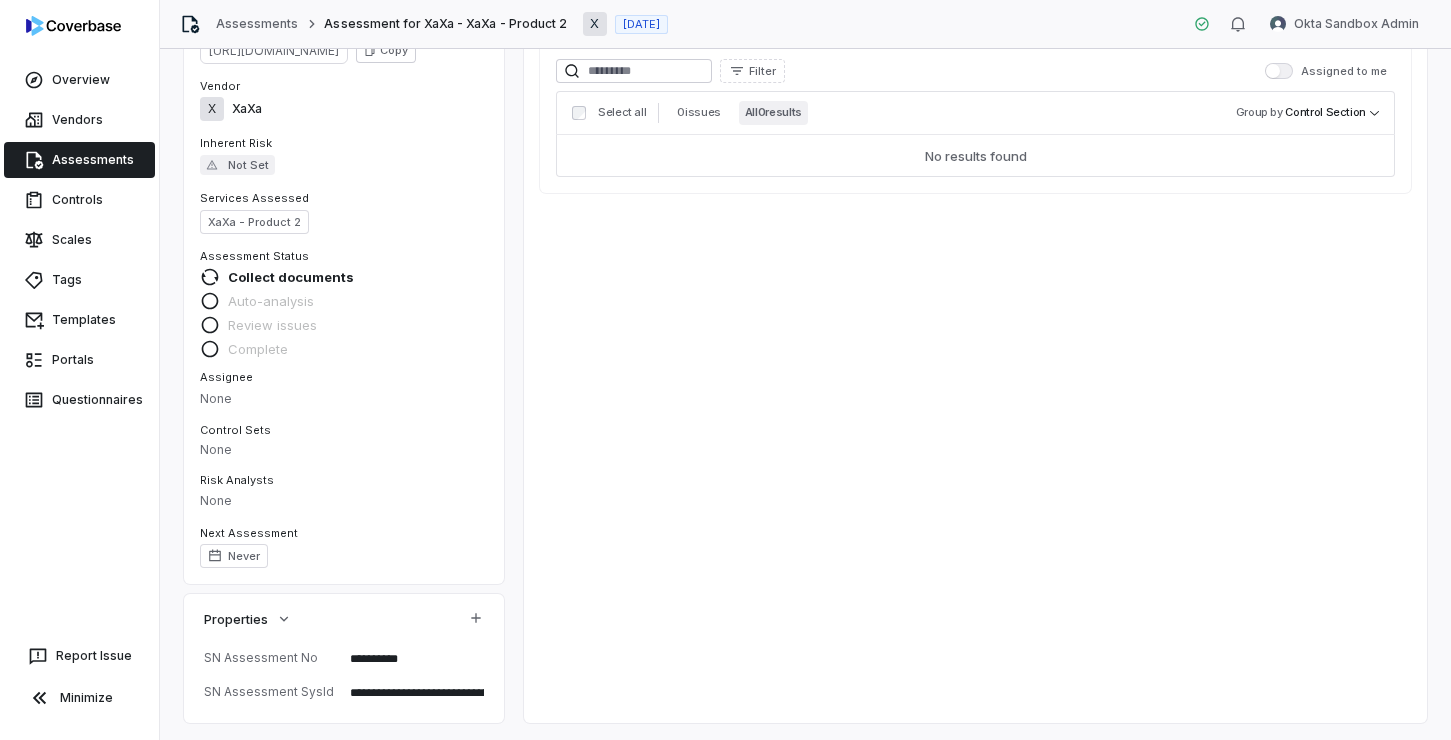 scroll, scrollTop: 0, scrollLeft: 0, axis: both 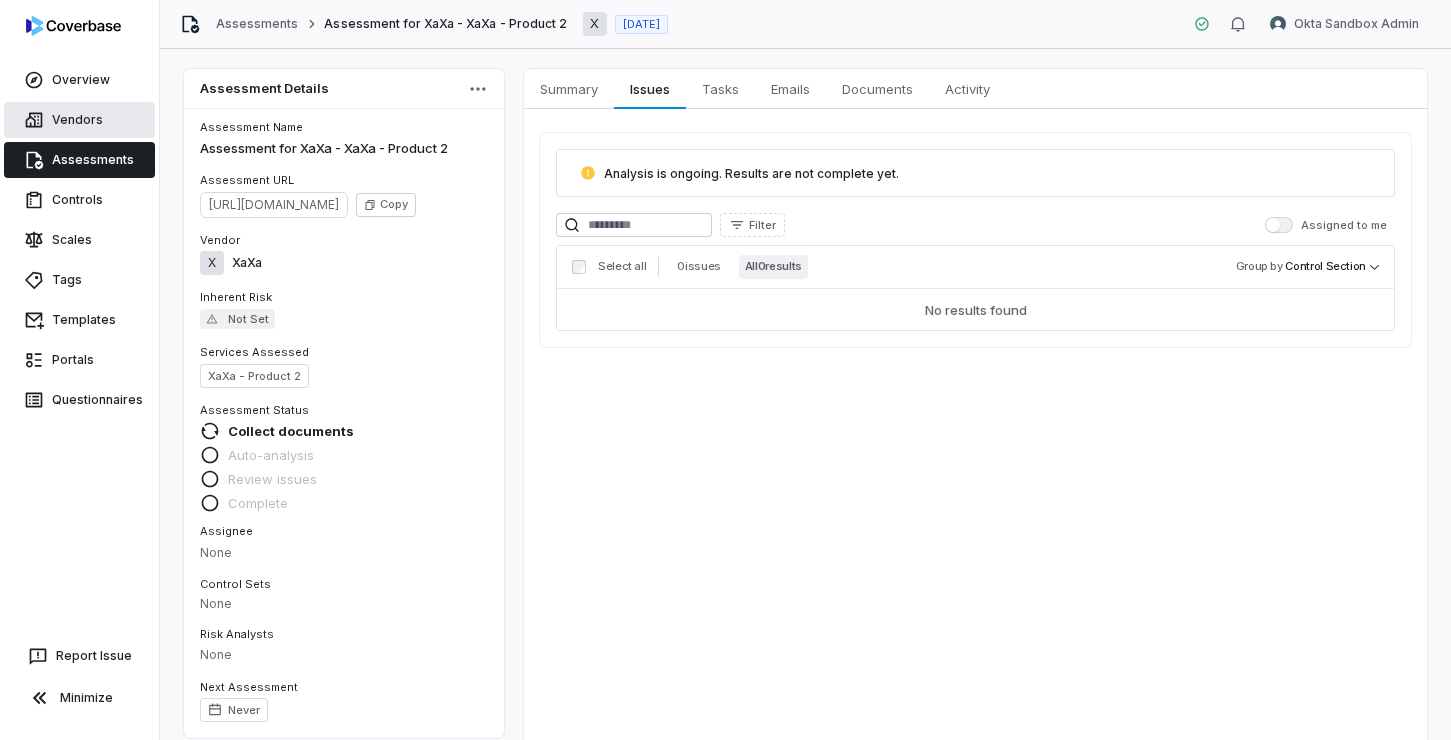 click on "Vendors" at bounding box center (79, 120) 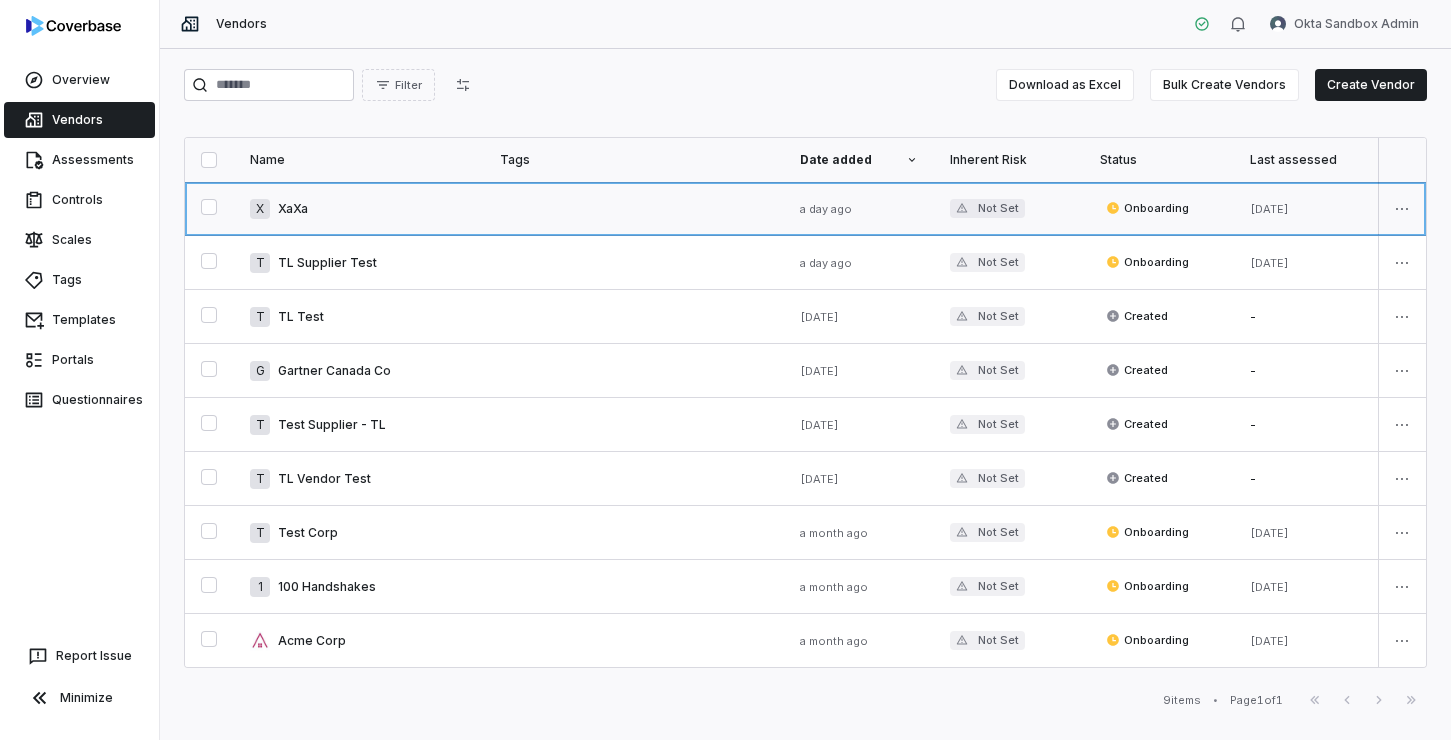 click at bounding box center (359, 208) 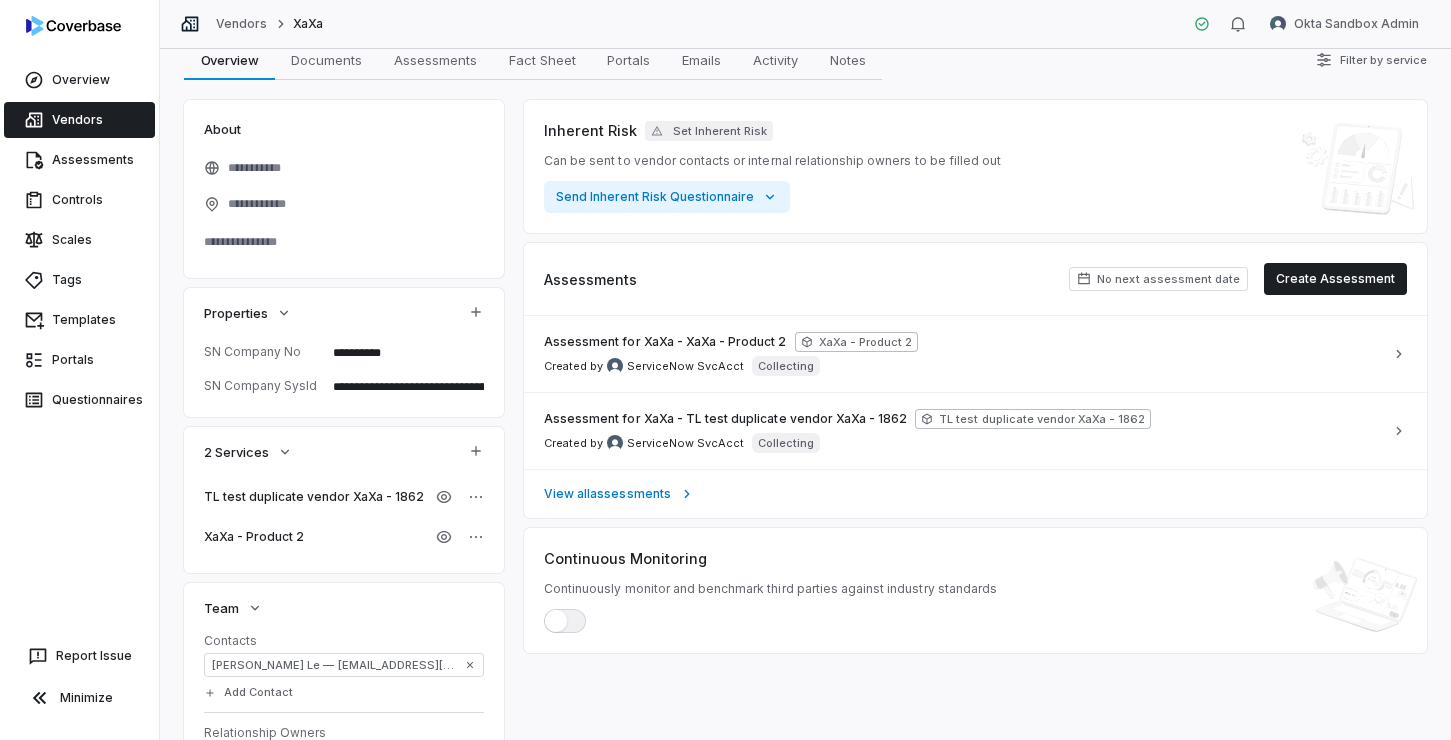 scroll, scrollTop: 77, scrollLeft: 0, axis: vertical 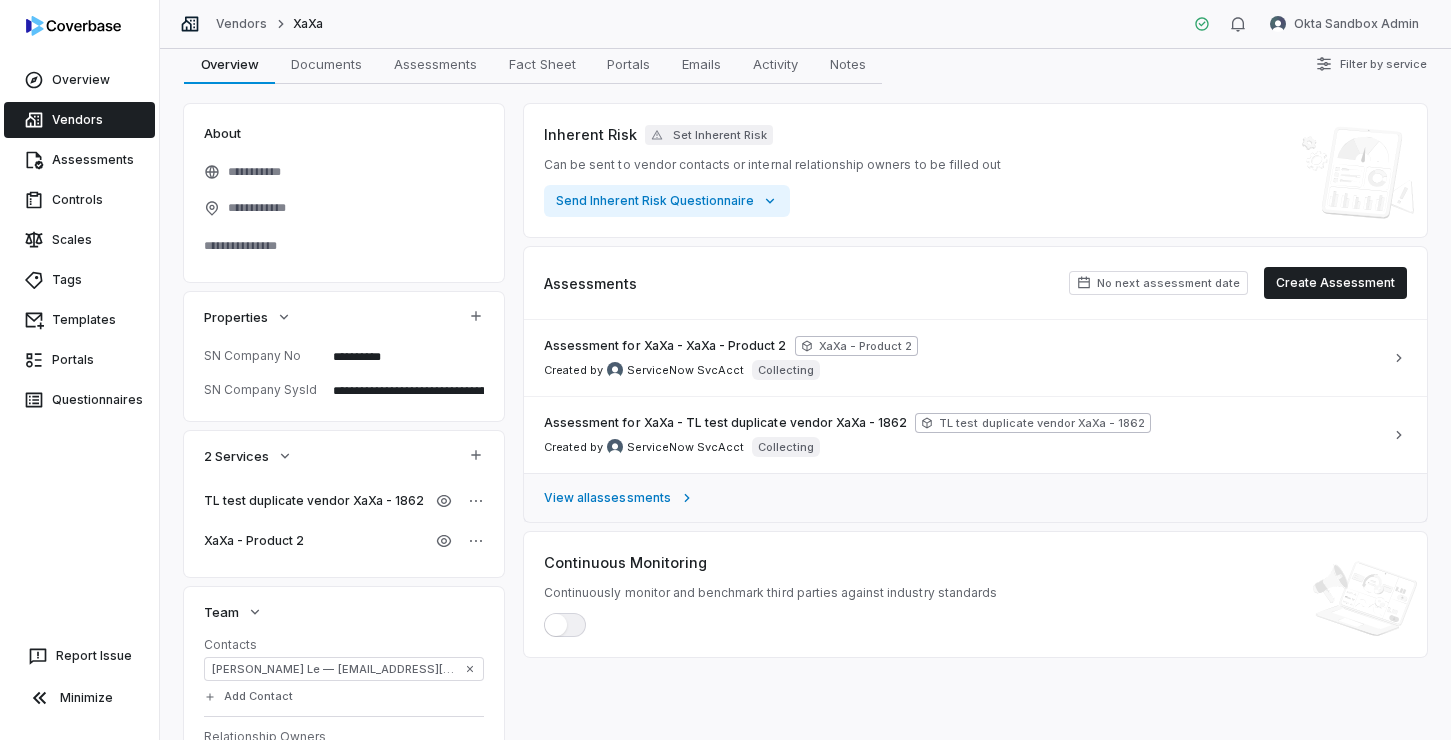 click on "View all  assessments" at bounding box center [607, 498] 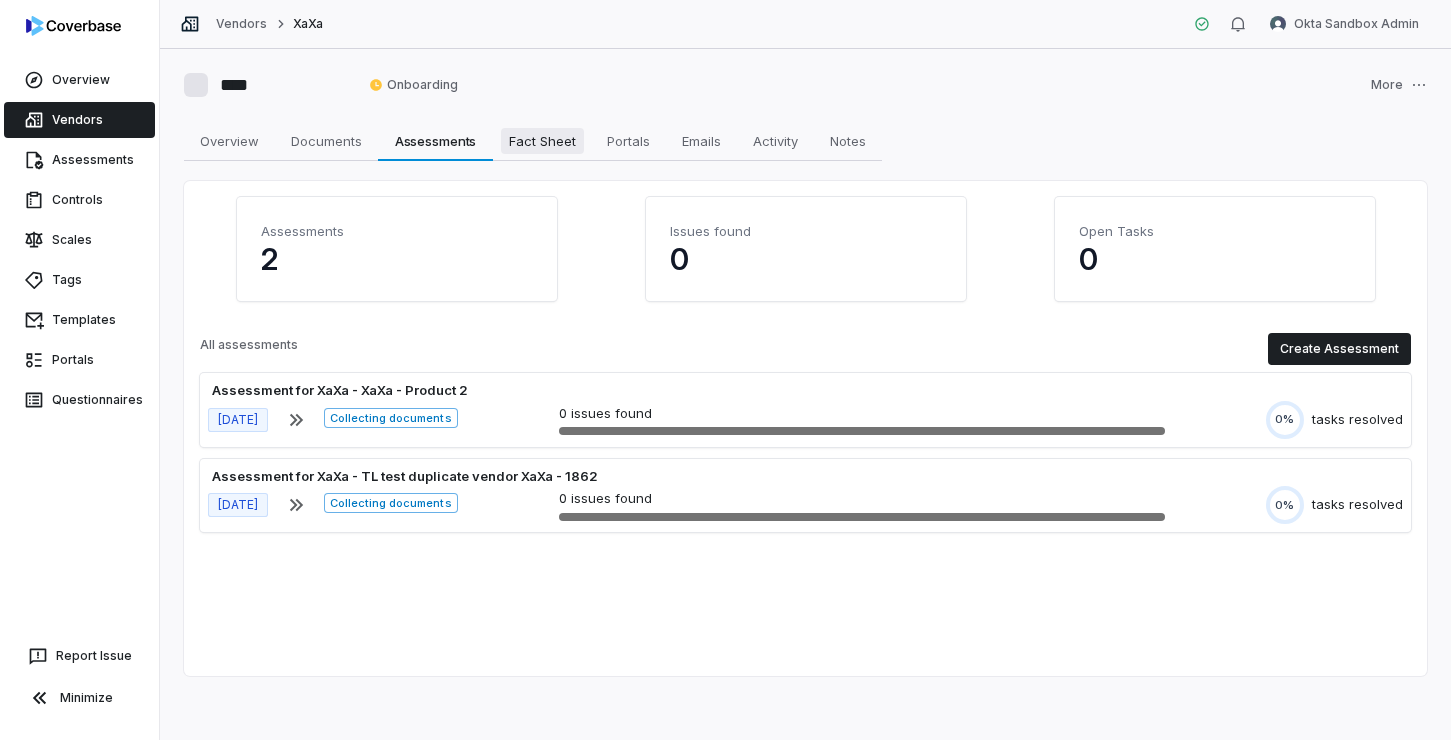 click on "Fact Sheet" at bounding box center (542, 141) 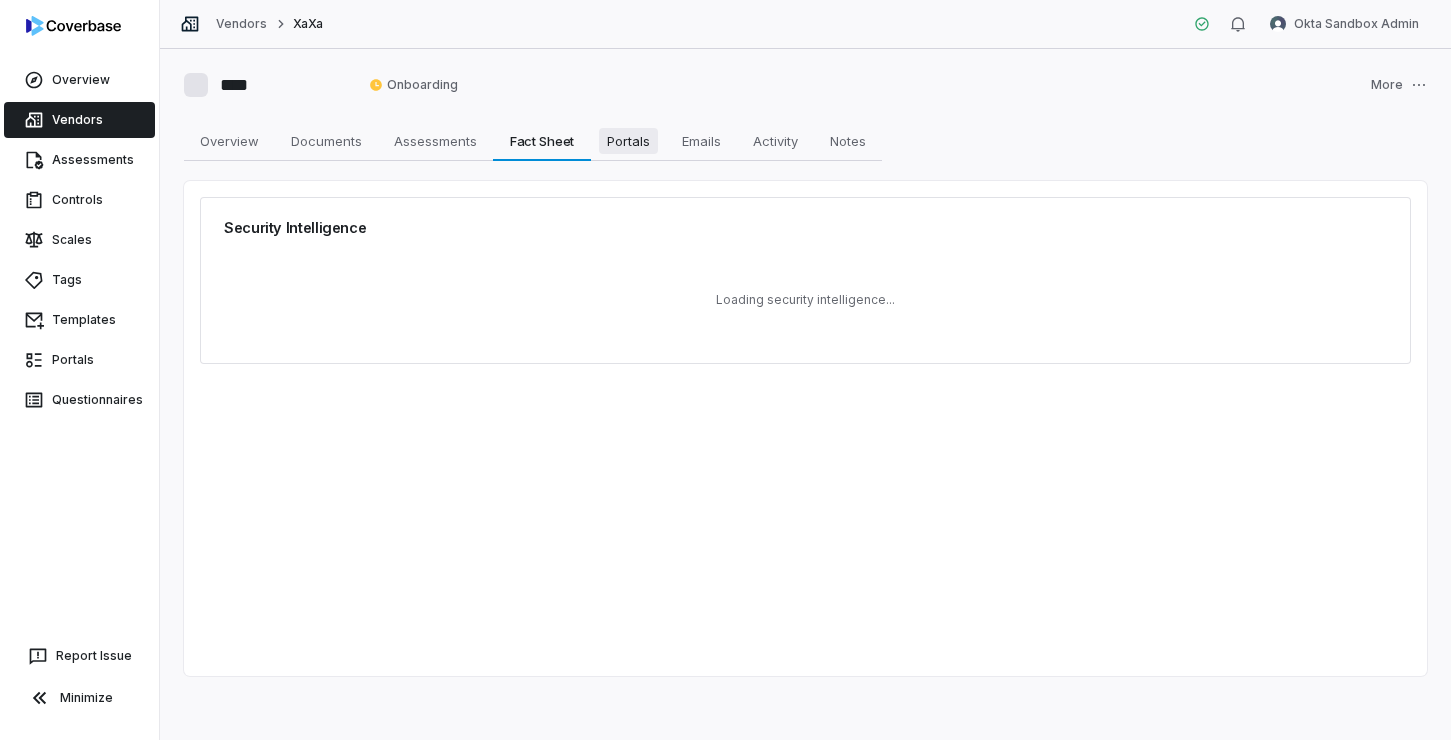 click on "Portals" at bounding box center [628, 141] 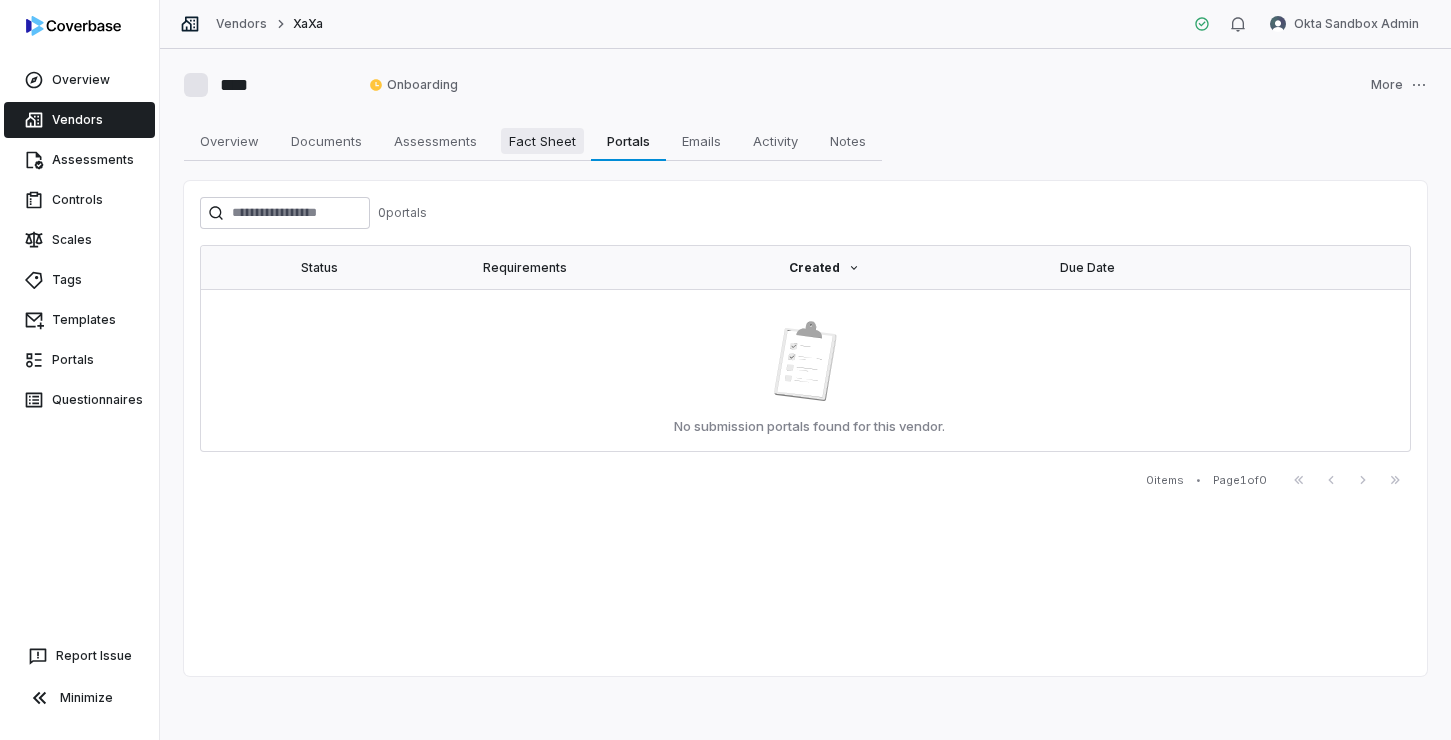 click on "Fact Sheet" at bounding box center [542, 141] 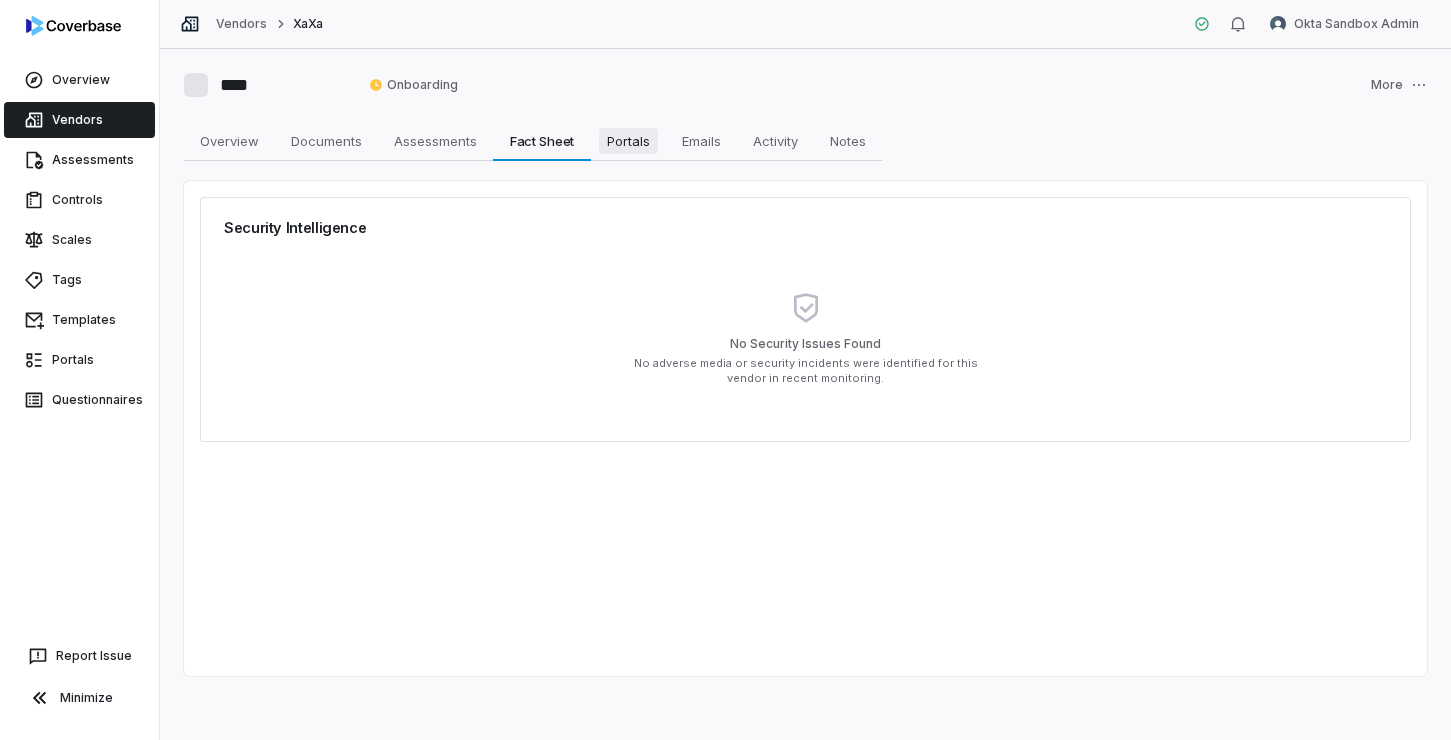 click on "Portals" at bounding box center (628, 141) 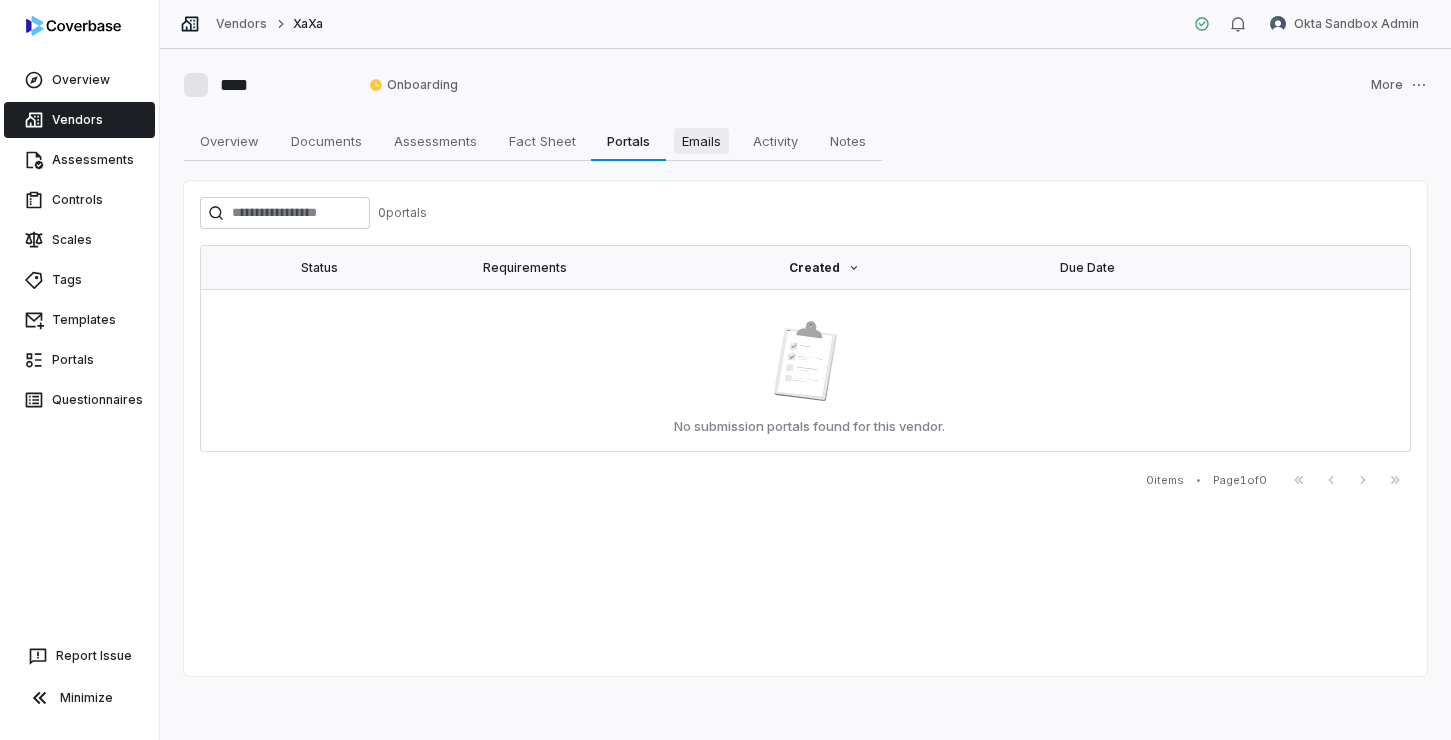 click on "Emails" at bounding box center [701, 141] 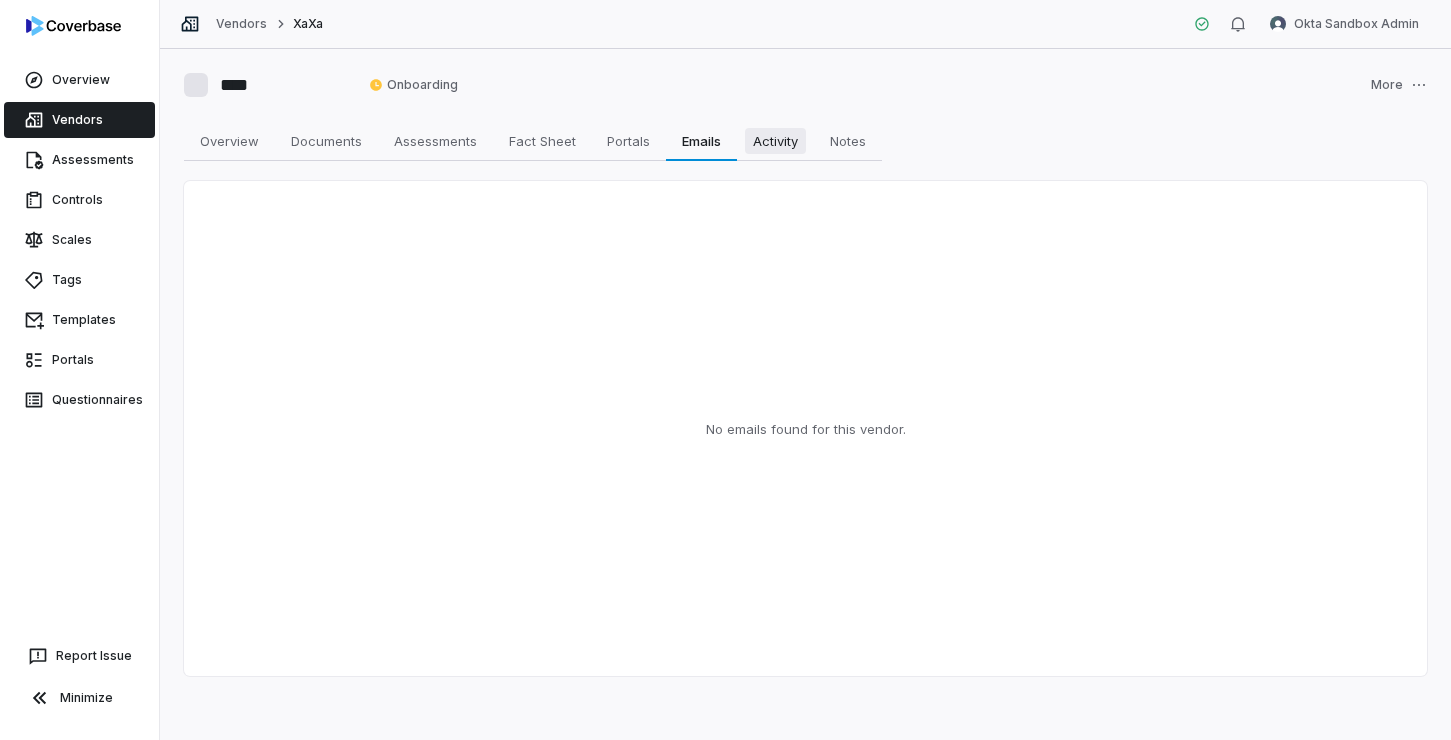 click on "Activity" at bounding box center [775, 141] 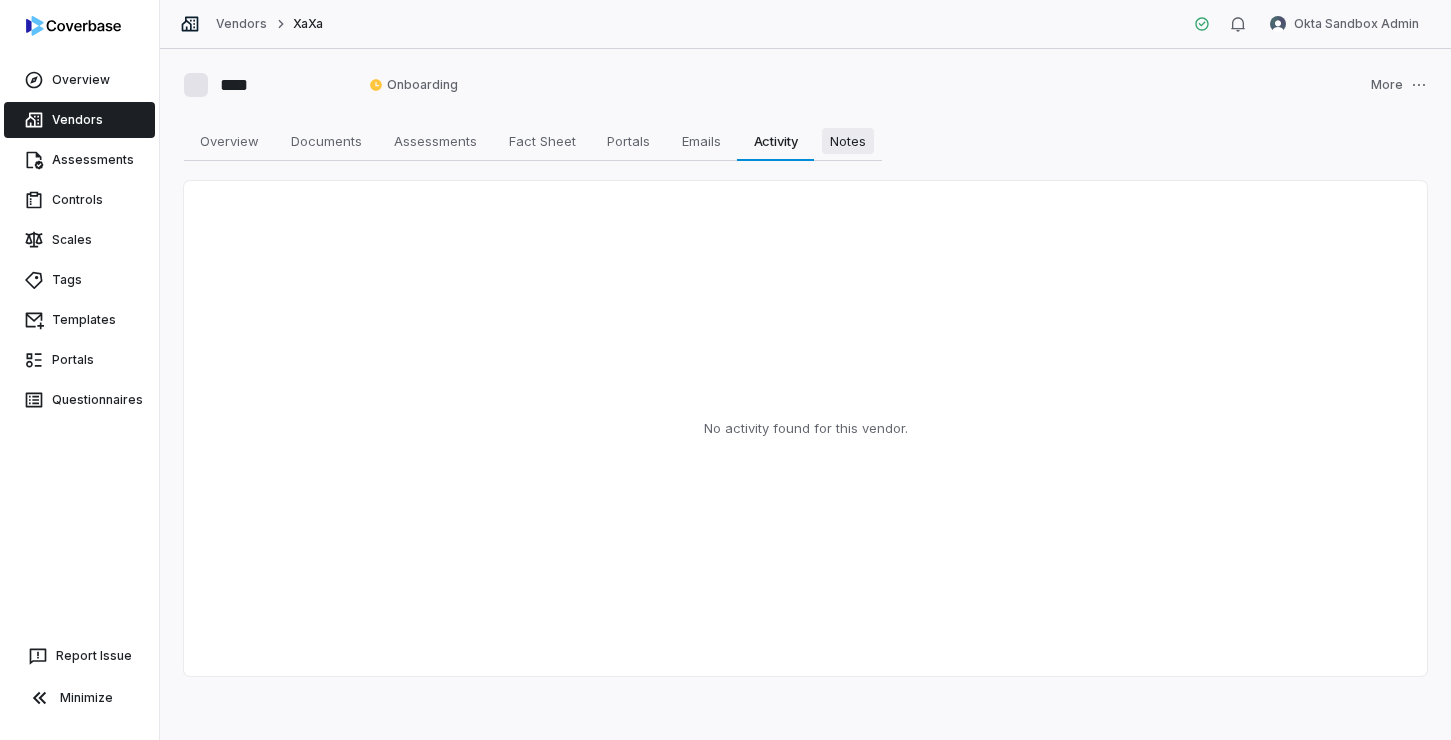 click on "Notes" at bounding box center [848, 141] 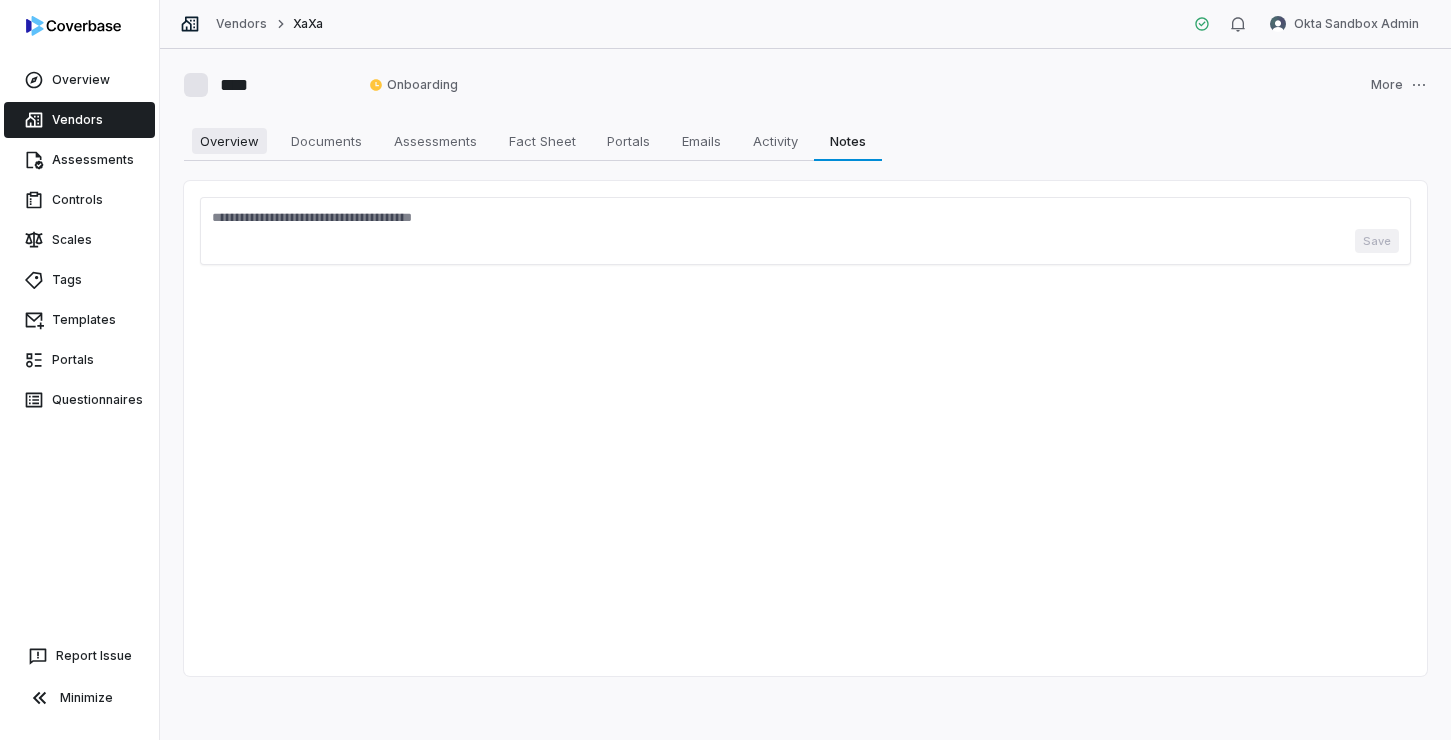 click on "Overview" at bounding box center (229, 141) 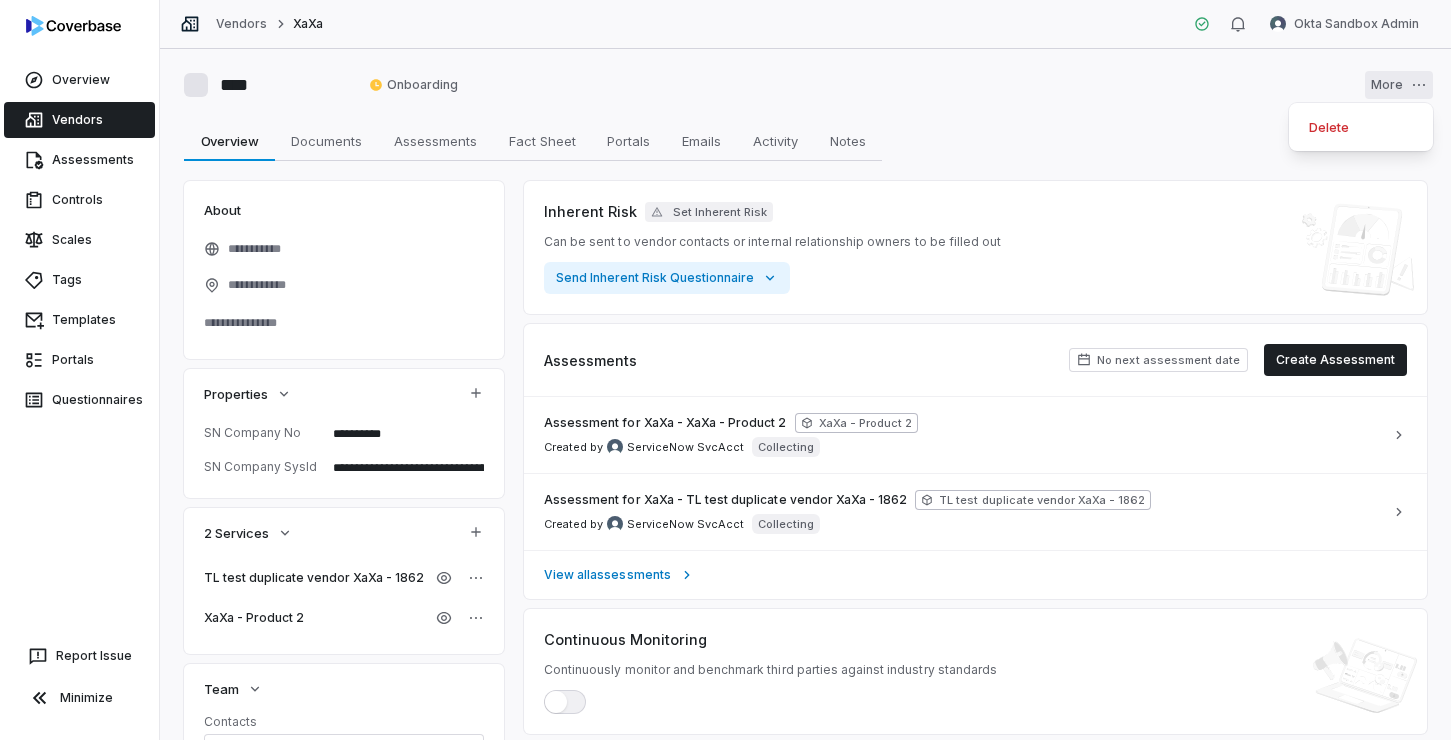 click on "**********" at bounding box center [725, 370] 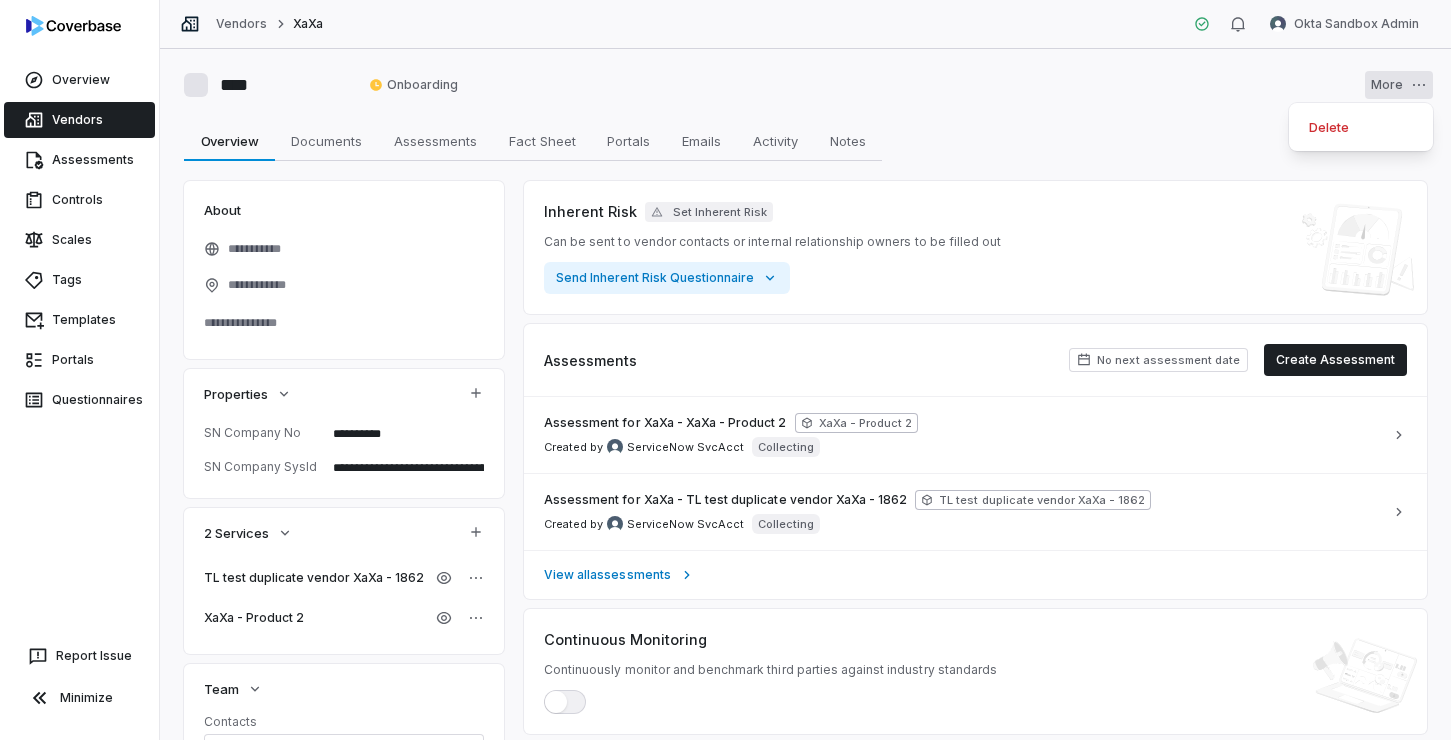 click on "**********" at bounding box center [725, 370] 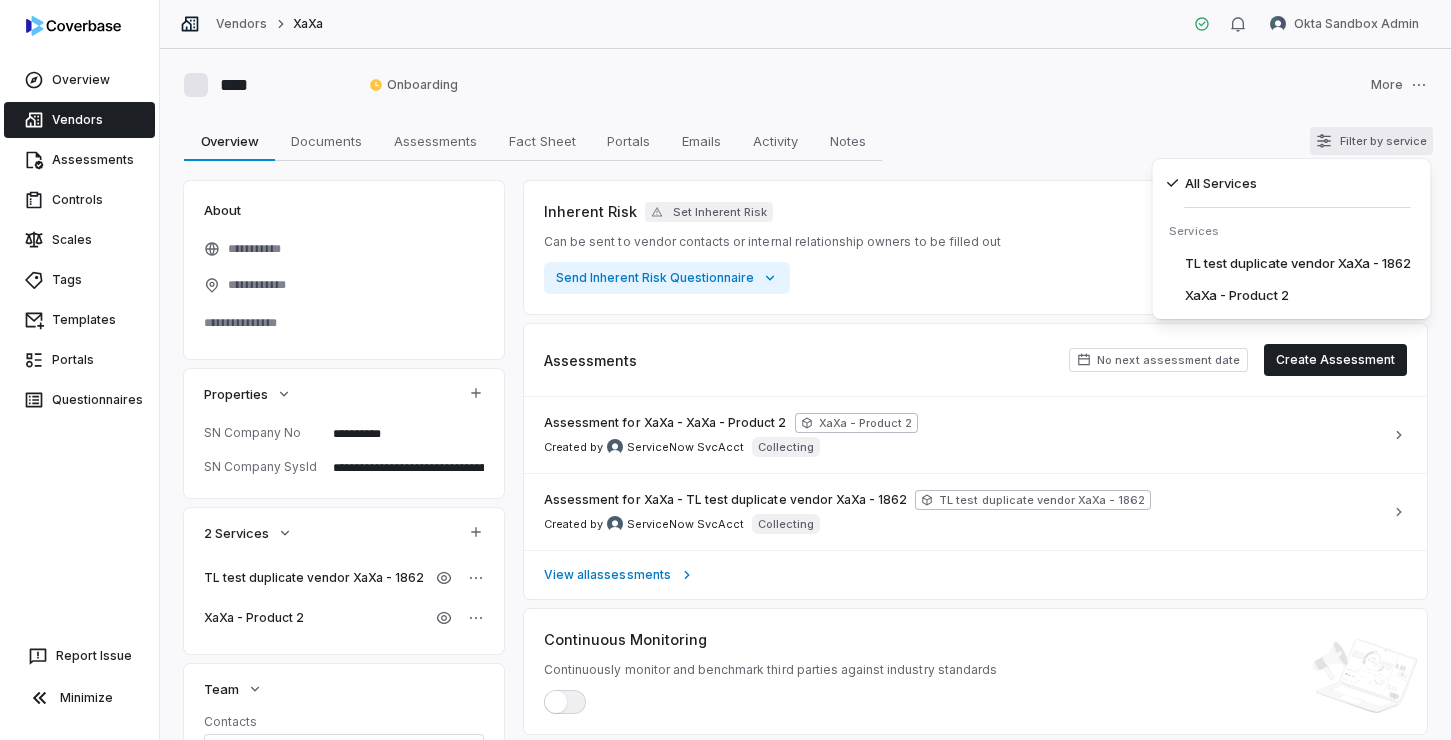 click on "**********" at bounding box center [725, 370] 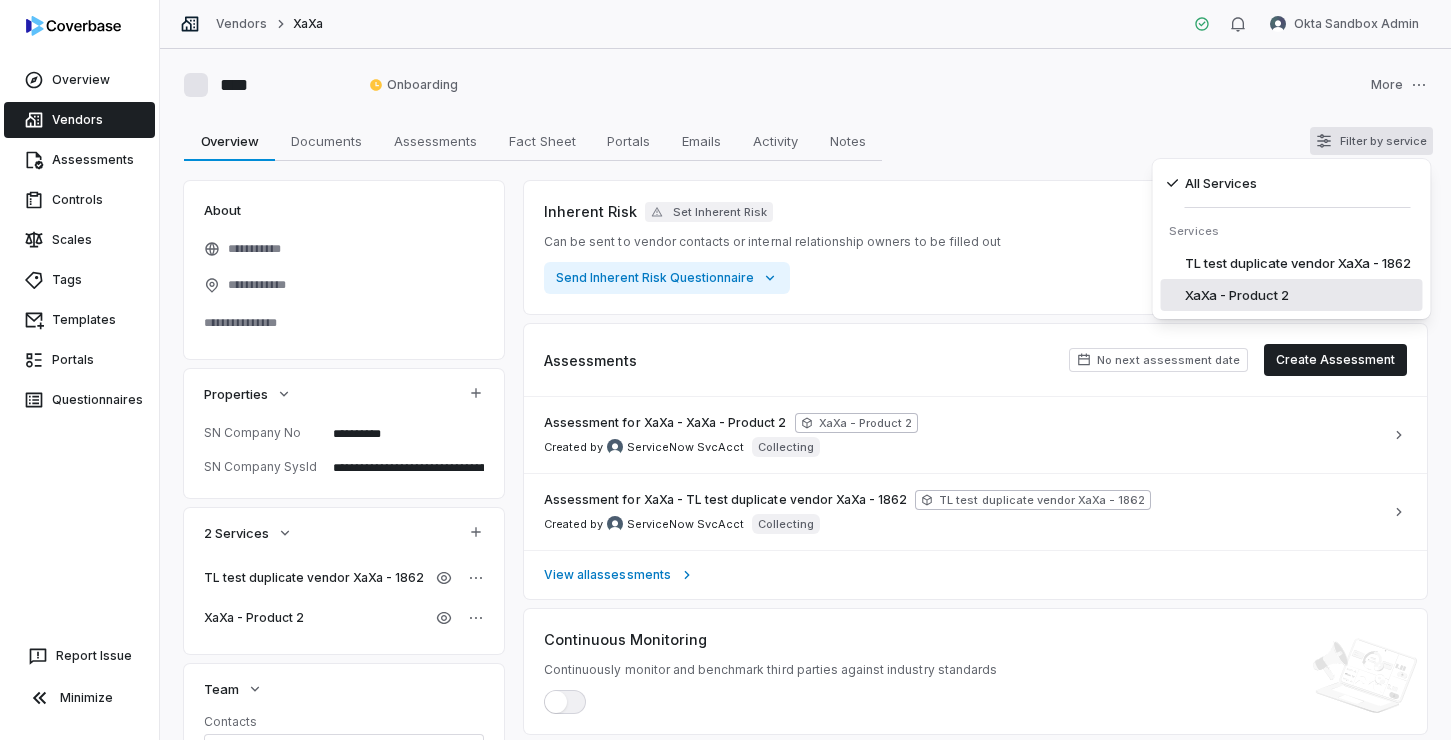 click on "XaXa - Product 2" at bounding box center (1292, 295) 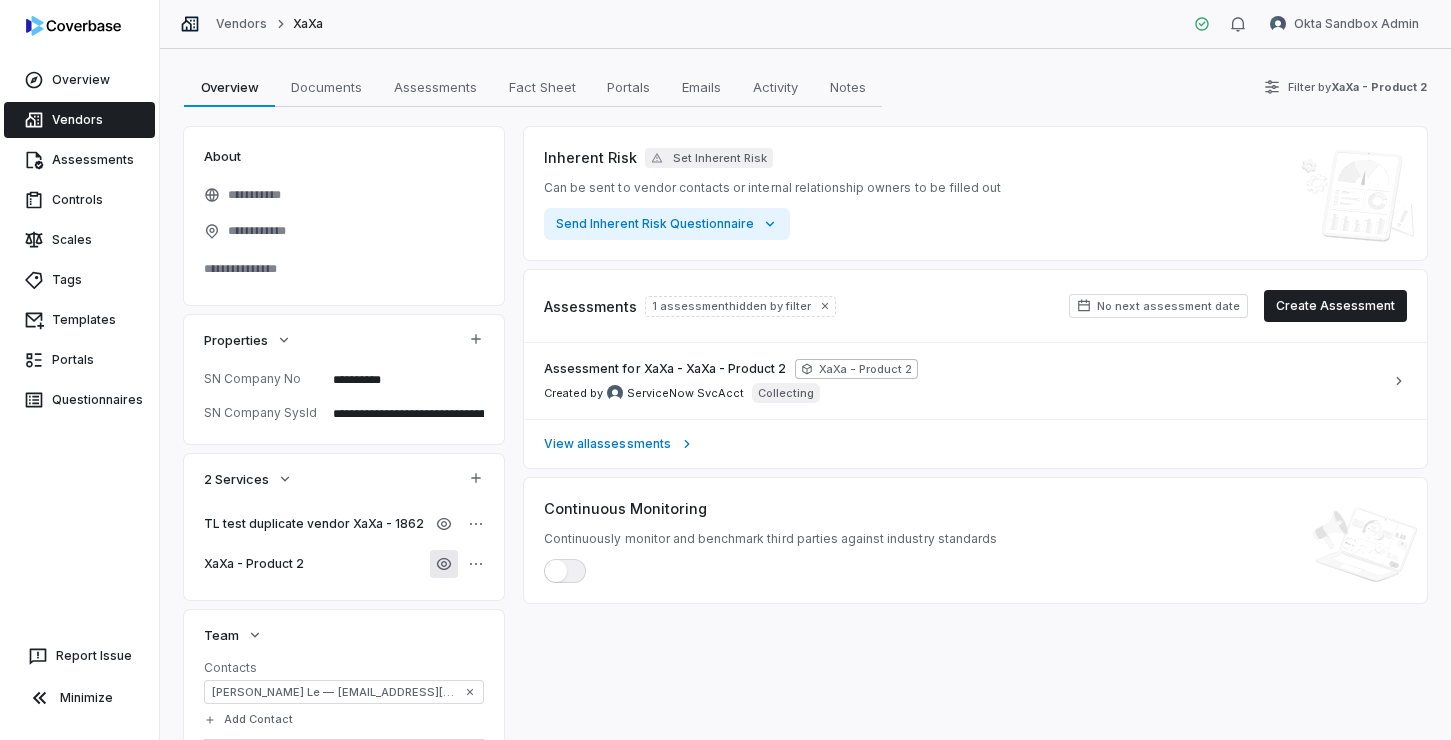 scroll, scrollTop: 0, scrollLeft: 0, axis: both 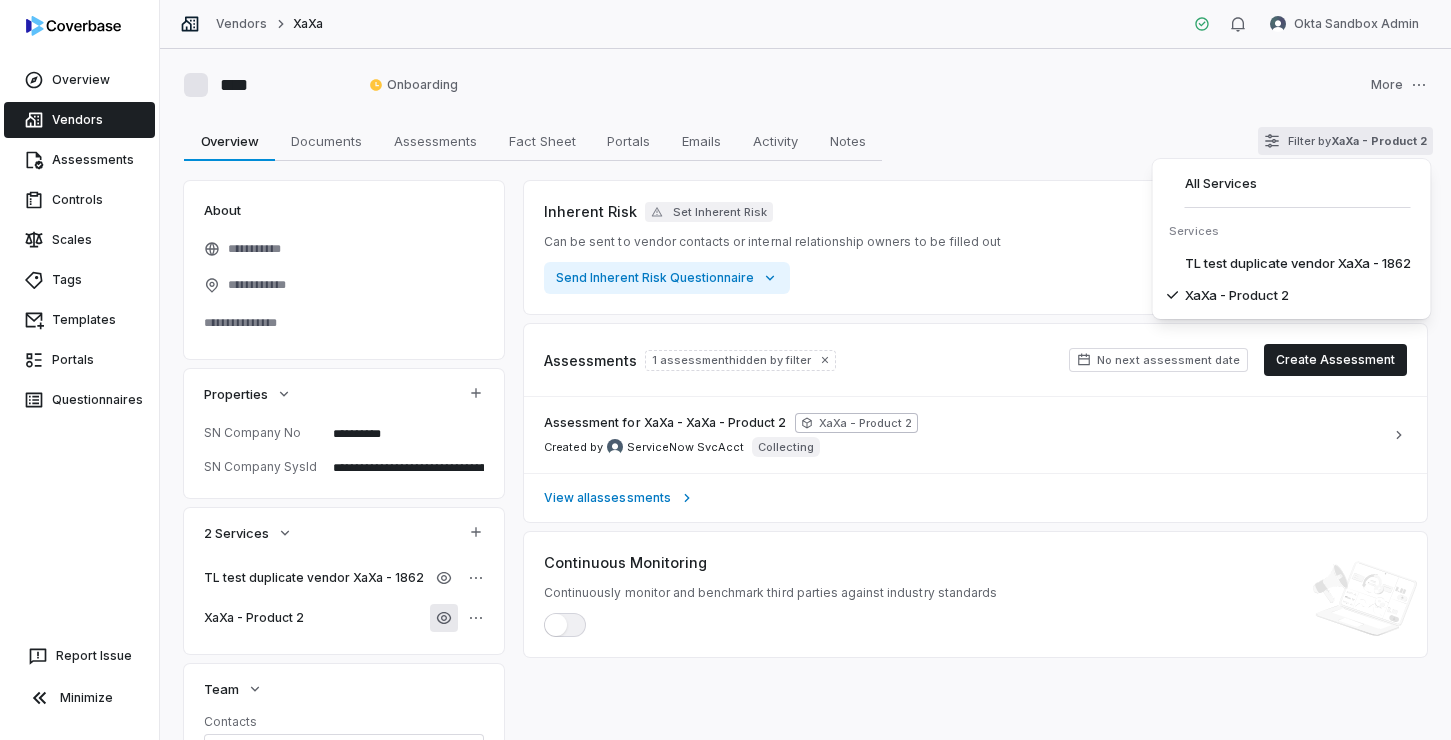 click on "**********" at bounding box center (725, 370) 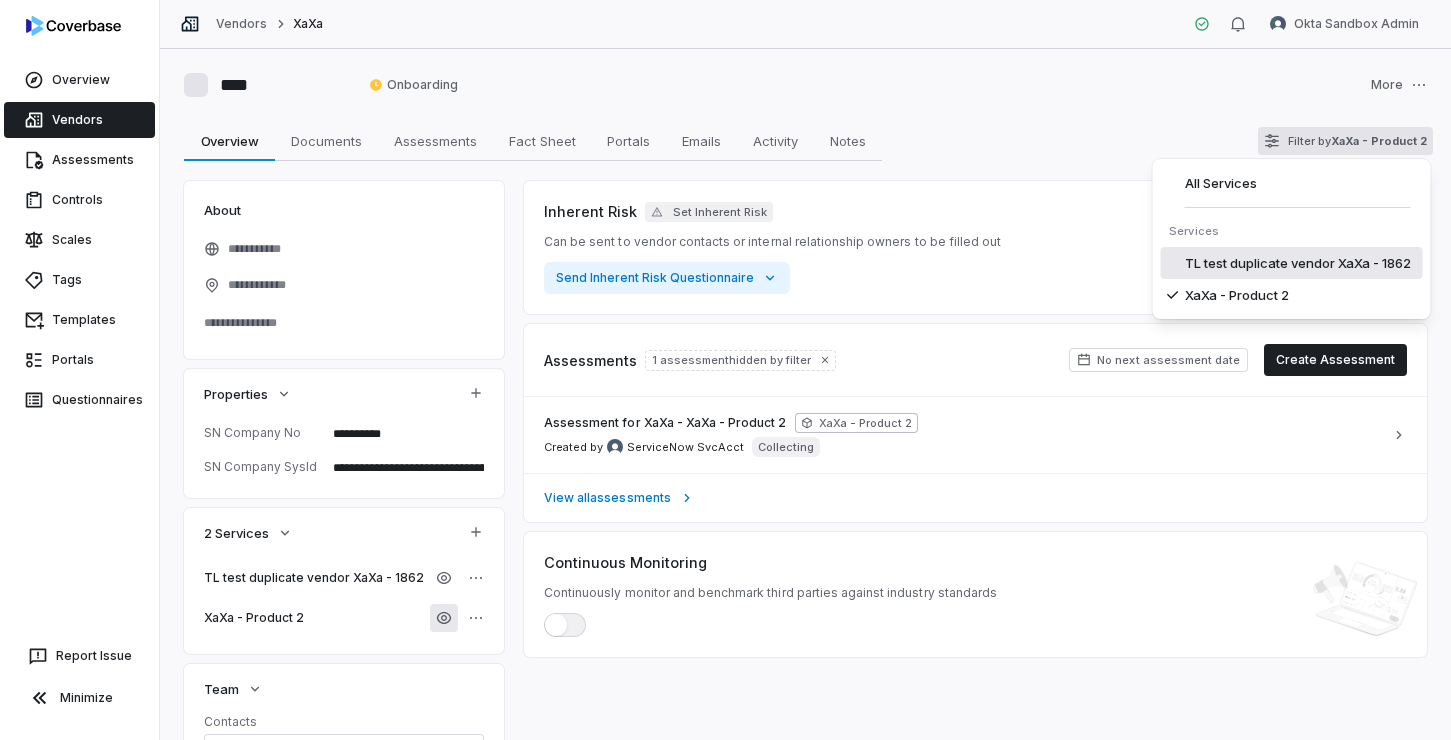 click on "TL test duplicate vendor XaXa - 1862" at bounding box center (1292, 263) 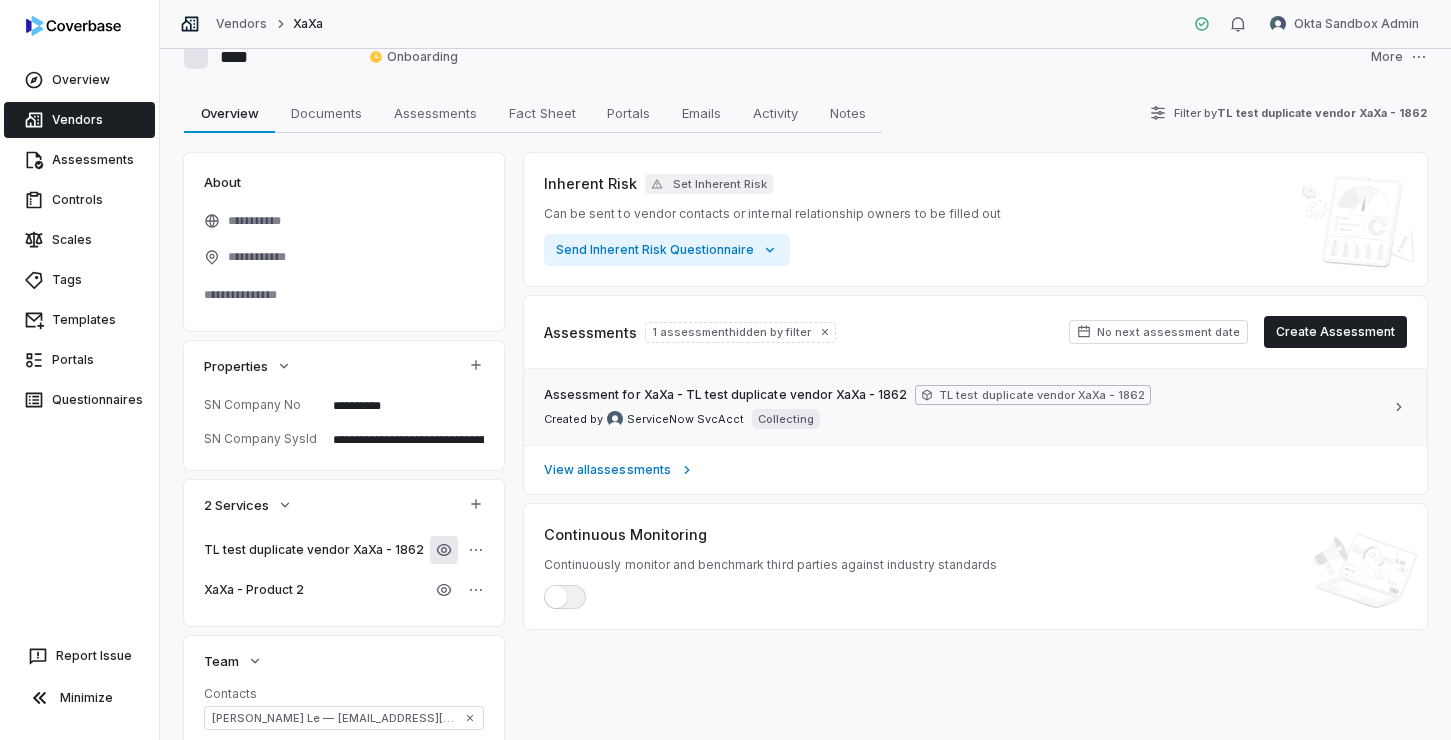 scroll, scrollTop: 0, scrollLeft: 0, axis: both 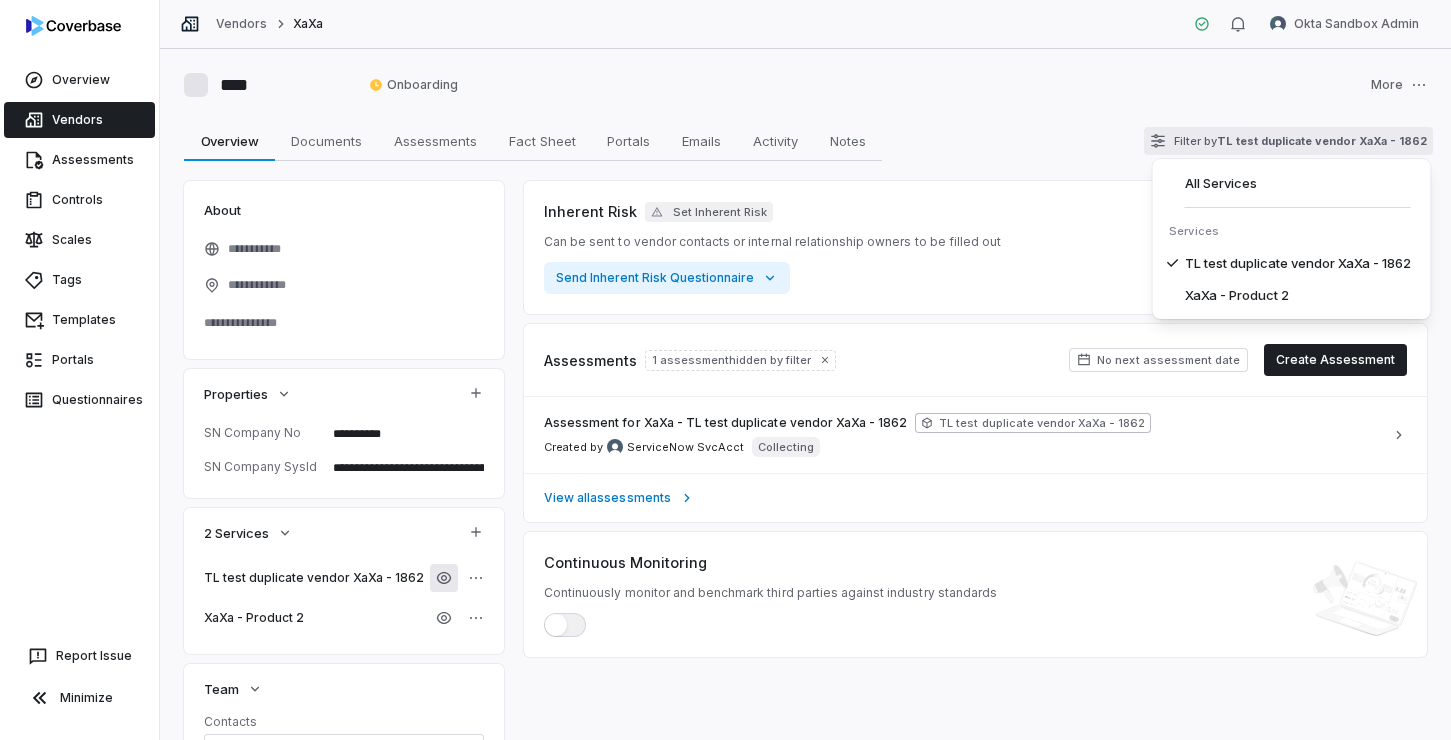 click on "**********" at bounding box center [725, 370] 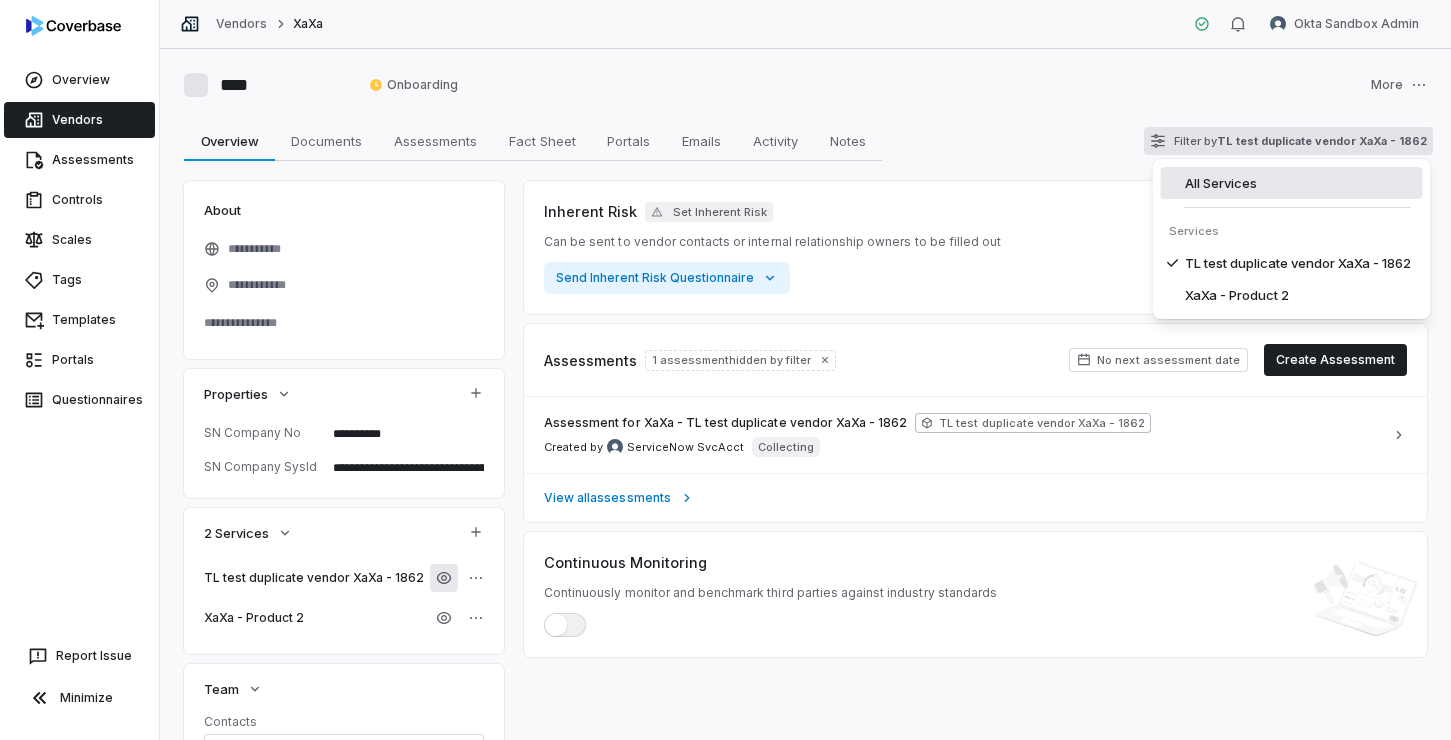 click on "All Services" at bounding box center (1292, 183) 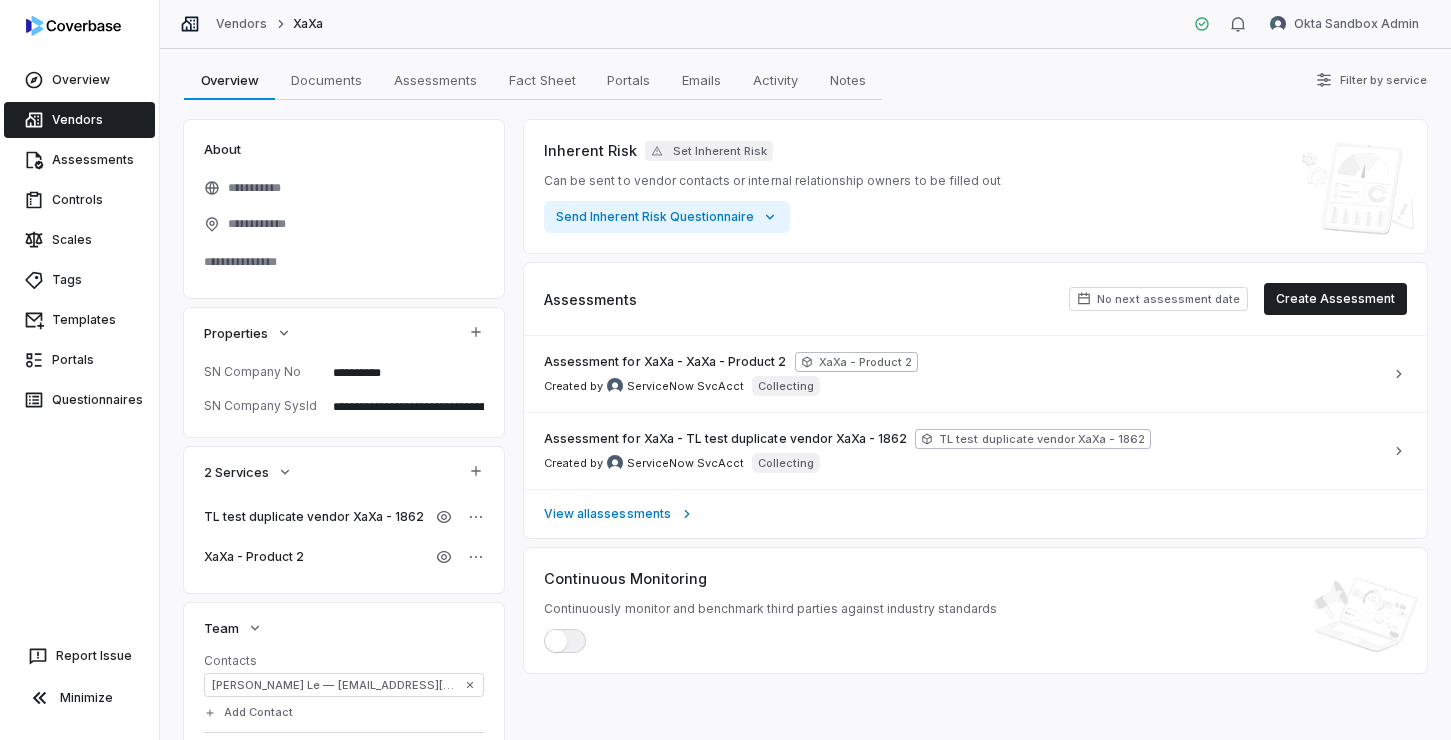 scroll, scrollTop: 71, scrollLeft: 0, axis: vertical 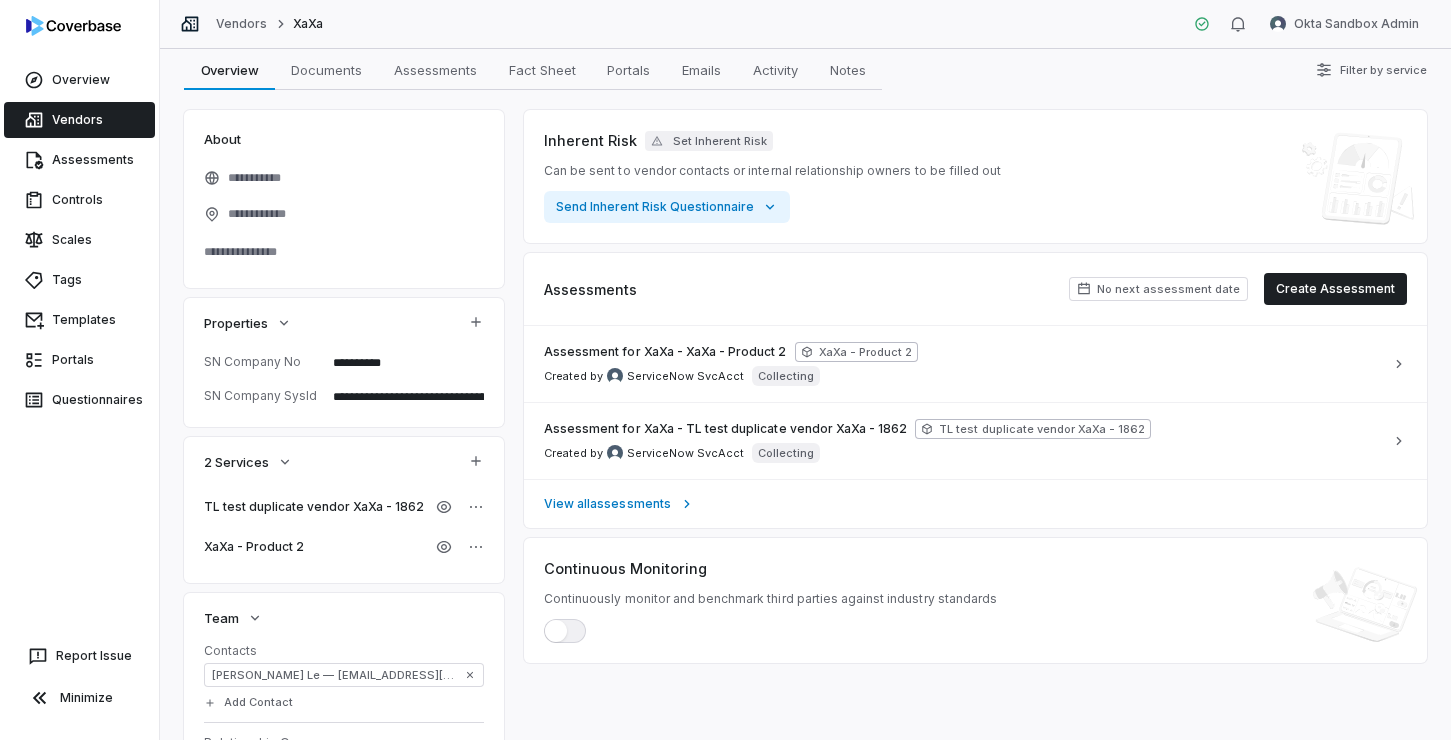 type 